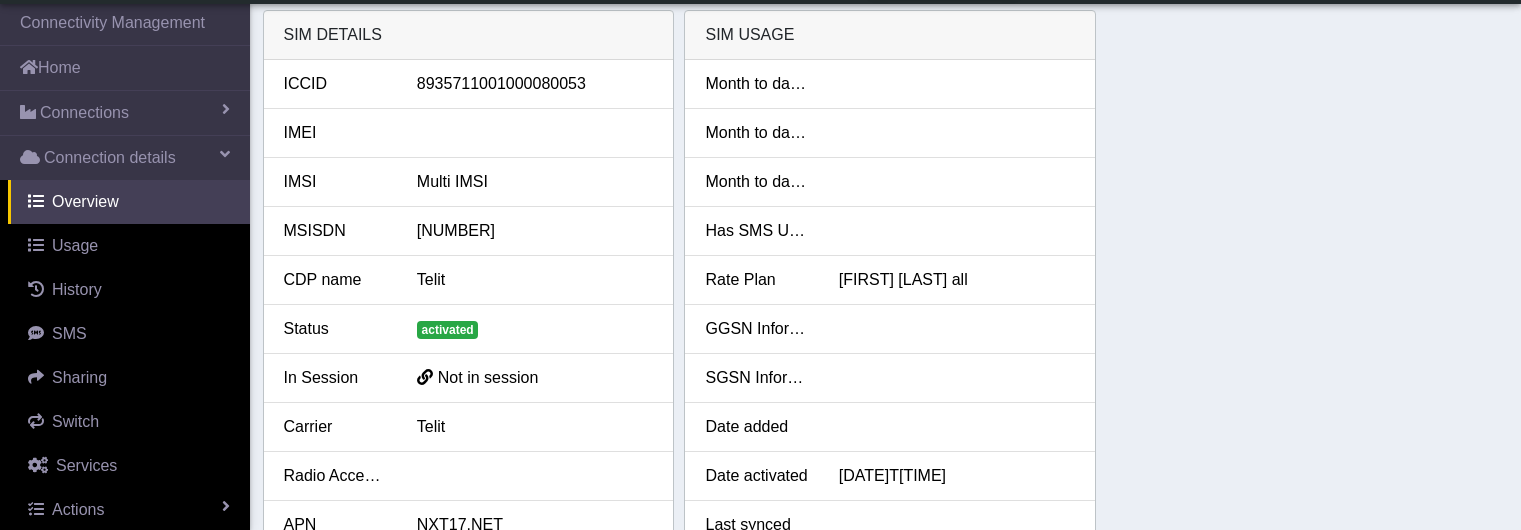 scroll, scrollTop: 376, scrollLeft: 0, axis: vertical 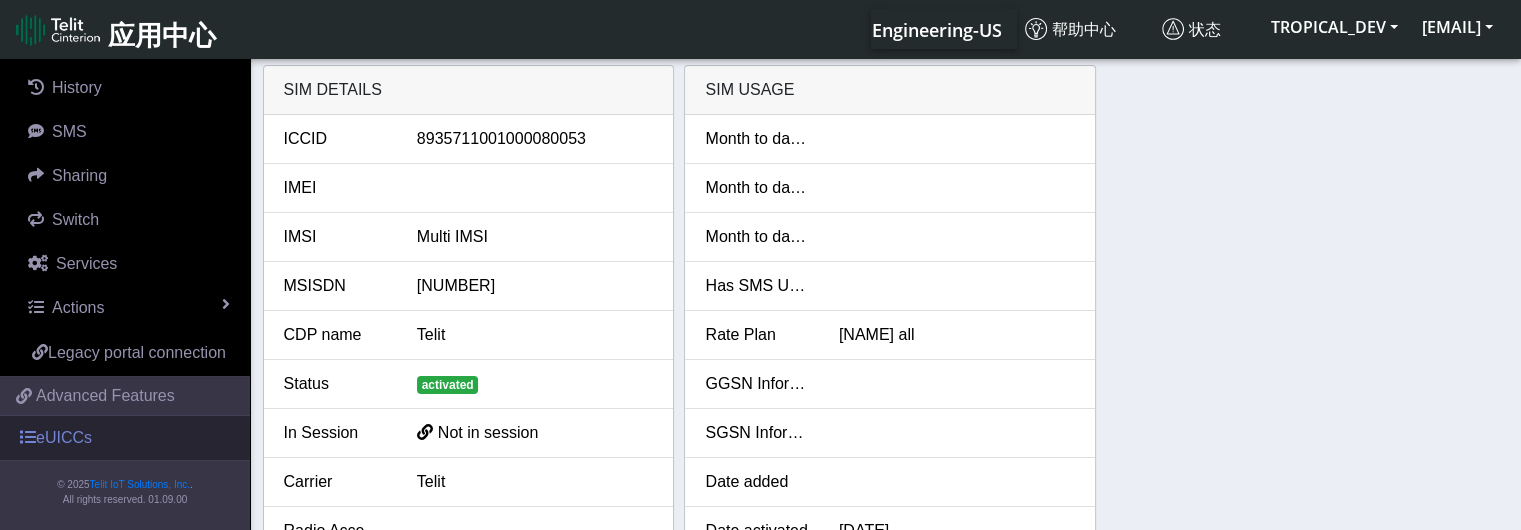 click on "eUICCs" at bounding box center [125, 438] 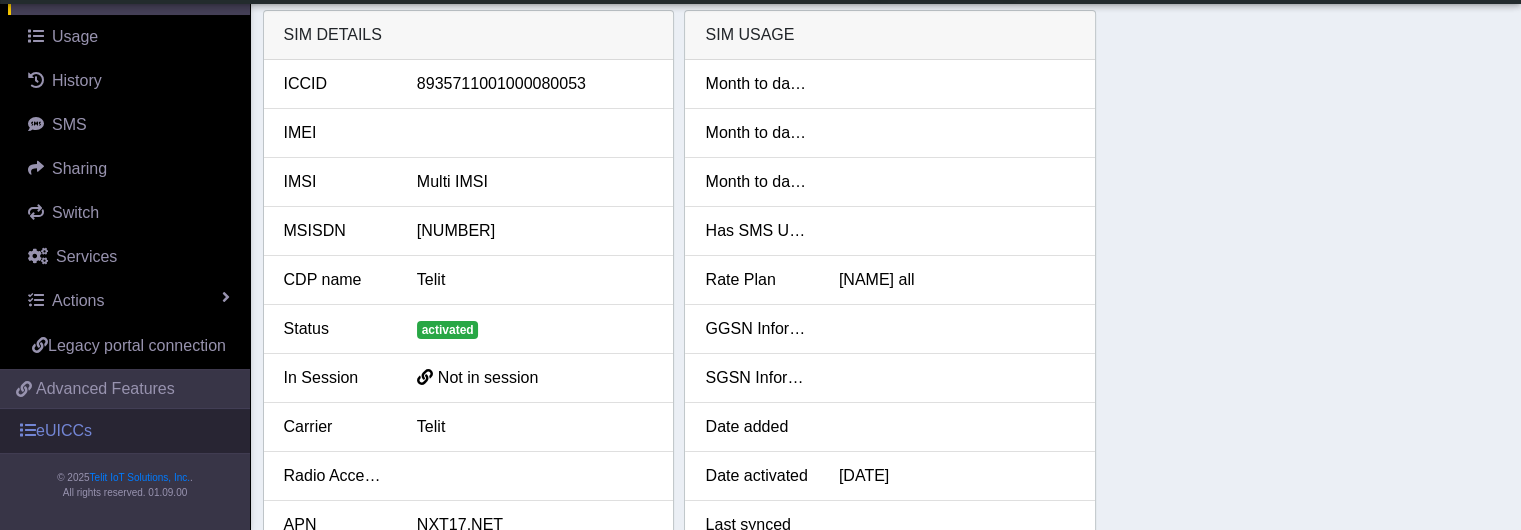 scroll, scrollTop: 244, scrollLeft: 0, axis: vertical 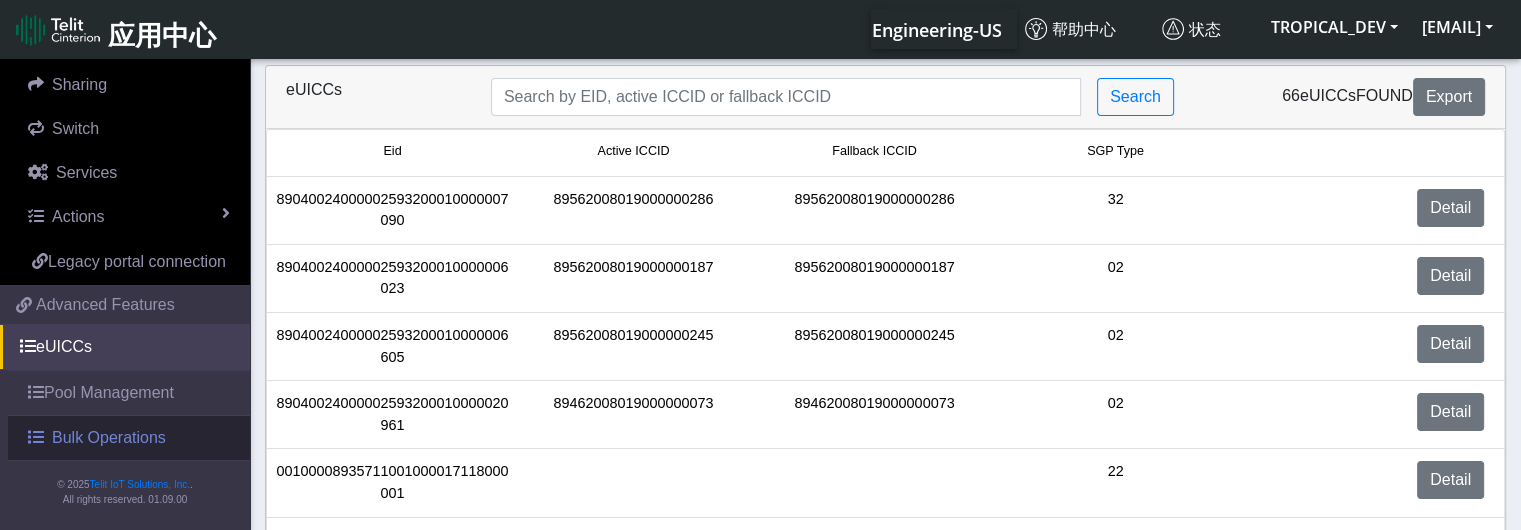 click on "Bulk Operations" at bounding box center (109, 438) 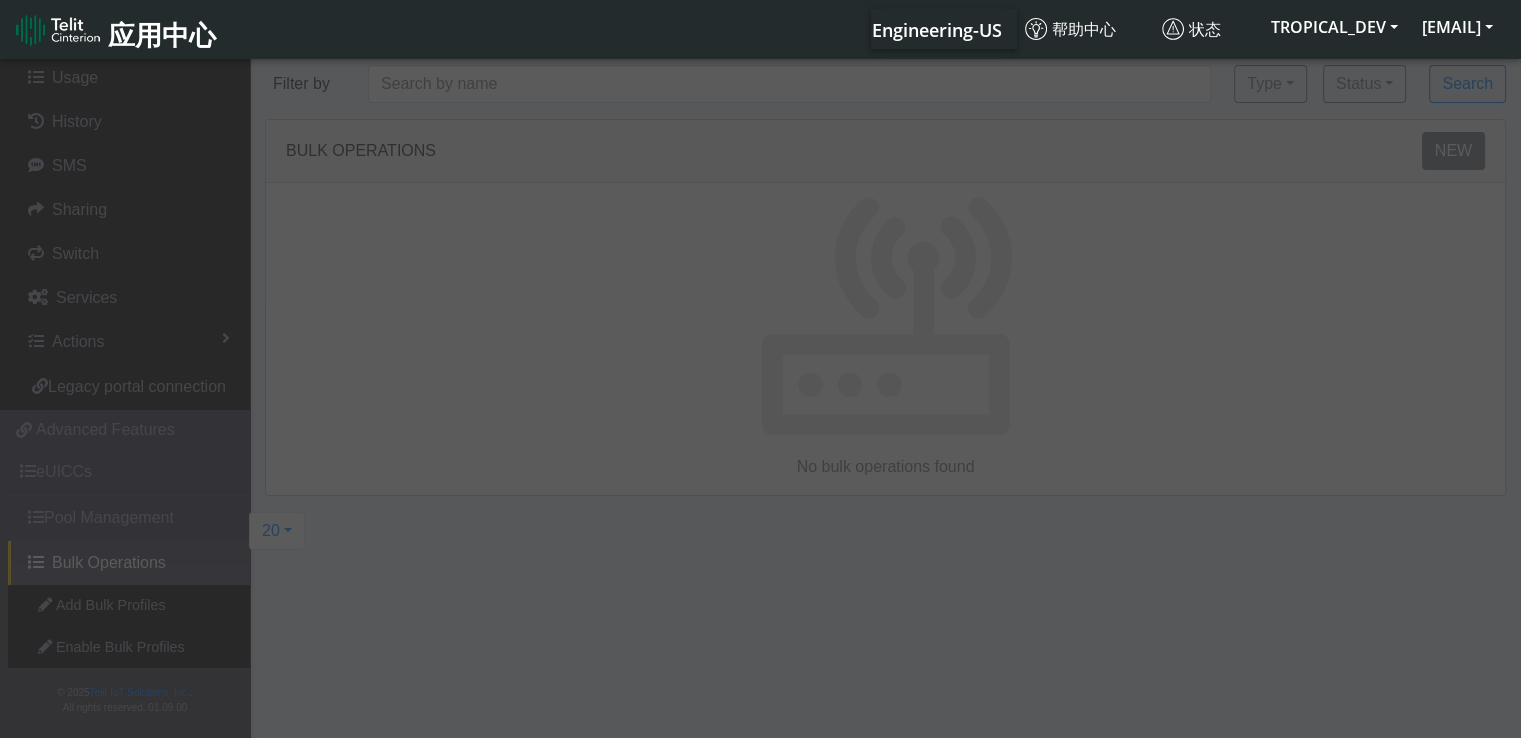 scroll, scrollTop: 244, scrollLeft: 0, axis: vertical 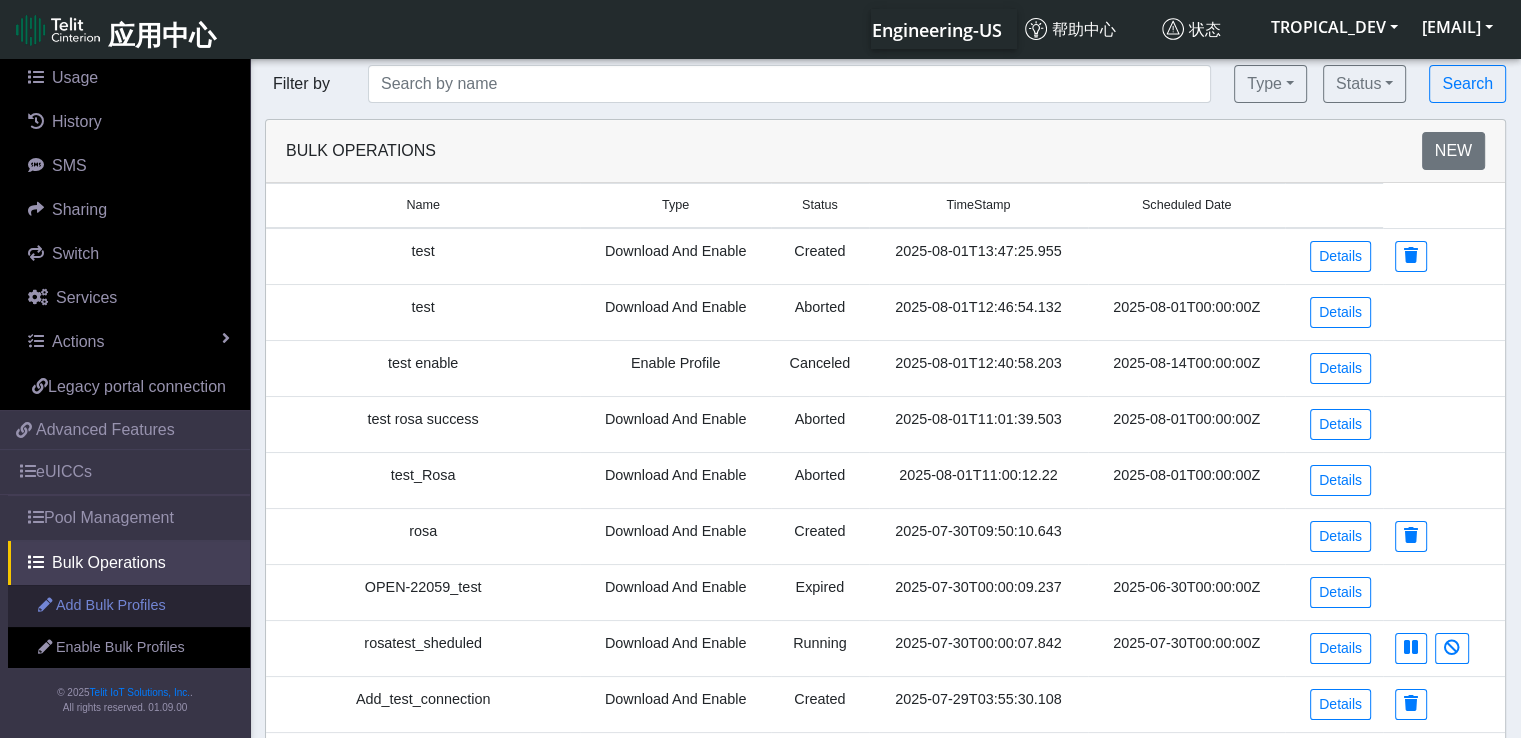 click on "Add Bulk Profiles" at bounding box center (129, 606) 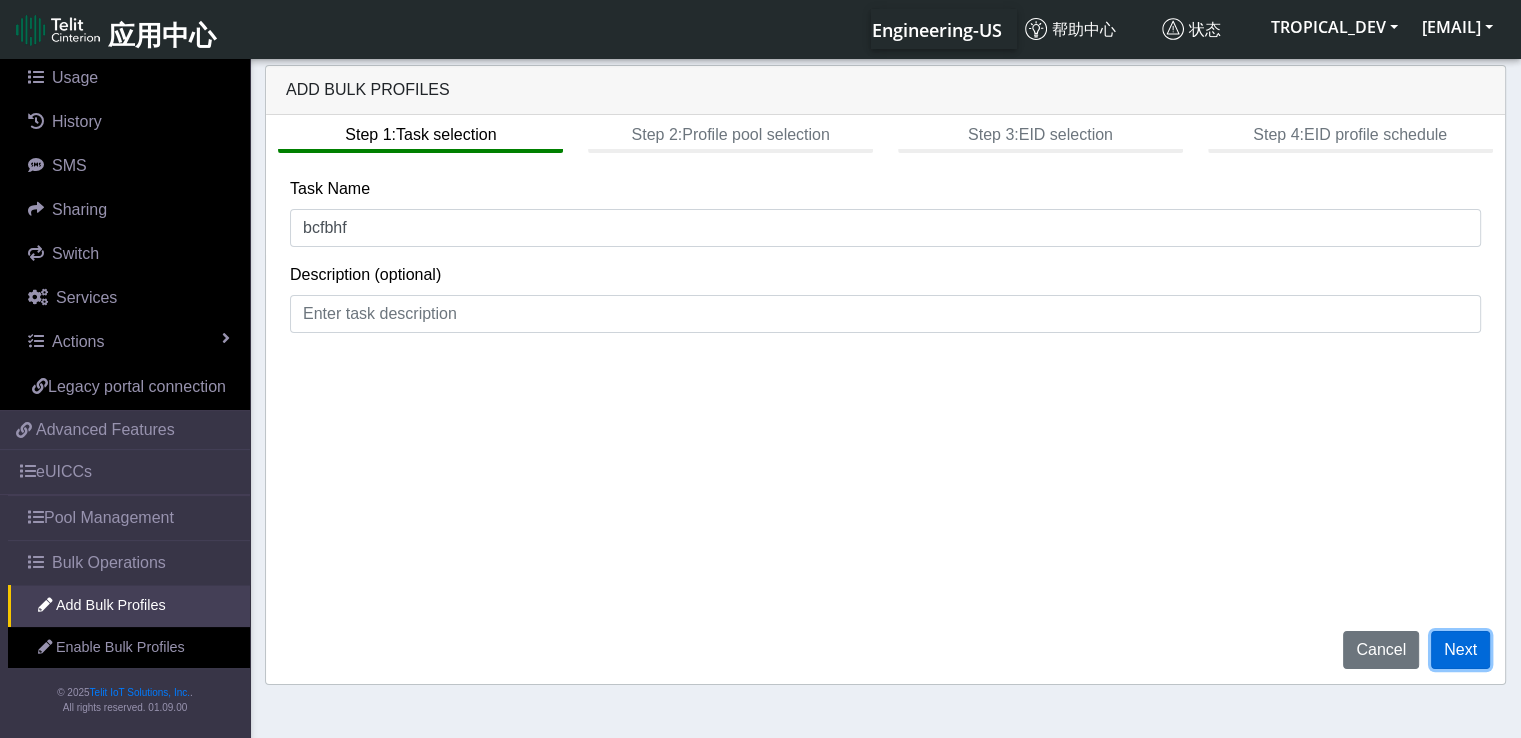 click on "Next" at bounding box center [1460, 650] 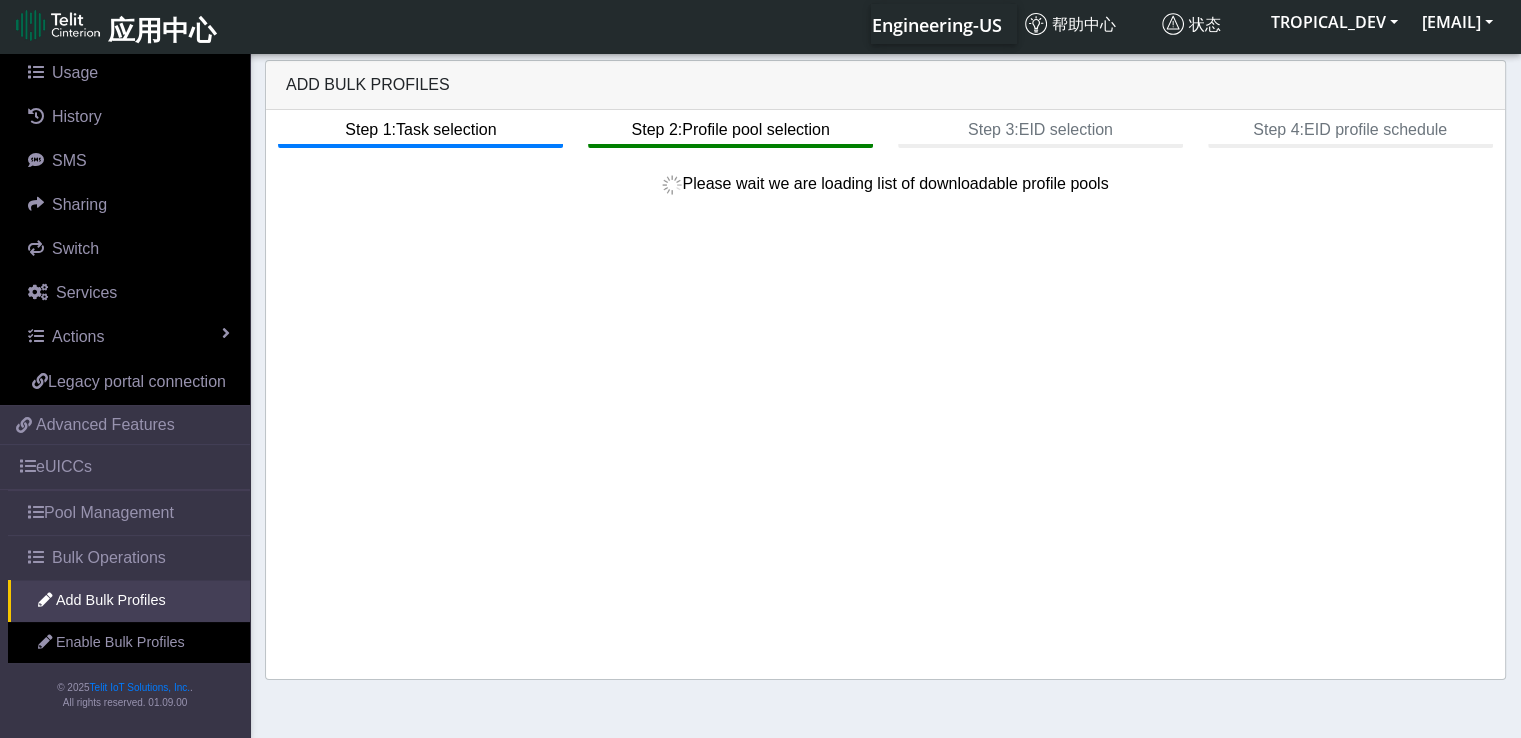 scroll, scrollTop: 7, scrollLeft: 0, axis: vertical 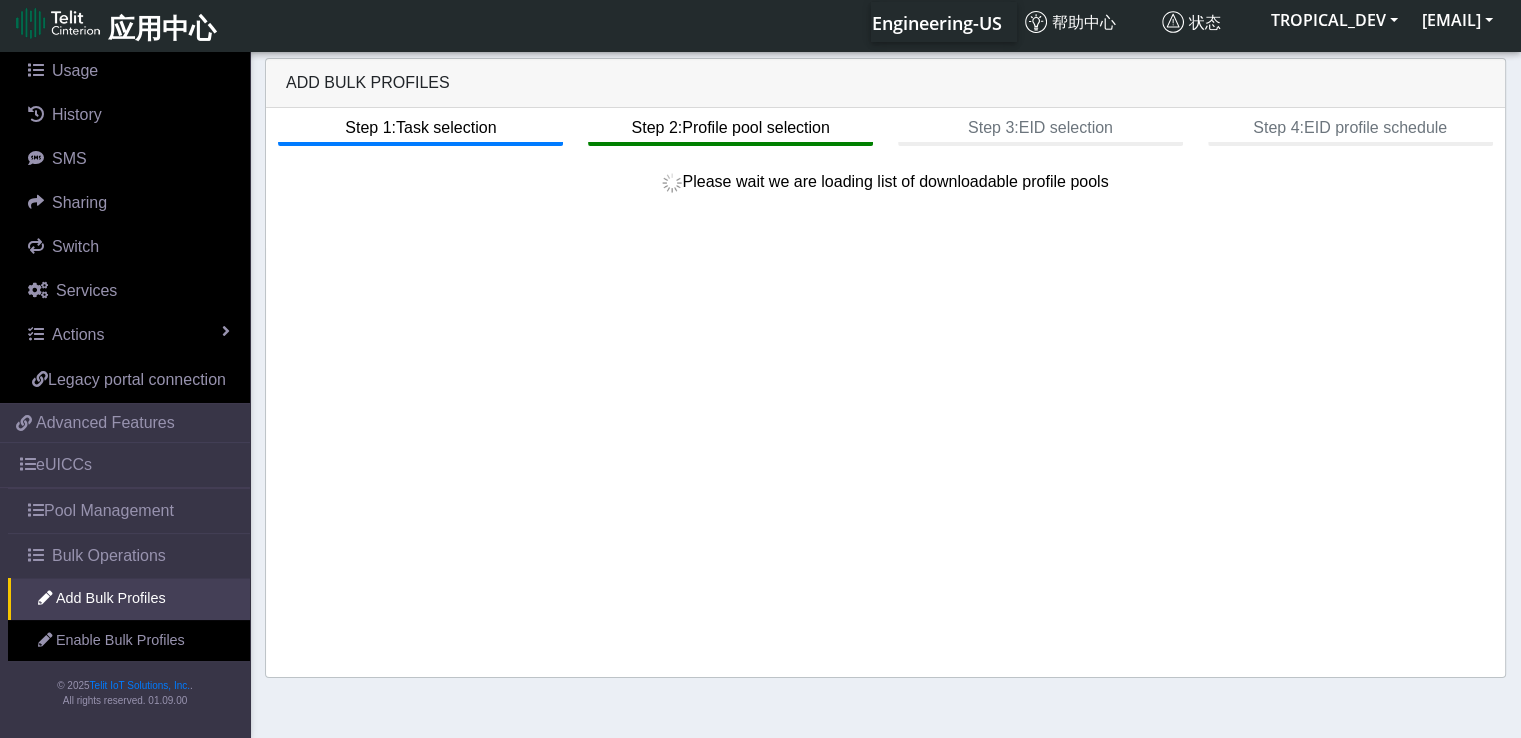 click on "Step 1:  Task selection  Step 2:  Profile pool selection  Step 3:  EID selection  Step 4:  EID profile schedule  Please wait we are loading list of downloadable profile pools" 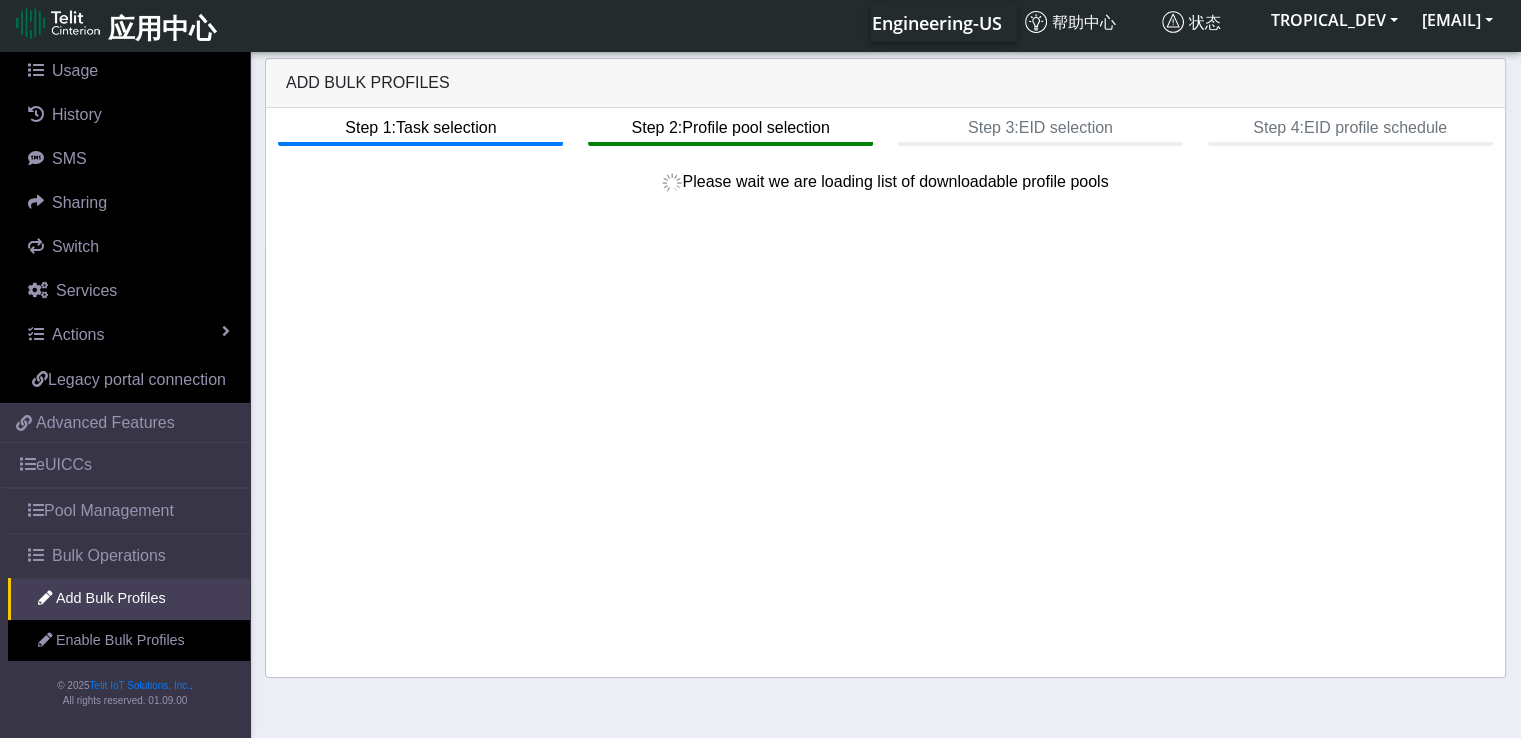 click on "Step 1:  Task selection  Step 2:  Profile pool selection  Step 3:  EID selection  Step 4:  EID profile schedule  Please wait we are loading list of downloadable profile pools" 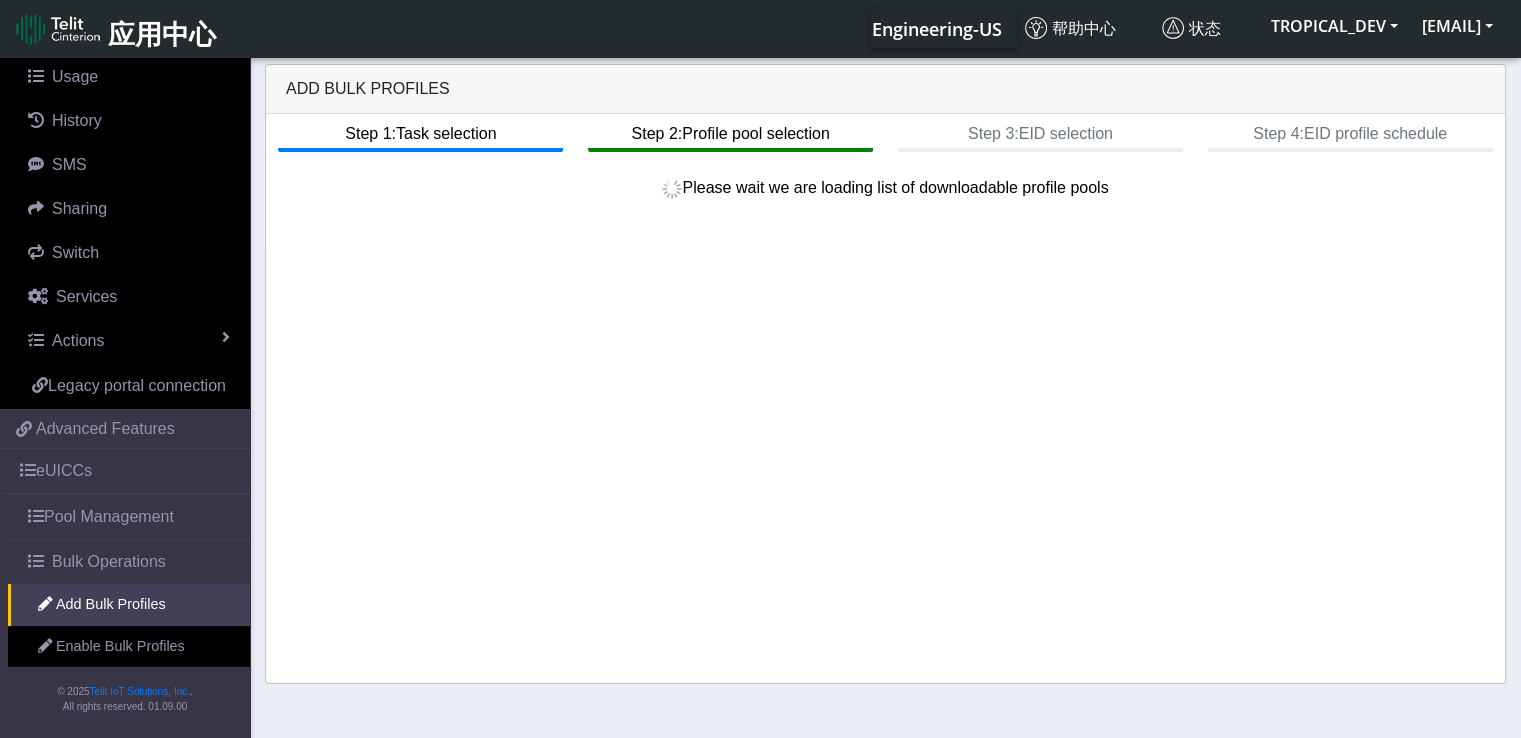 scroll, scrollTop: 0, scrollLeft: 0, axis: both 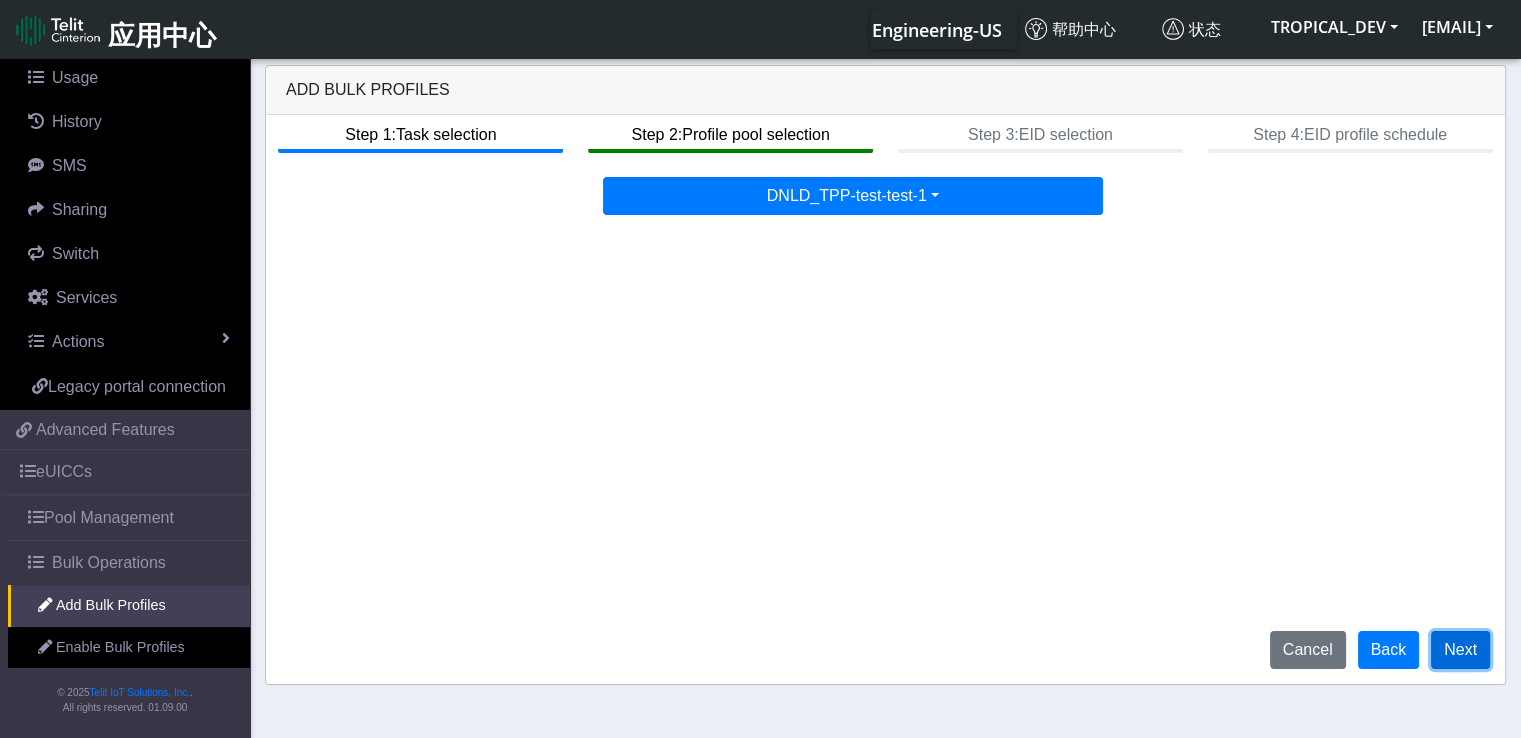 click on "Next" at bounding box center (1460, 650) 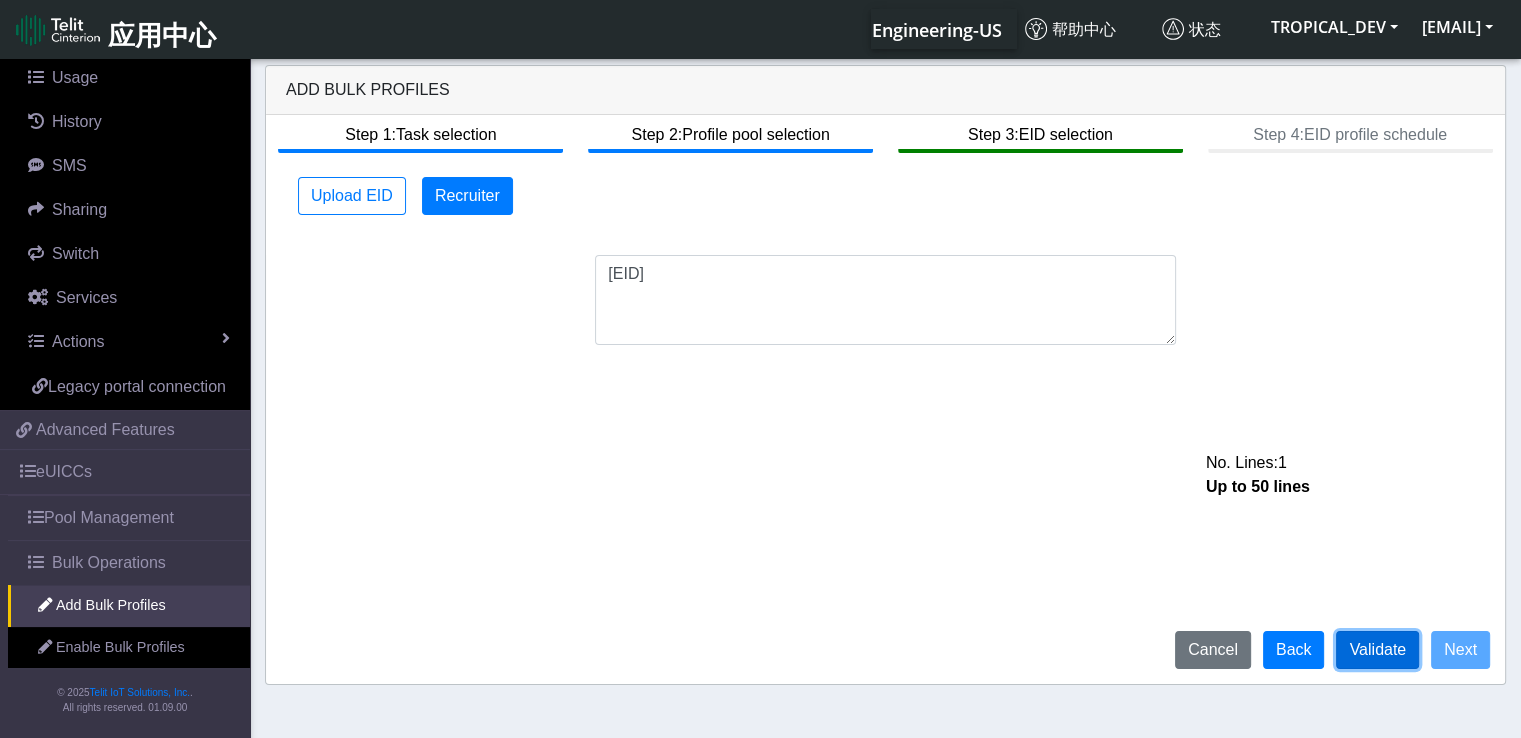 click on "Validate" at bounding box center [1377, 650] 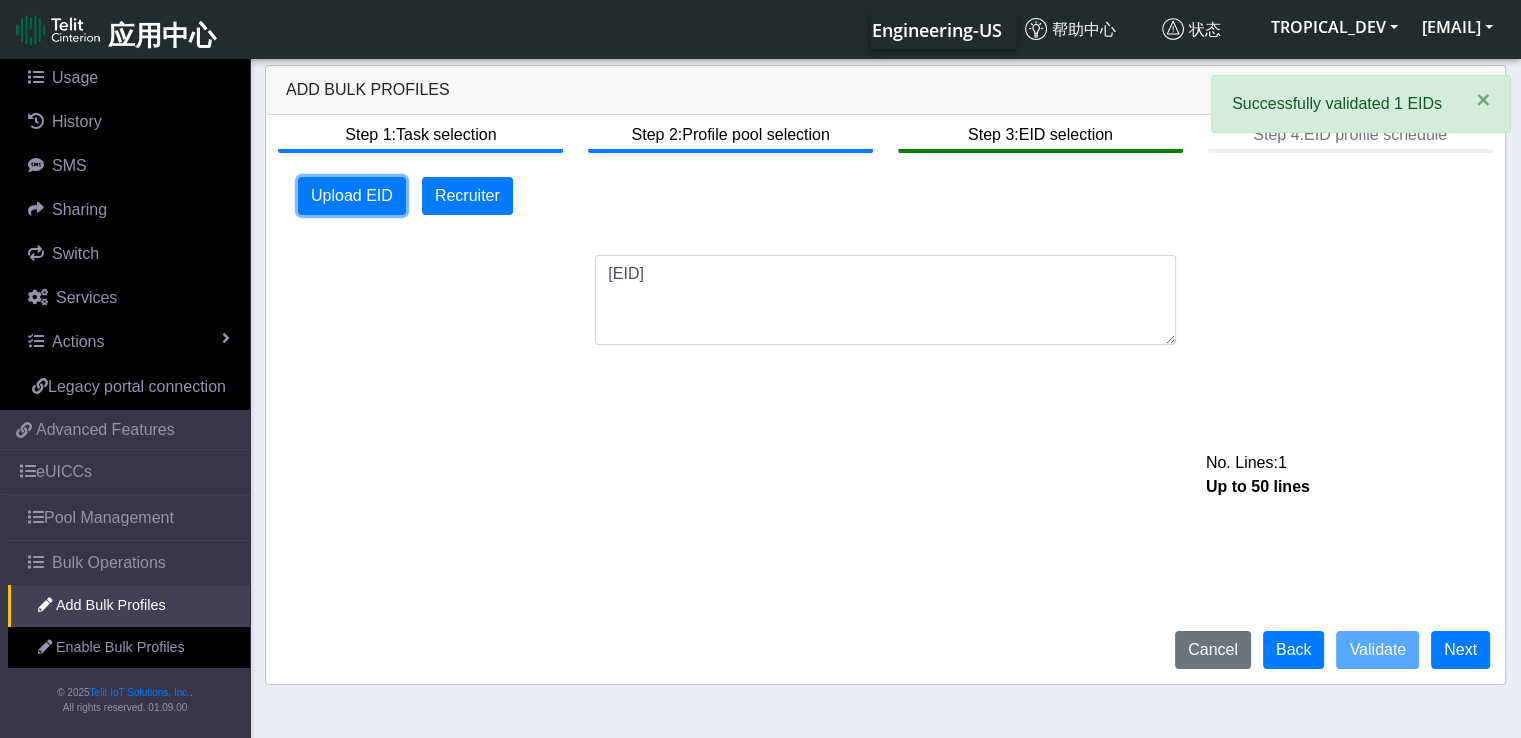 click on "Upload EID" at bounding box center [352, 196] 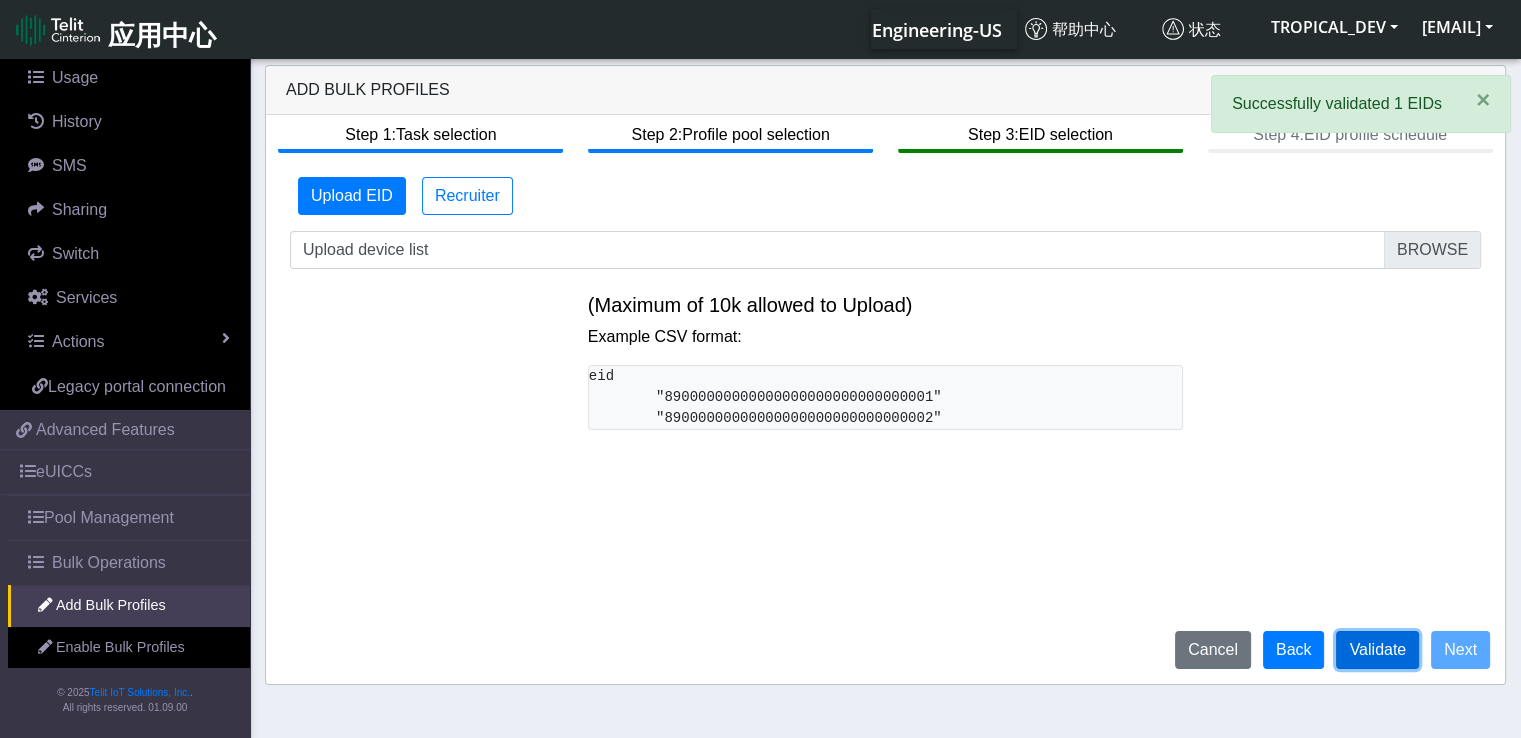 click on "Validate" at bounding box center [1377, 650] 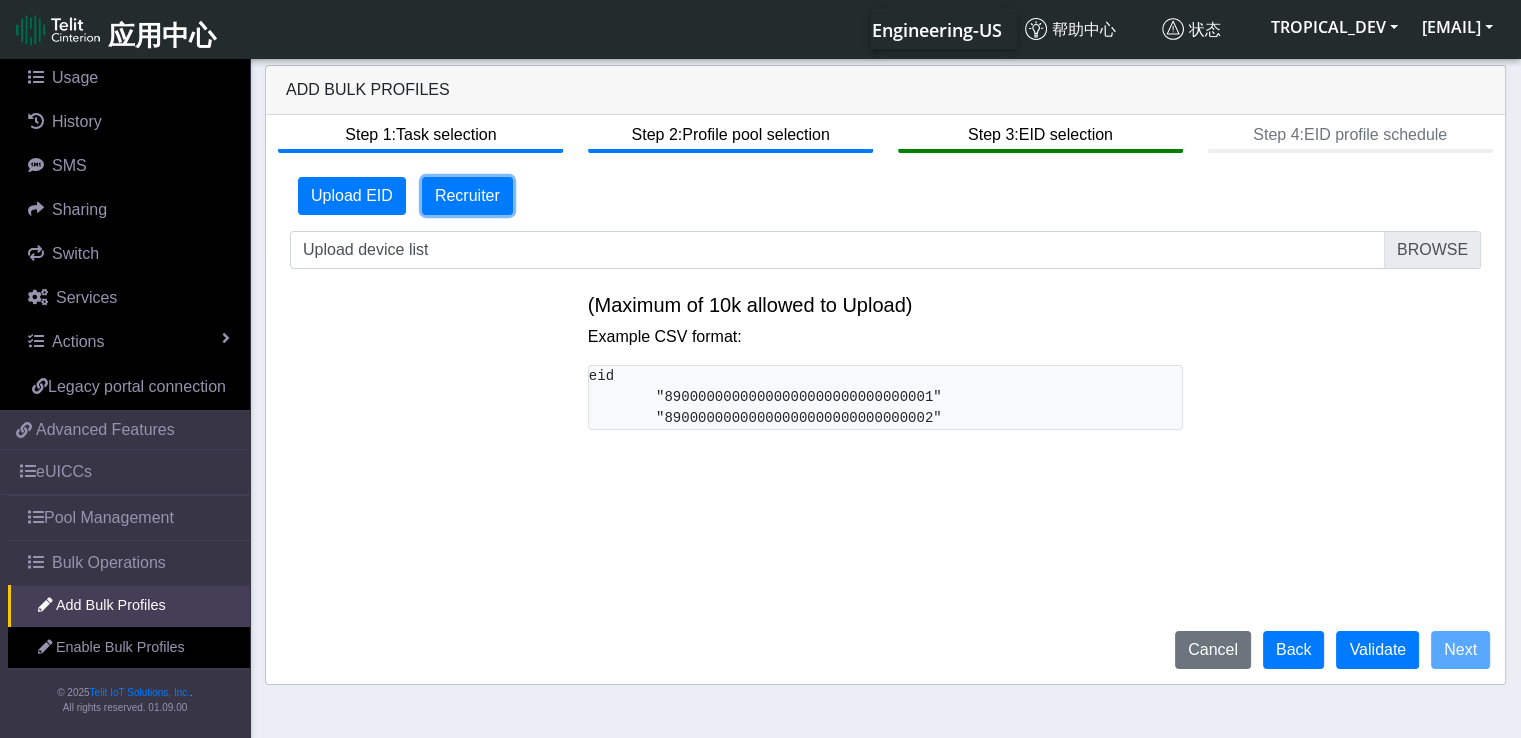 drag, startPoint x: 421, startPoint y: 185, endPoint x: 454, endPoint y: 182, distance: 33.13608 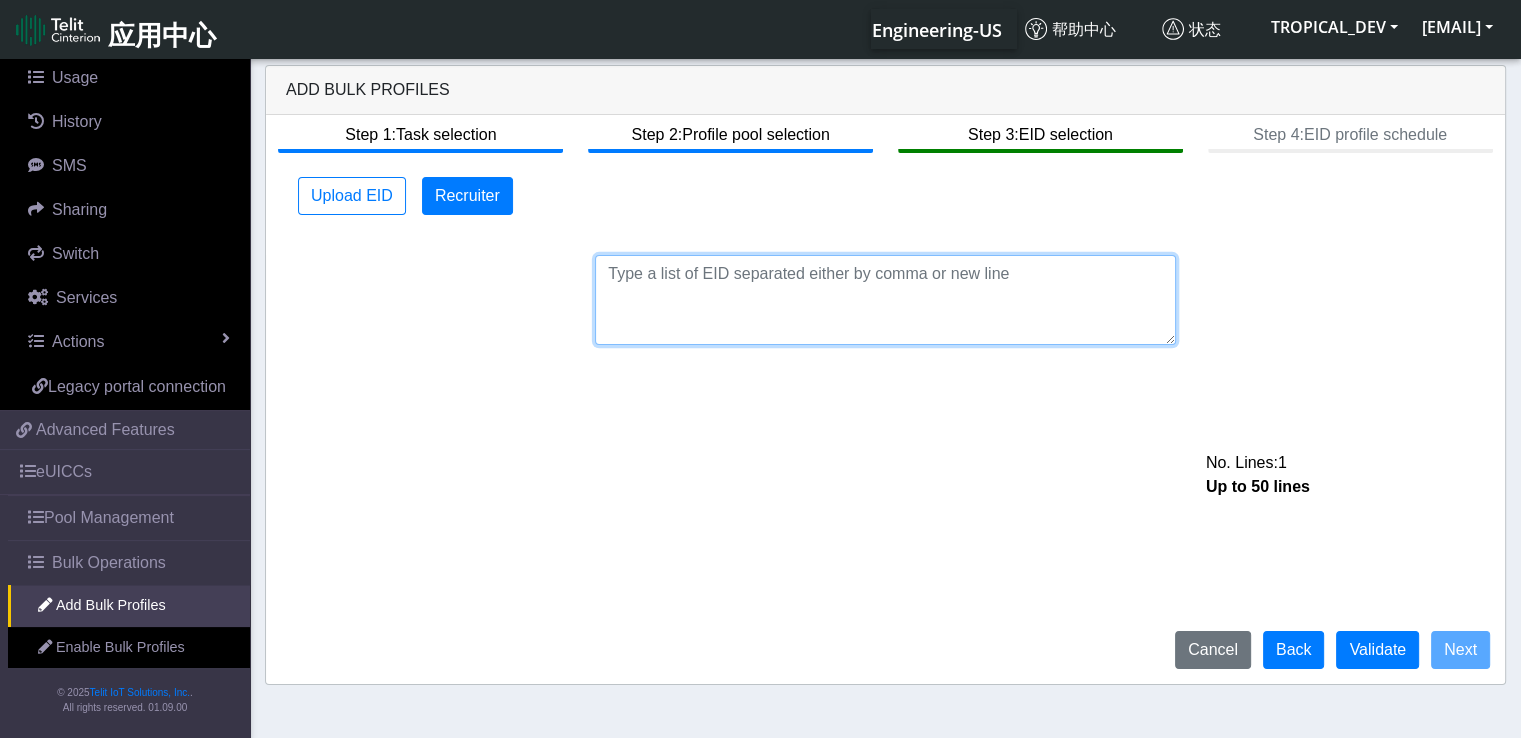 click at bounding box center [885, 300] 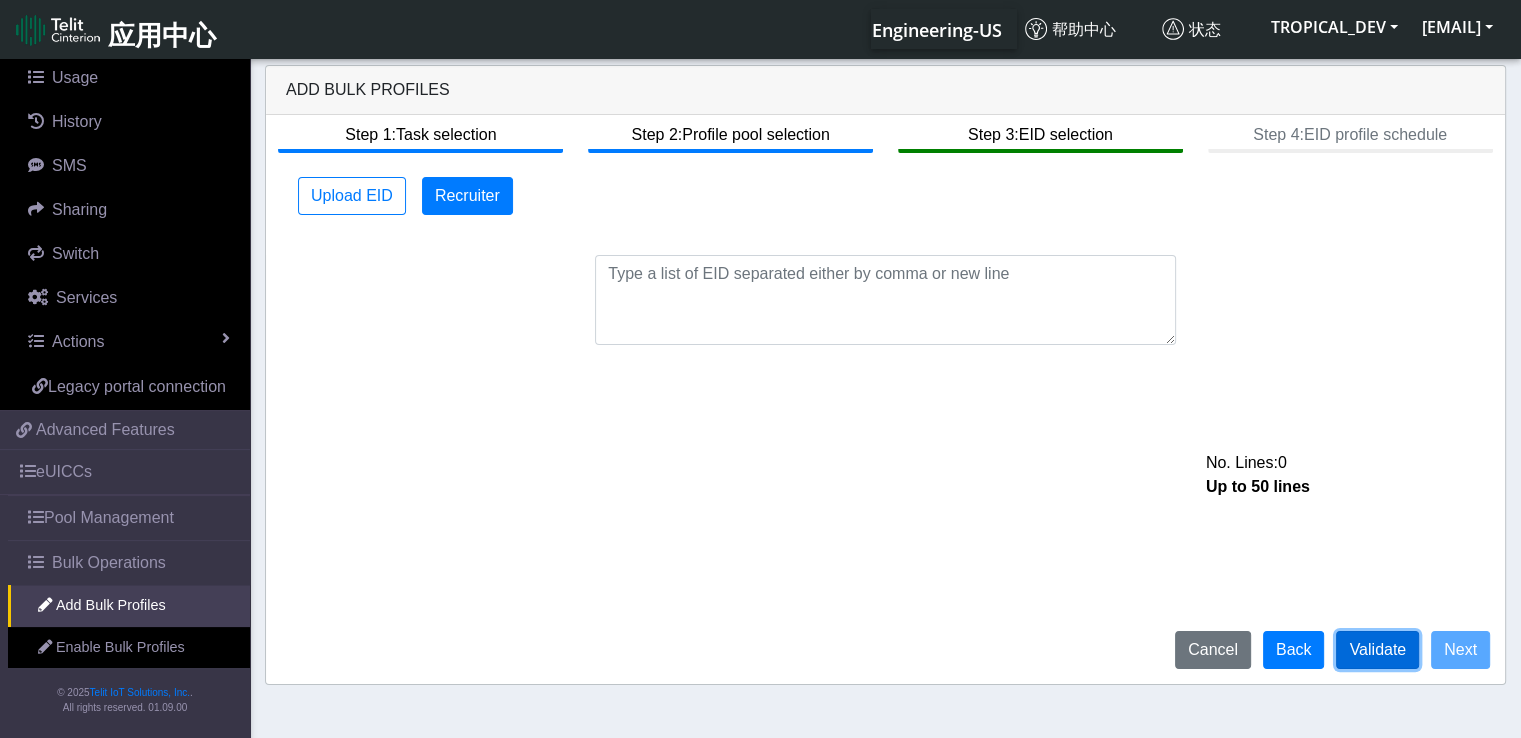 click on "Validate" at bounding box center (1377, 650) 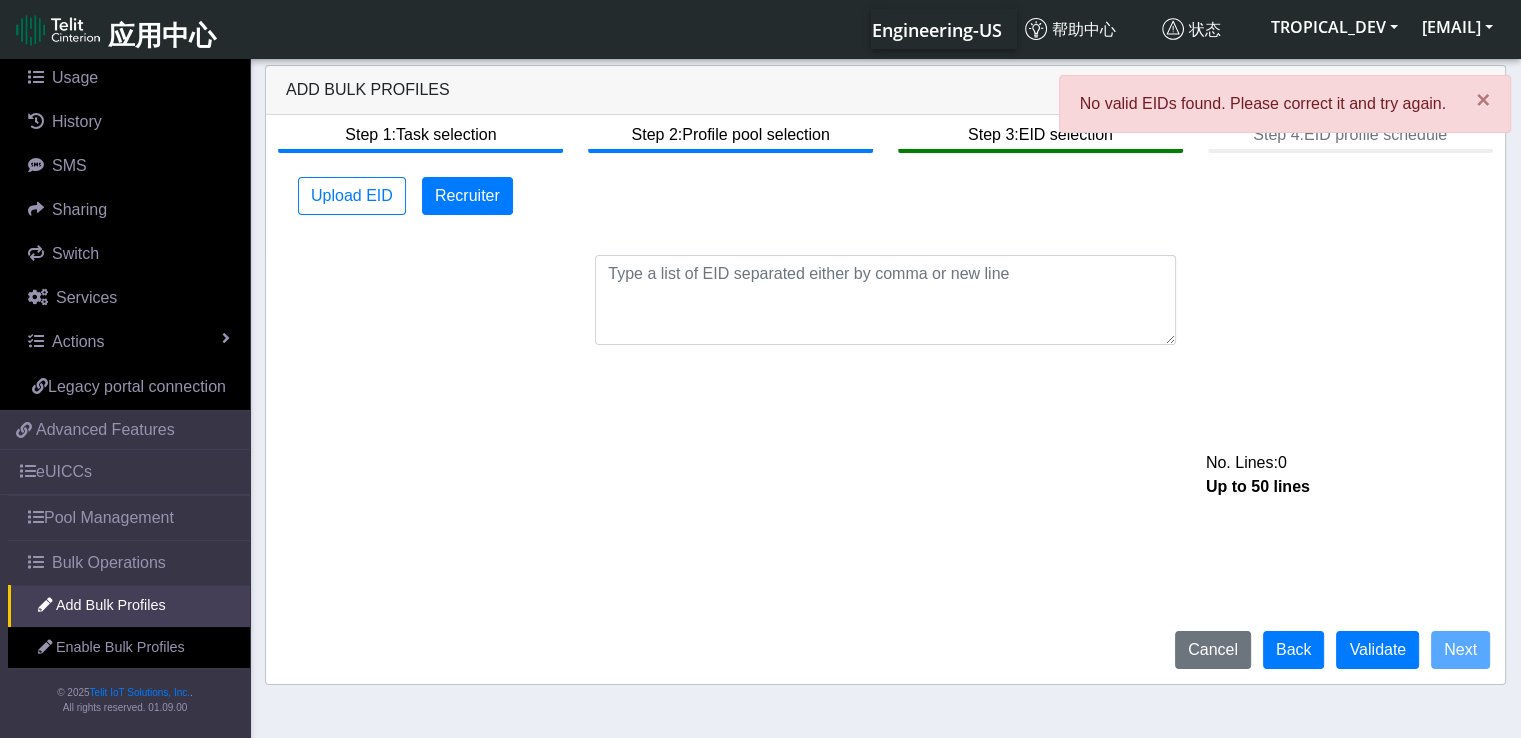 click on "Step 1:  Task selection  Step 2:  Profile pool selection  Step 3:  EID selection  Step 4:  EID profile schedule  Upload EID   Recruiter   No. Lines:  0   Up to 50 lines   Upload device list  (Maximum of 10k allowed to Upload) Example CSV format:         eid
"[EID]"
"[EID]"
Cancel   Back   Validate   Next" 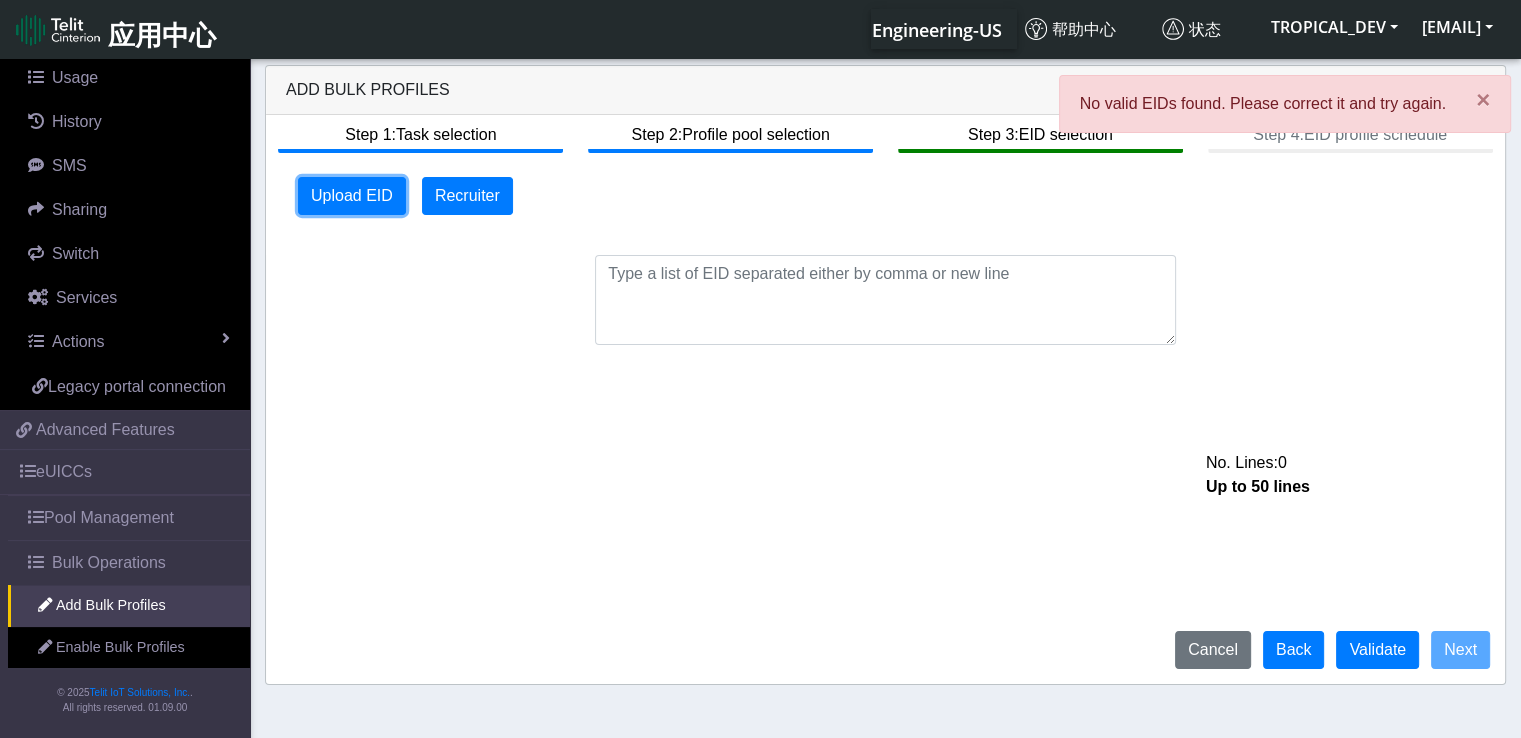 click on "Upload EID" at bounding box center [352, 196] 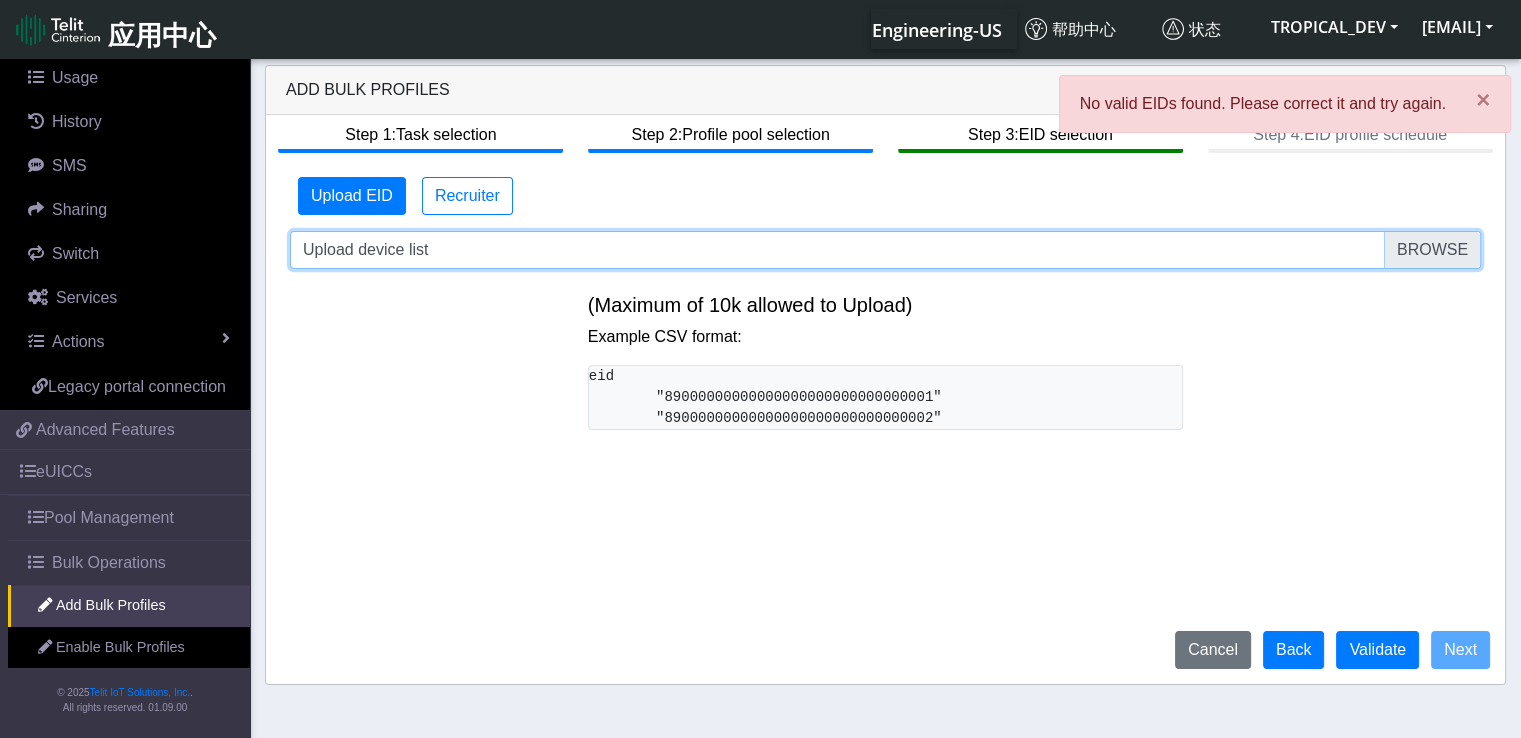 click on "Upload device list" at bounding box center [885, 250] 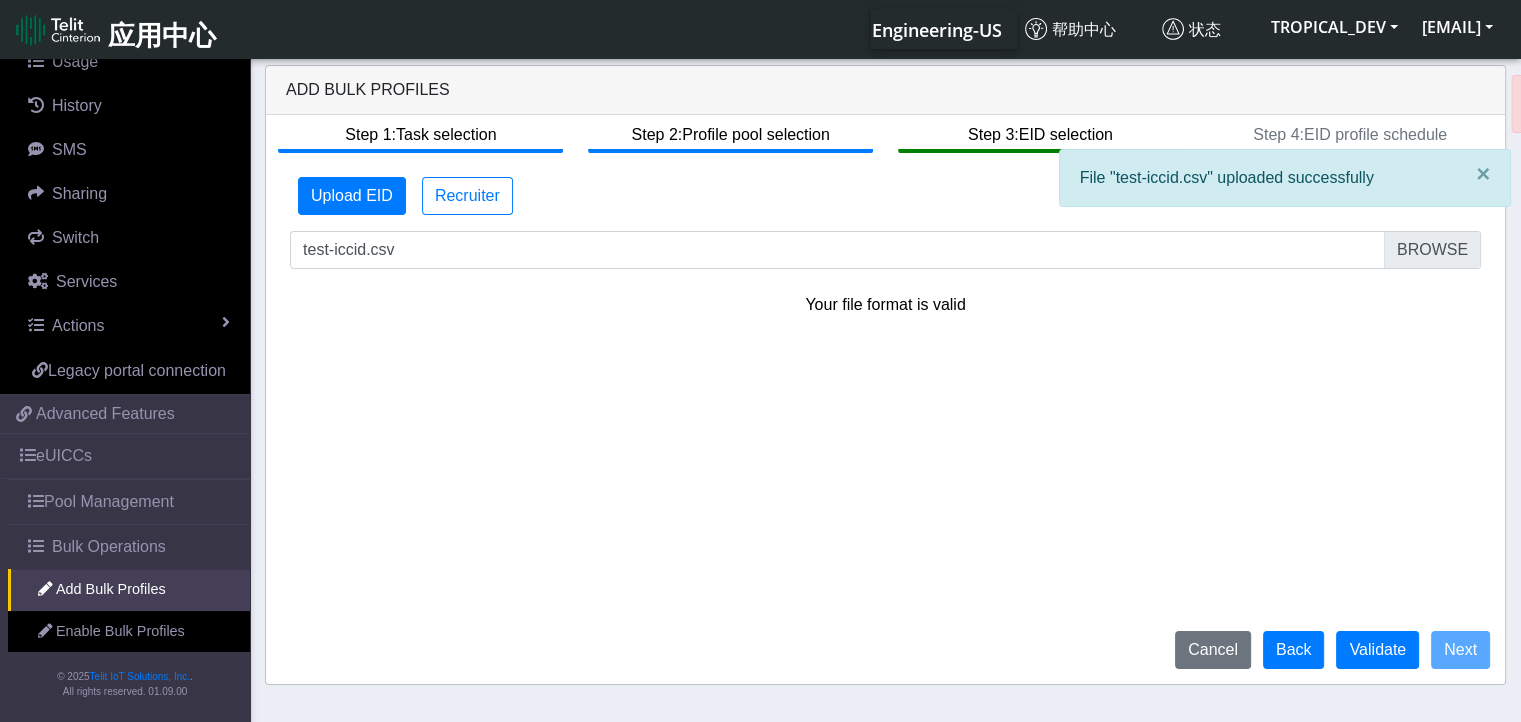 click on "Step 1:  Task selection  Step 2:  Profile pool selection  Step 3:  EID selection  Step 4:  EID profile schedule  Upload EID   Recruiter   No. Lines:  0   Up to 50 lines   test-iccid.csv   Your file format is valid   Cancel   Back   Validate   Next" 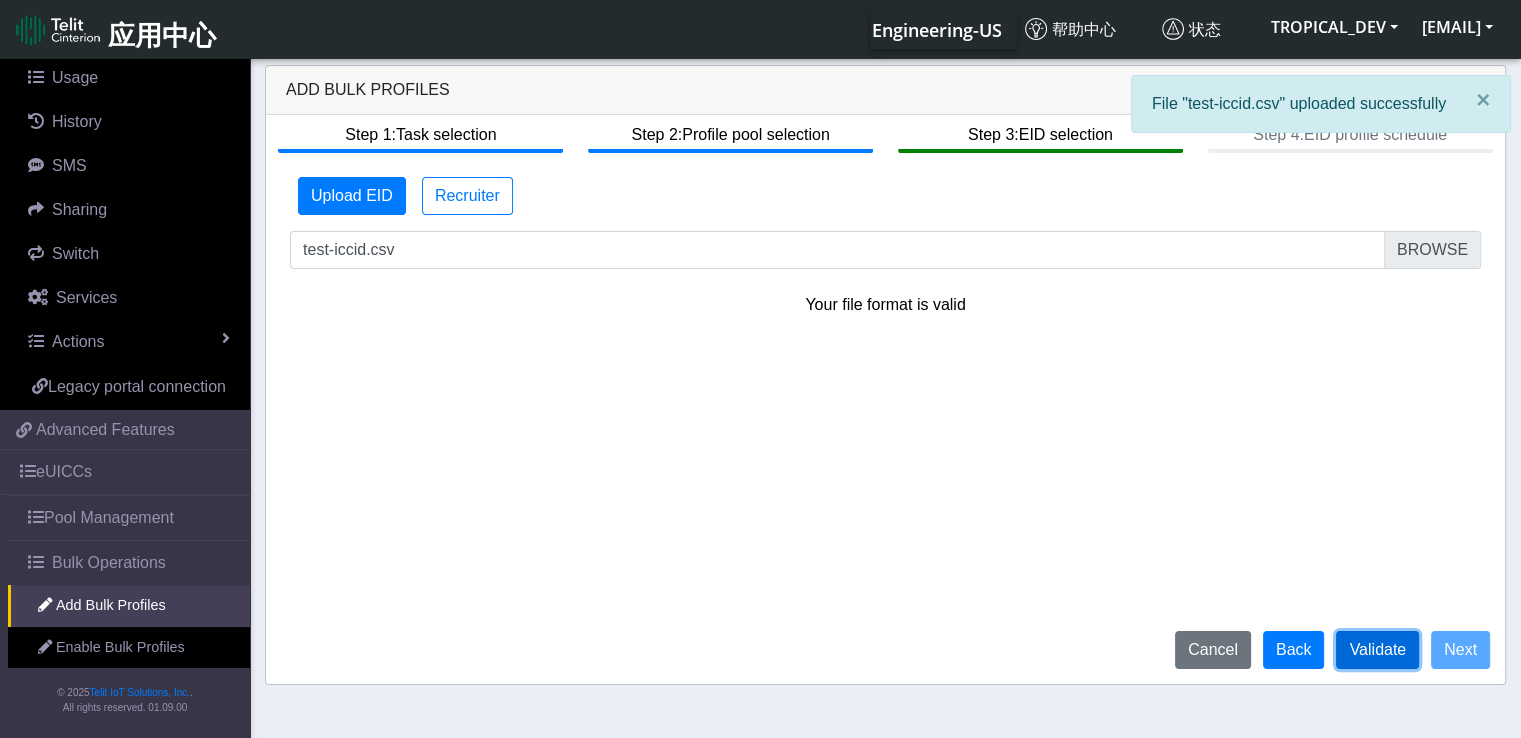 click on "Validate" at bounding box center (1377, 650) 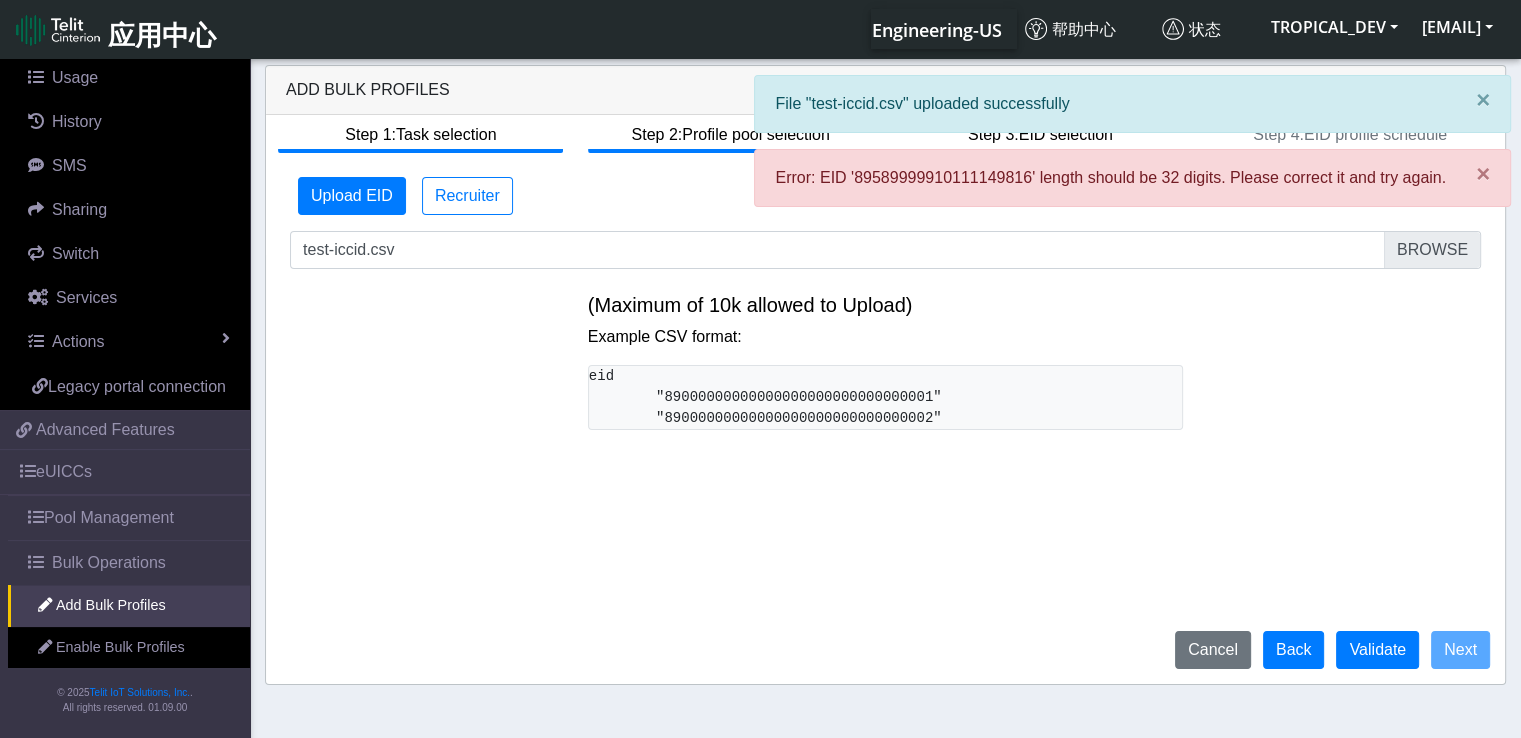 click on "(Maximum of 10k allowed to Upload) Example CSV format:         eid
"[EID]"
"[EID]"" 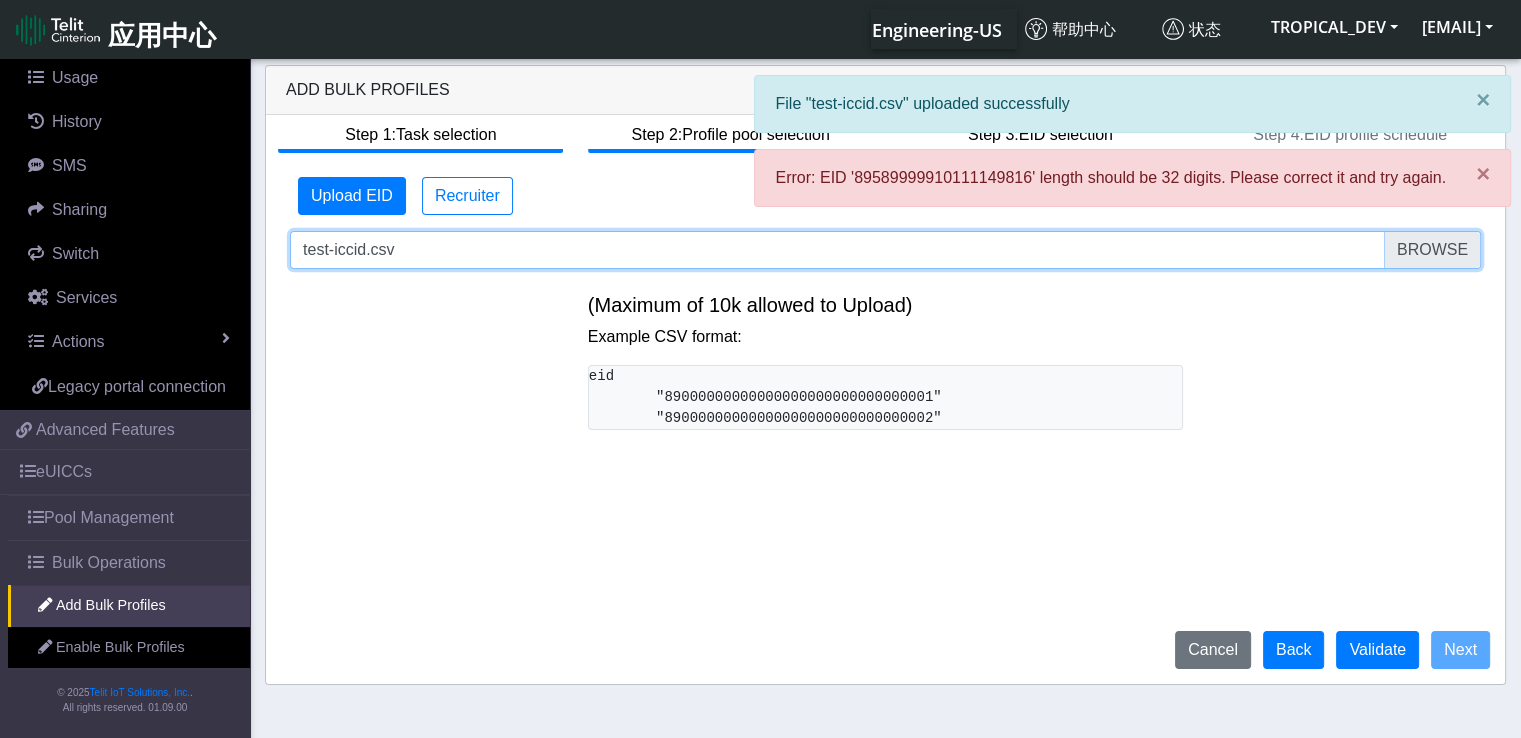 click on "test-iccid.csv" at bounding box center [885, 250] 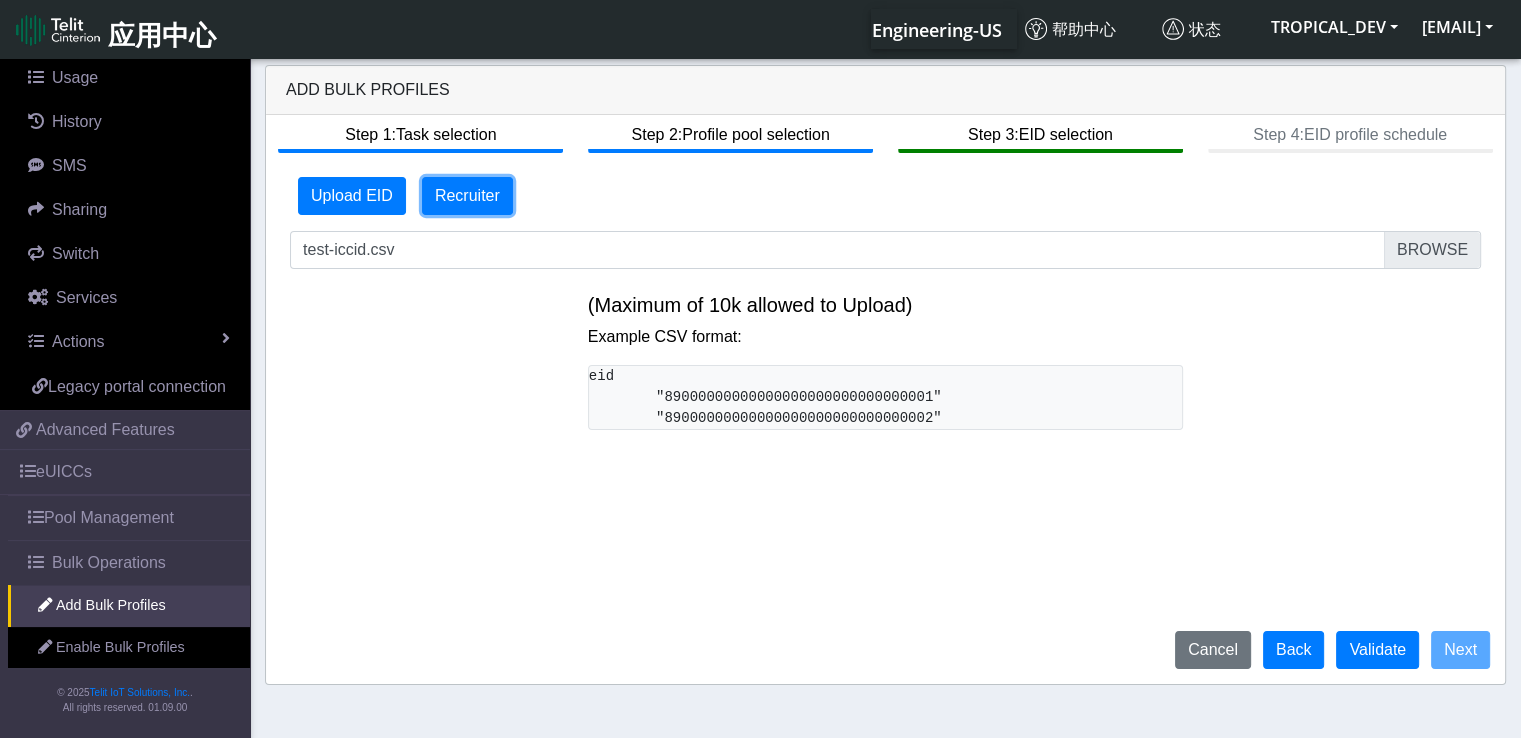click on "Recruiter" at bounding box center (467, 196) 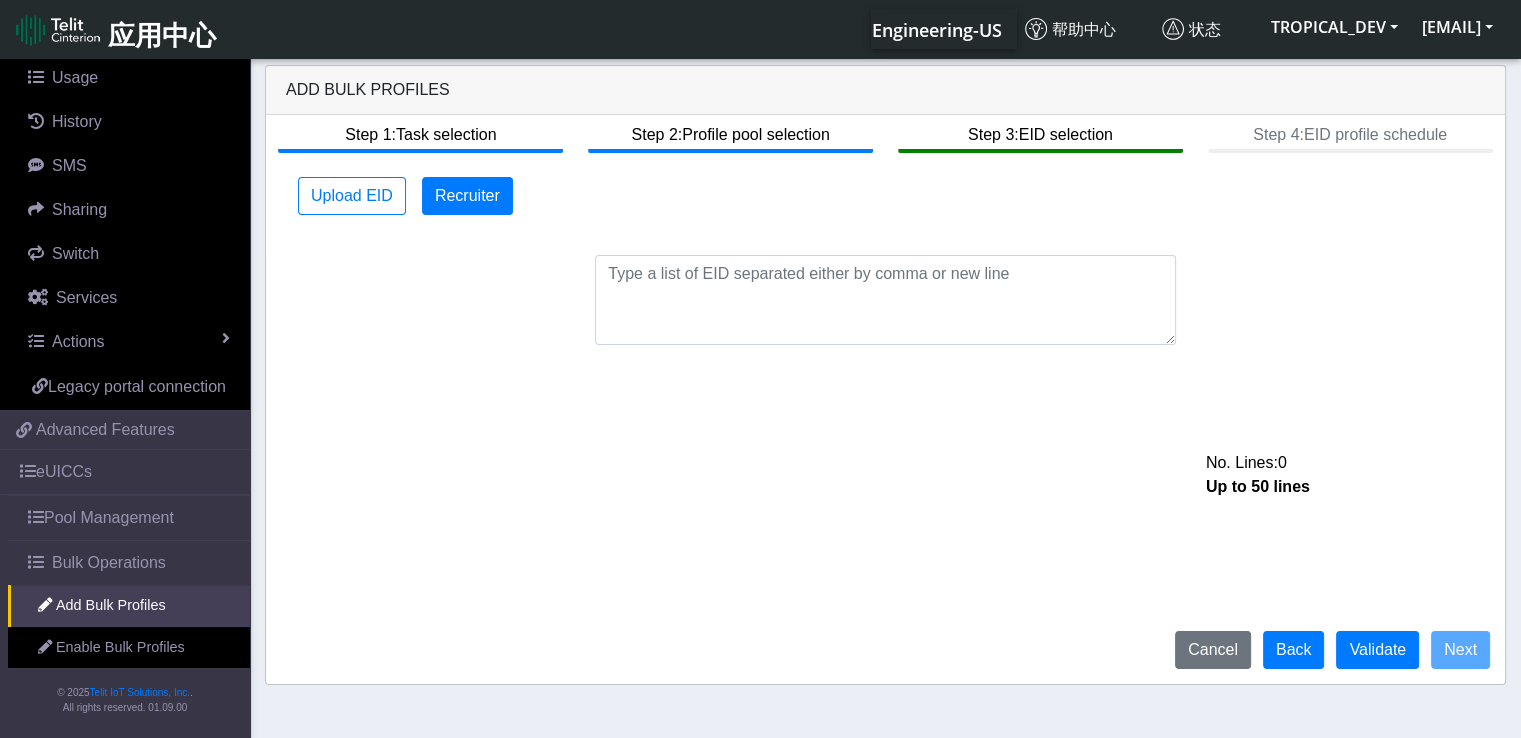 click on "Up to 50 lines" 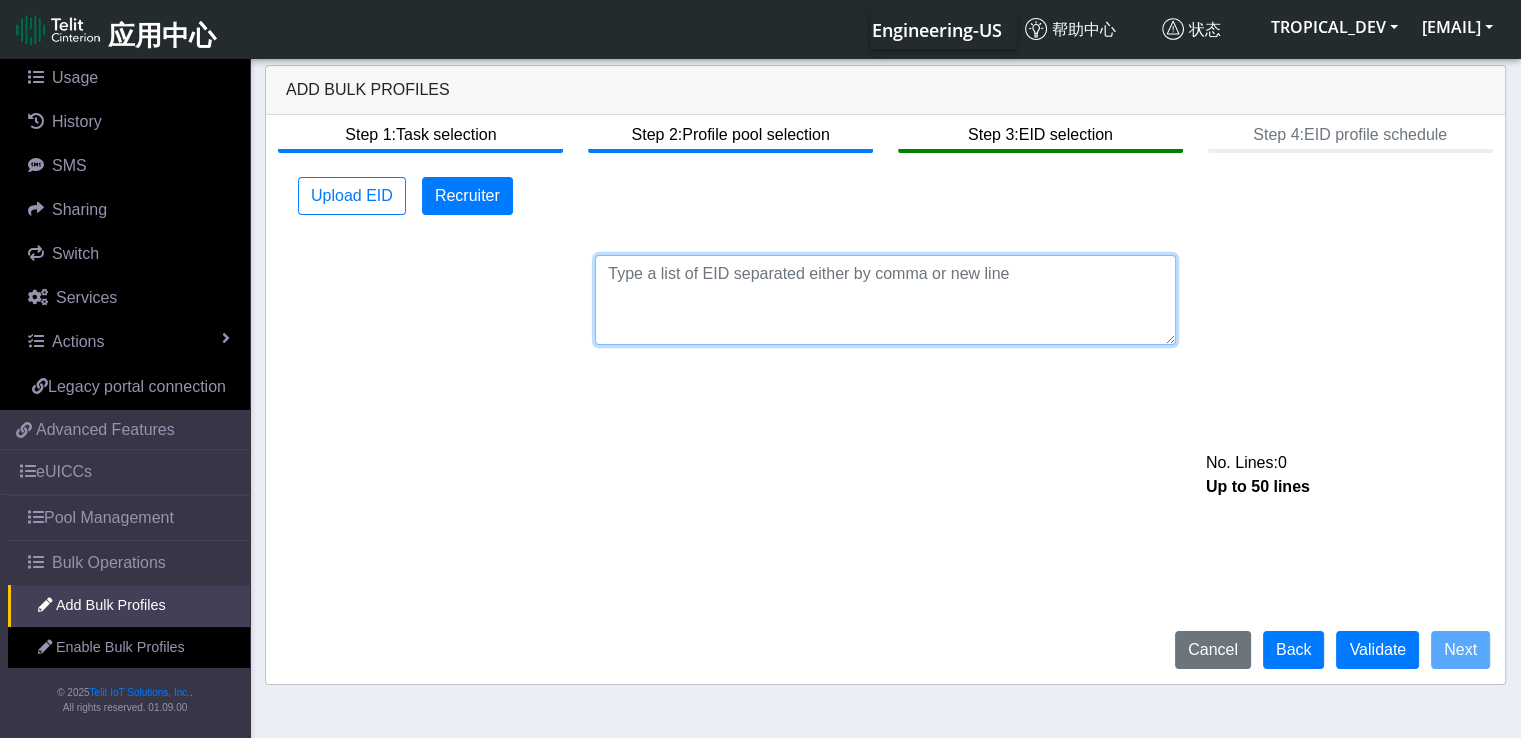 click at bounding box center [885, 300] 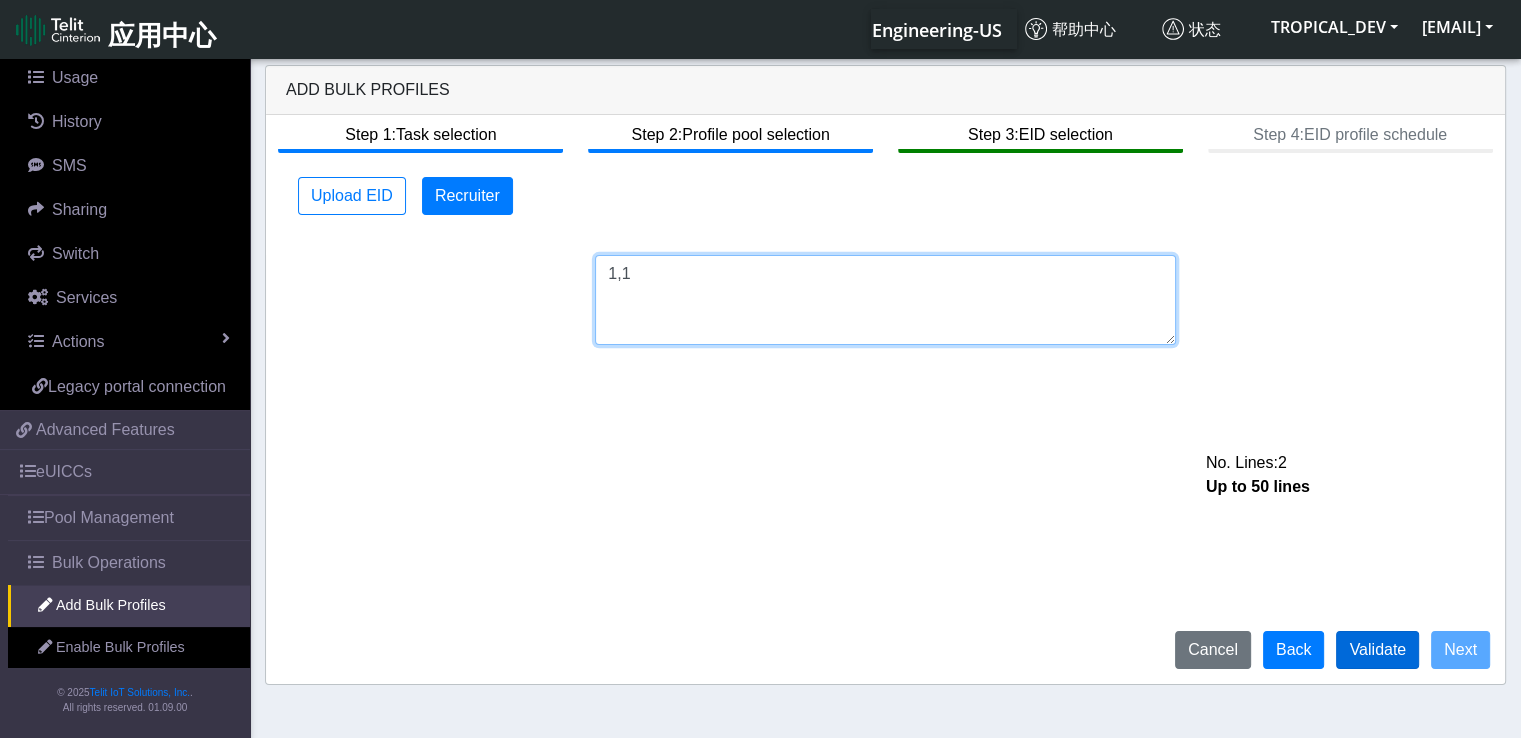type on "1,1" 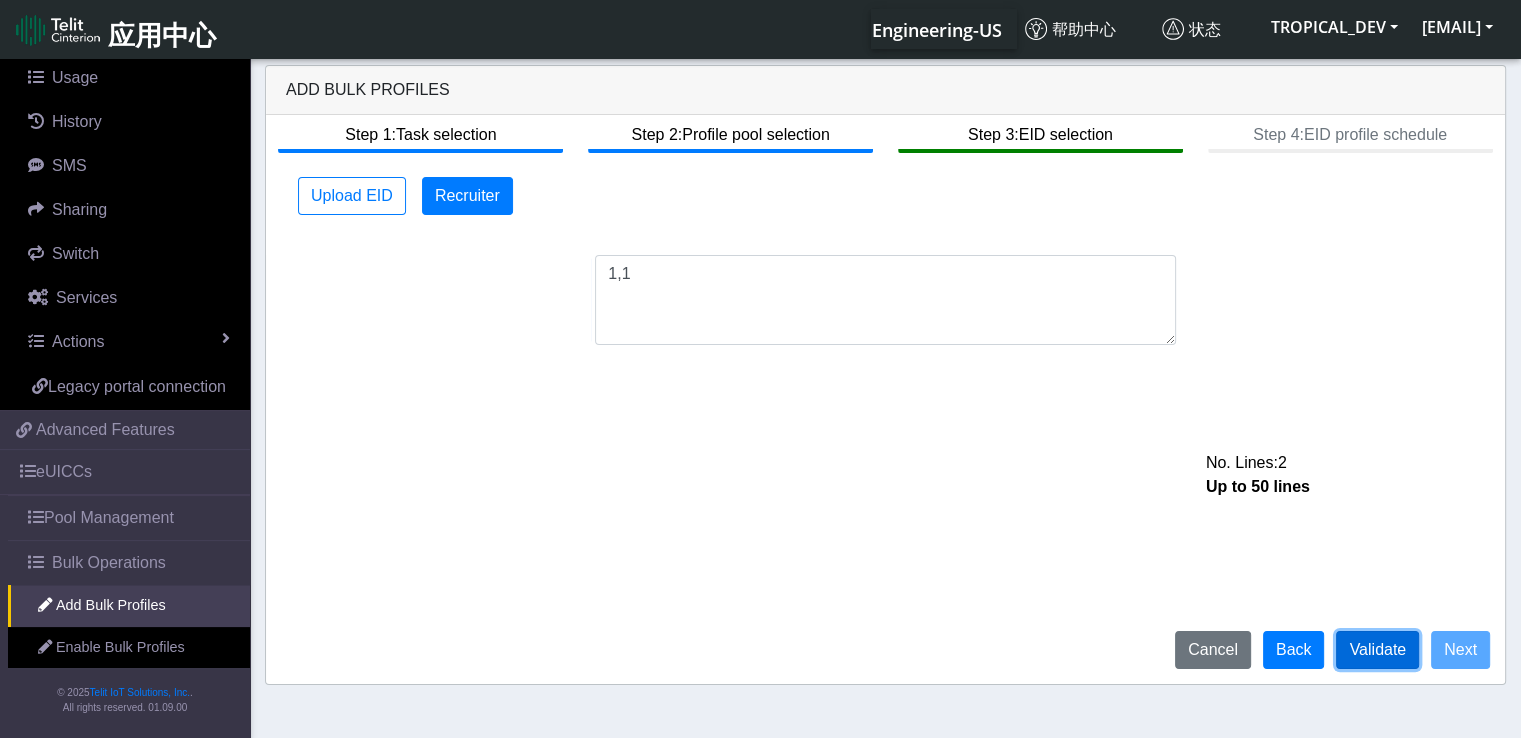 click on "Validate" at bounding box center [1377, 650] 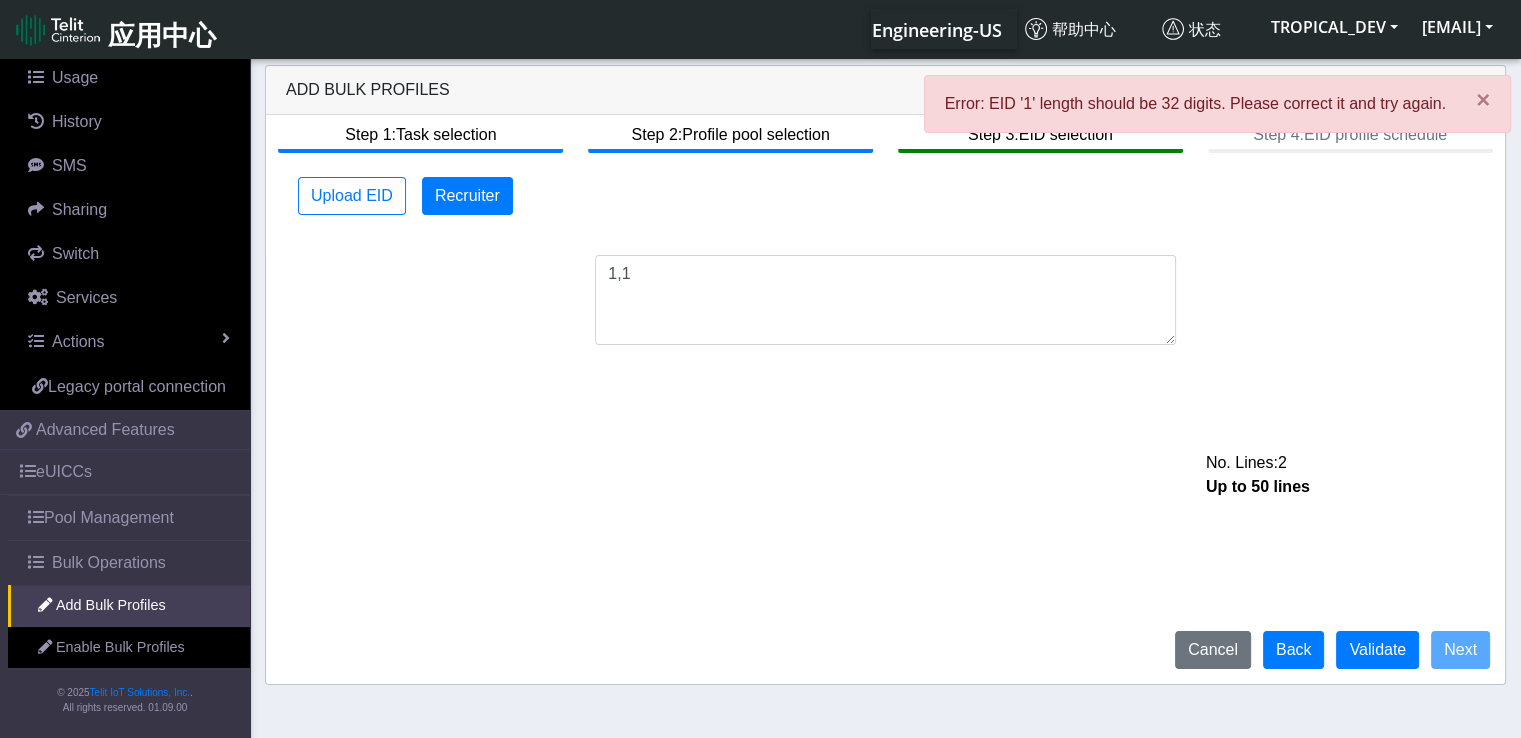 click on "1,1  No. Lines:  2   Up to 50 lines" 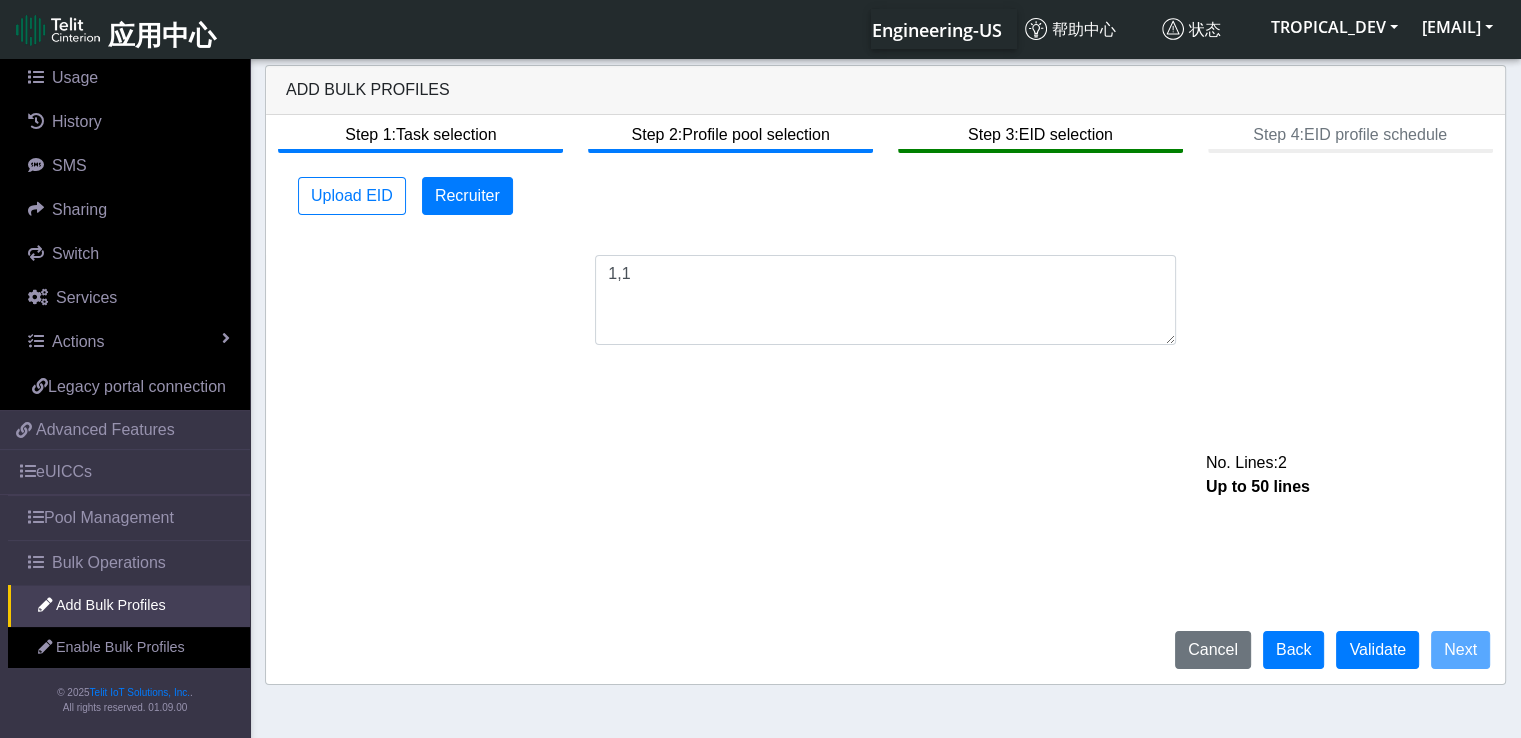 click on "1,1  No. Lines:  2   Up to 50 lines" 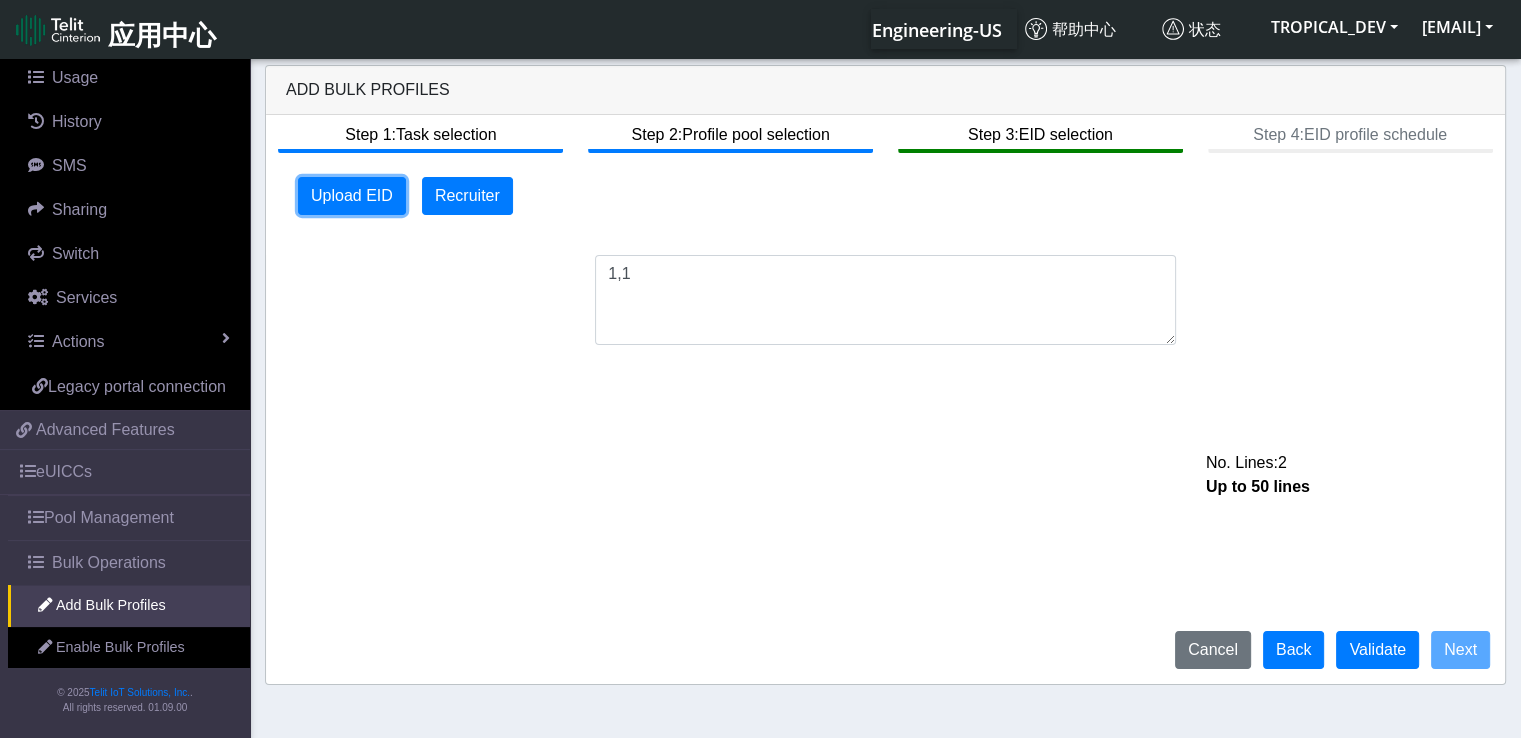 click on "Upload EID" at bounding box center [352, 196] 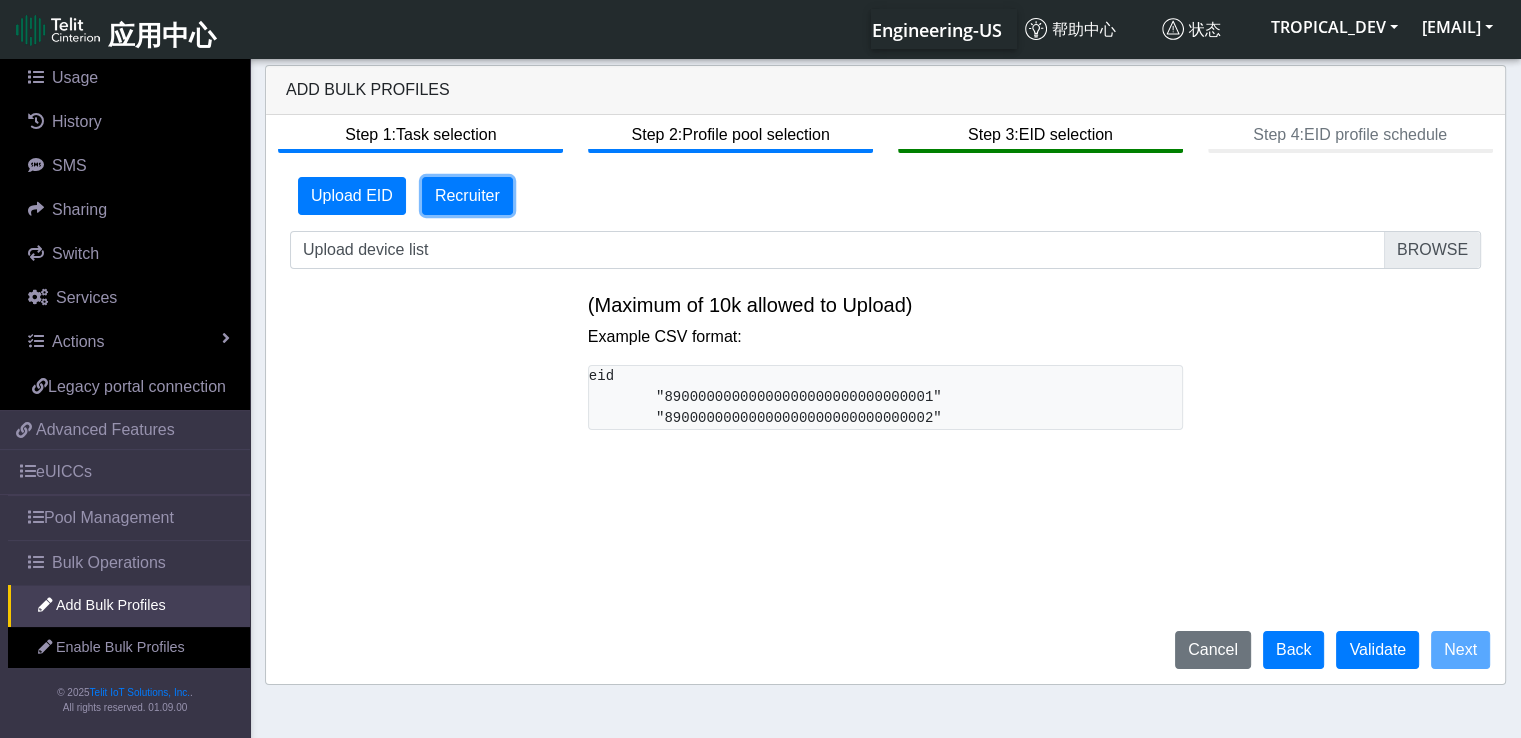 click on "Recruiter" at bounding box center [467, 196] 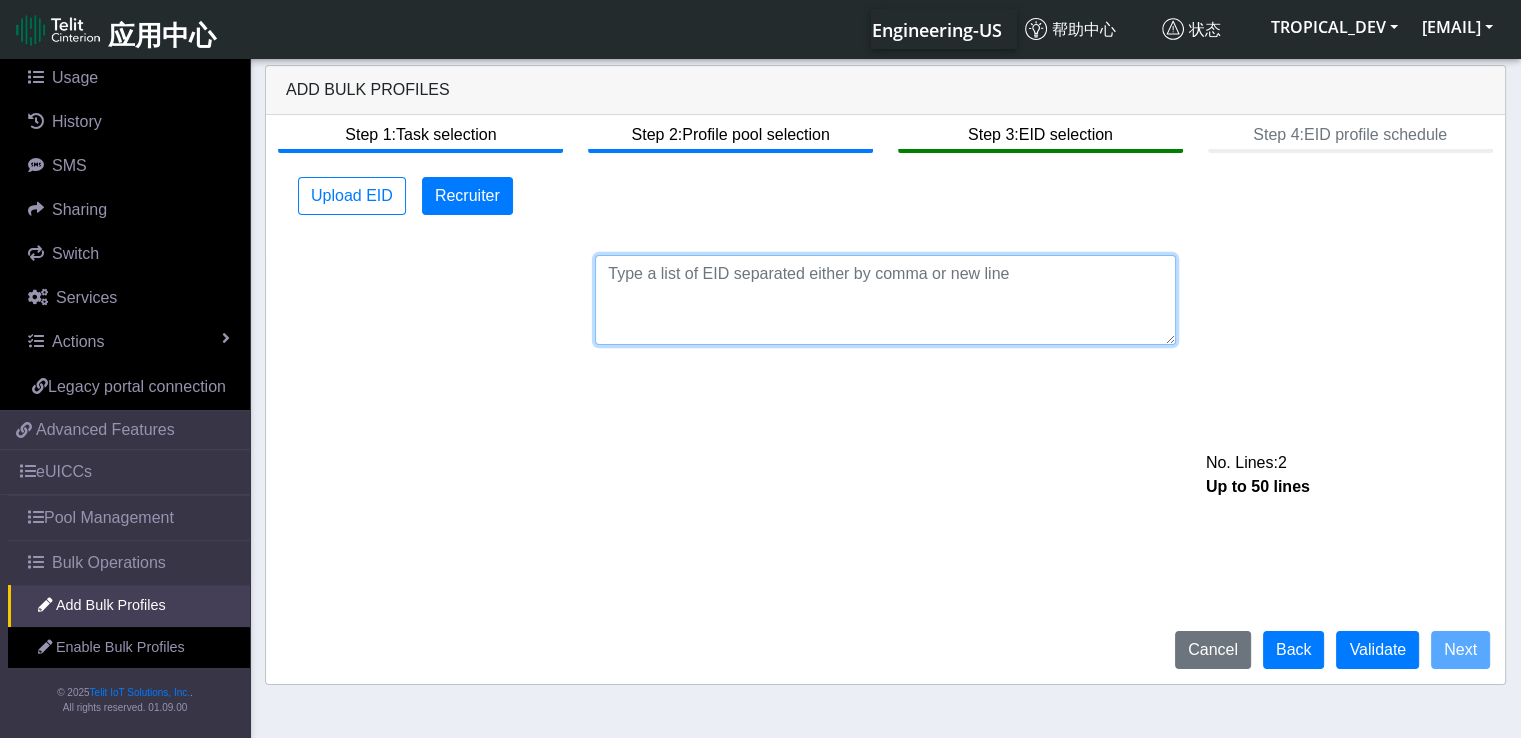 click at bounding box center [885, 300] 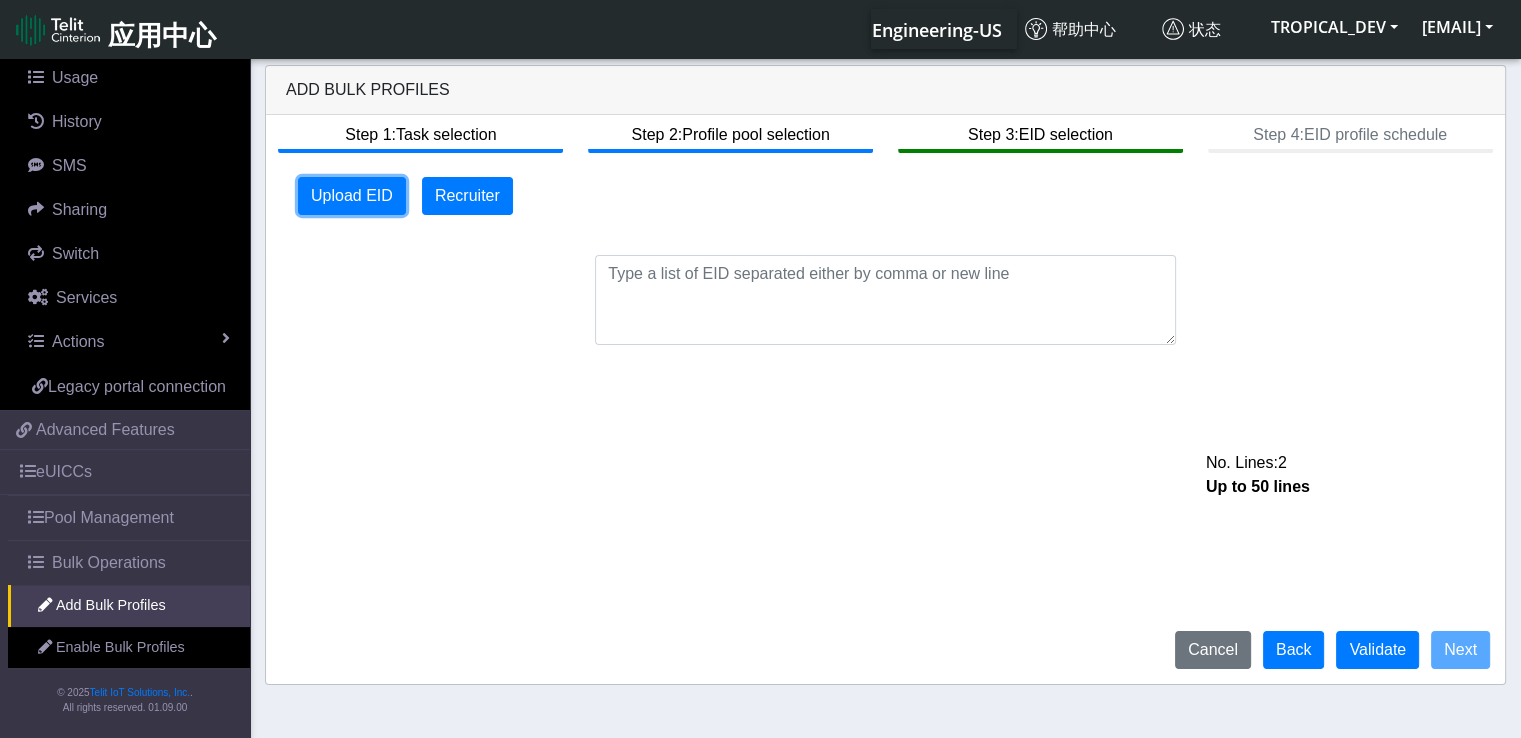 click on "Upload EID" at bounding box center [352, 196] 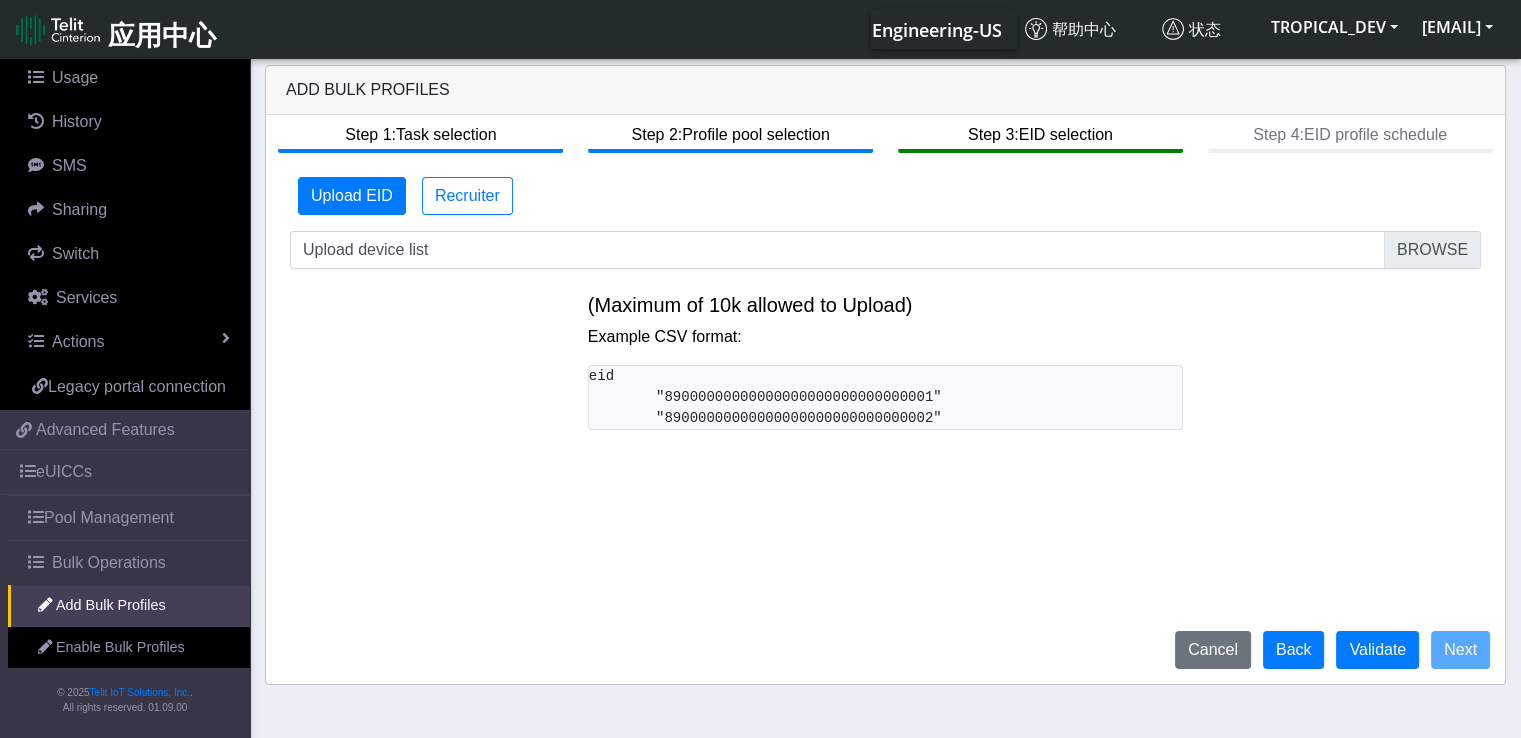 click on "Upload EID   Recruiter   No. Lines:  2   Up to 50 lines   Upload device list  (Maximum of 10k allowed to Upload) Example CSV format:         eid
"[EID]"
"[EID]"
Cancel   Back   Validate   Next" 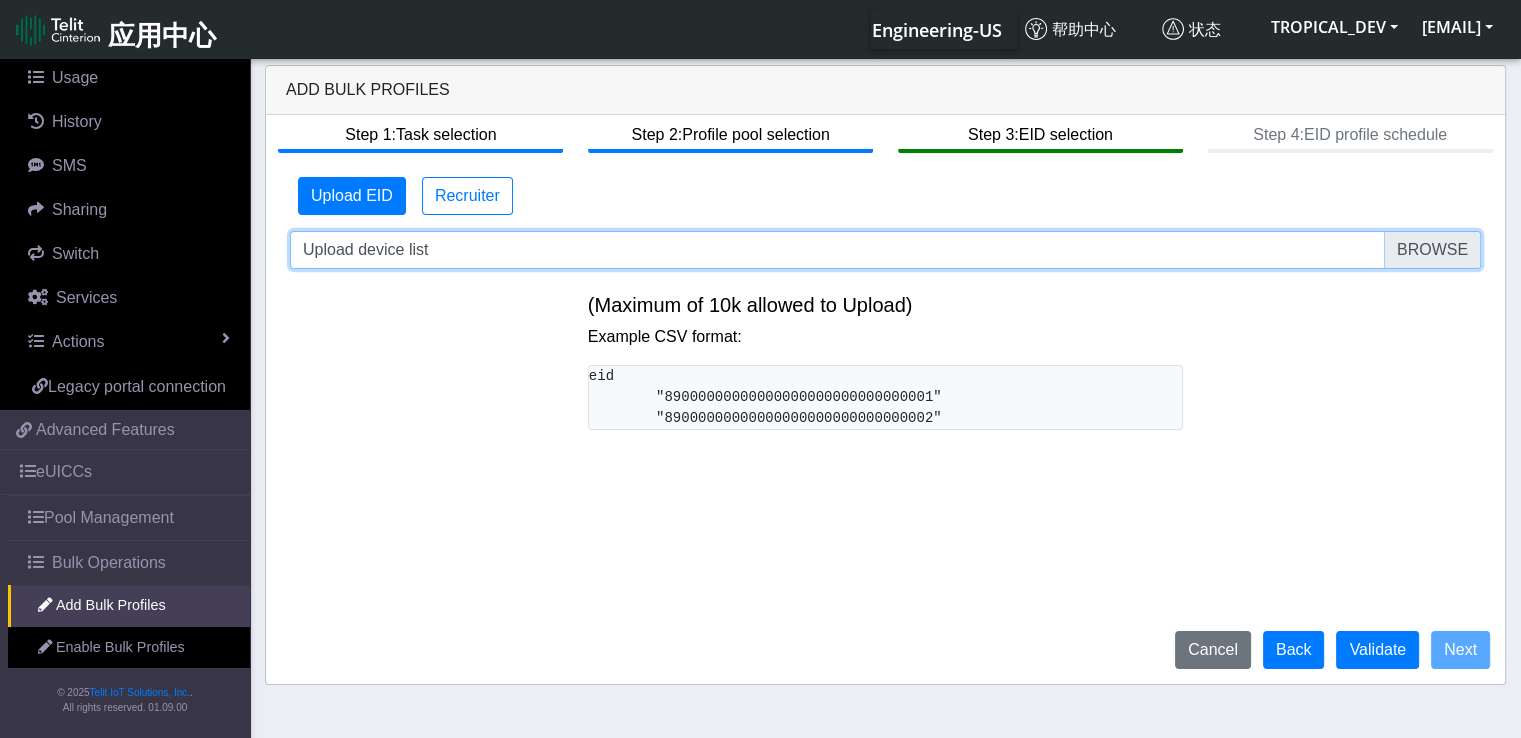 click on "Upload device list" at bounding box center [885, 250] 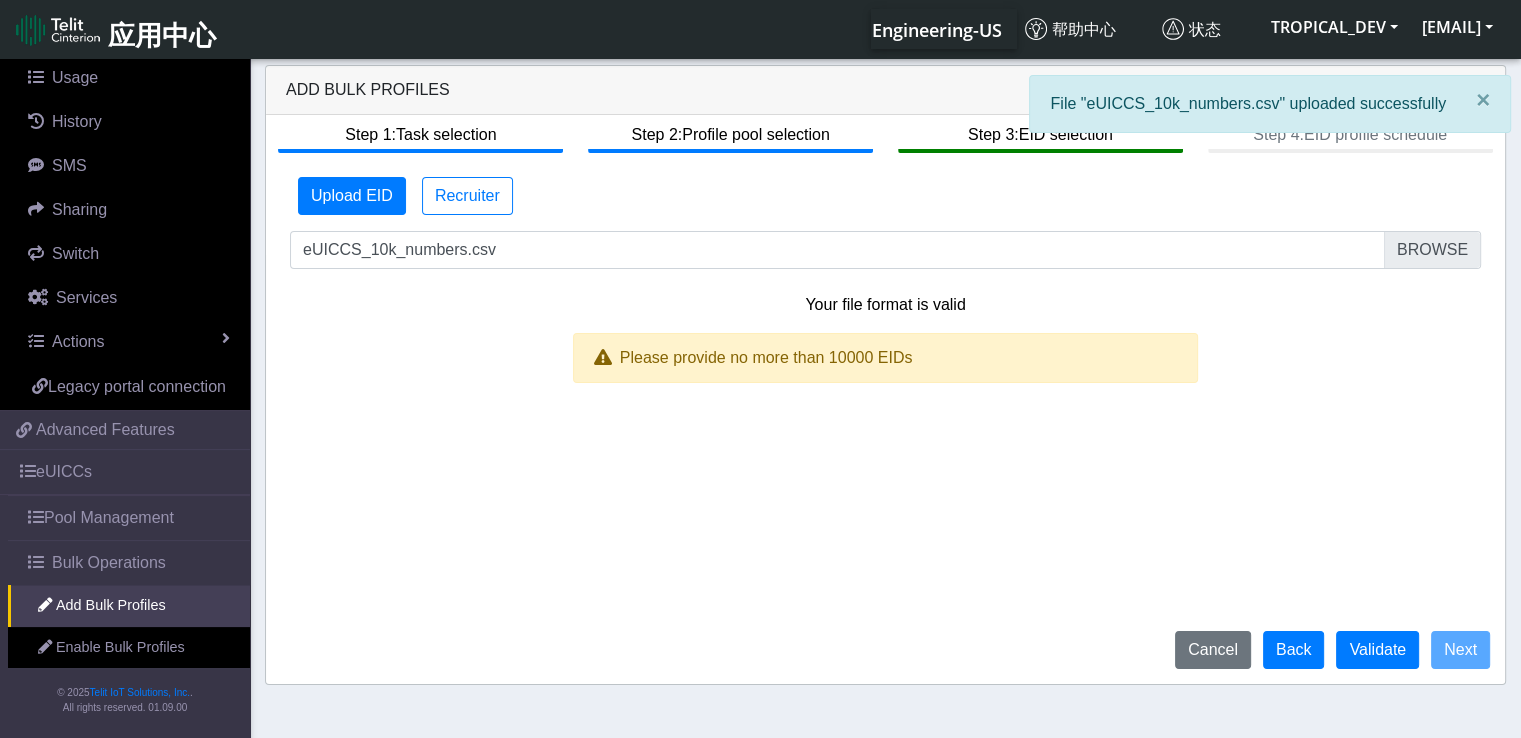 drag, startPoint x: 964, startPoint y: 365, endPoint x: 563, endPoint y: 347, distance: 401.40378 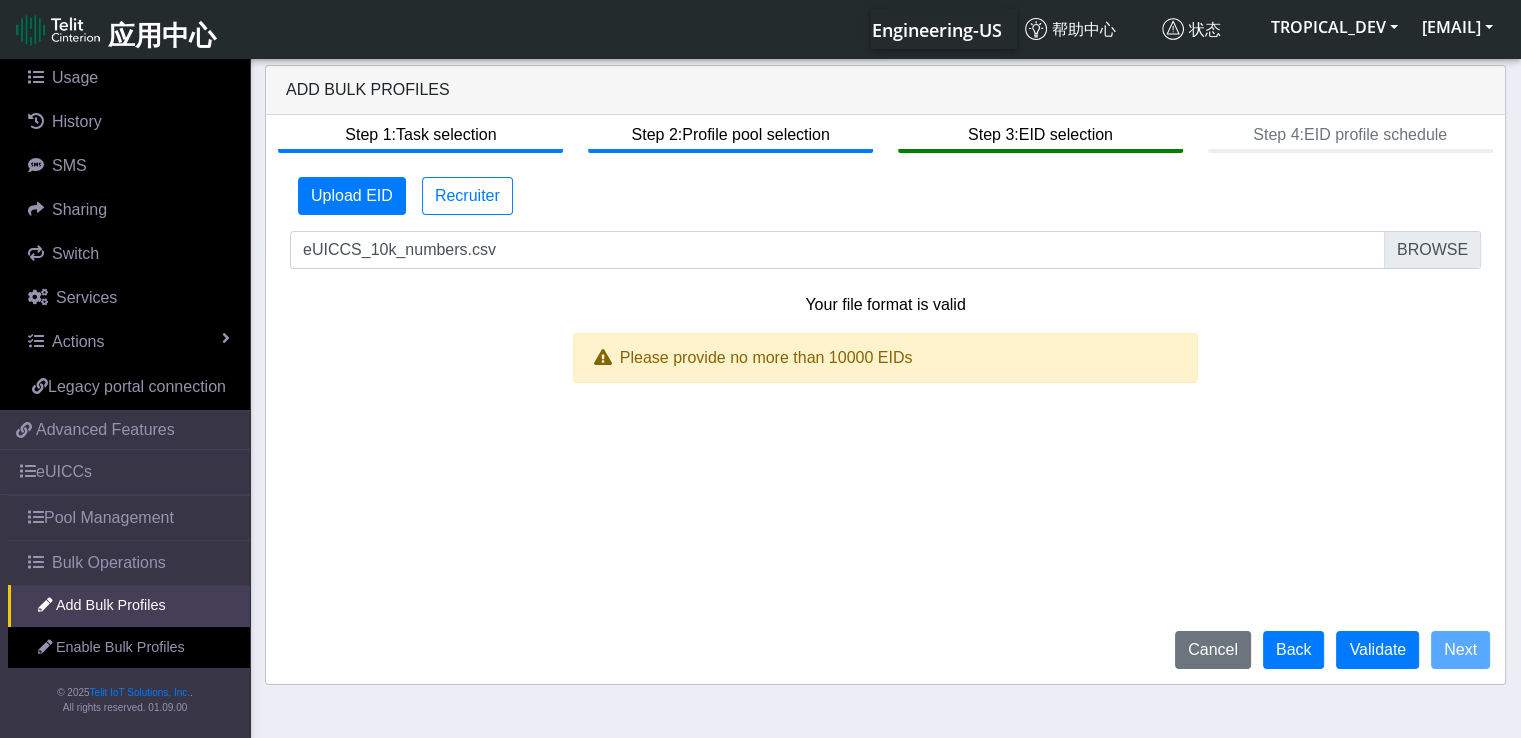 click on "Step 1:  Task selection  Step 2:  Profile pool selection  Step 3:  EID selection  Step 4:  EID profile schedule  Upload EID   Recruiter   No. Lines:  0   Up to 50 lines   eUICCS_10k_numbers.csv   Your file format is valid   Please provide no more than 10000 EIDs   Cancel   Back   Validate   Next" 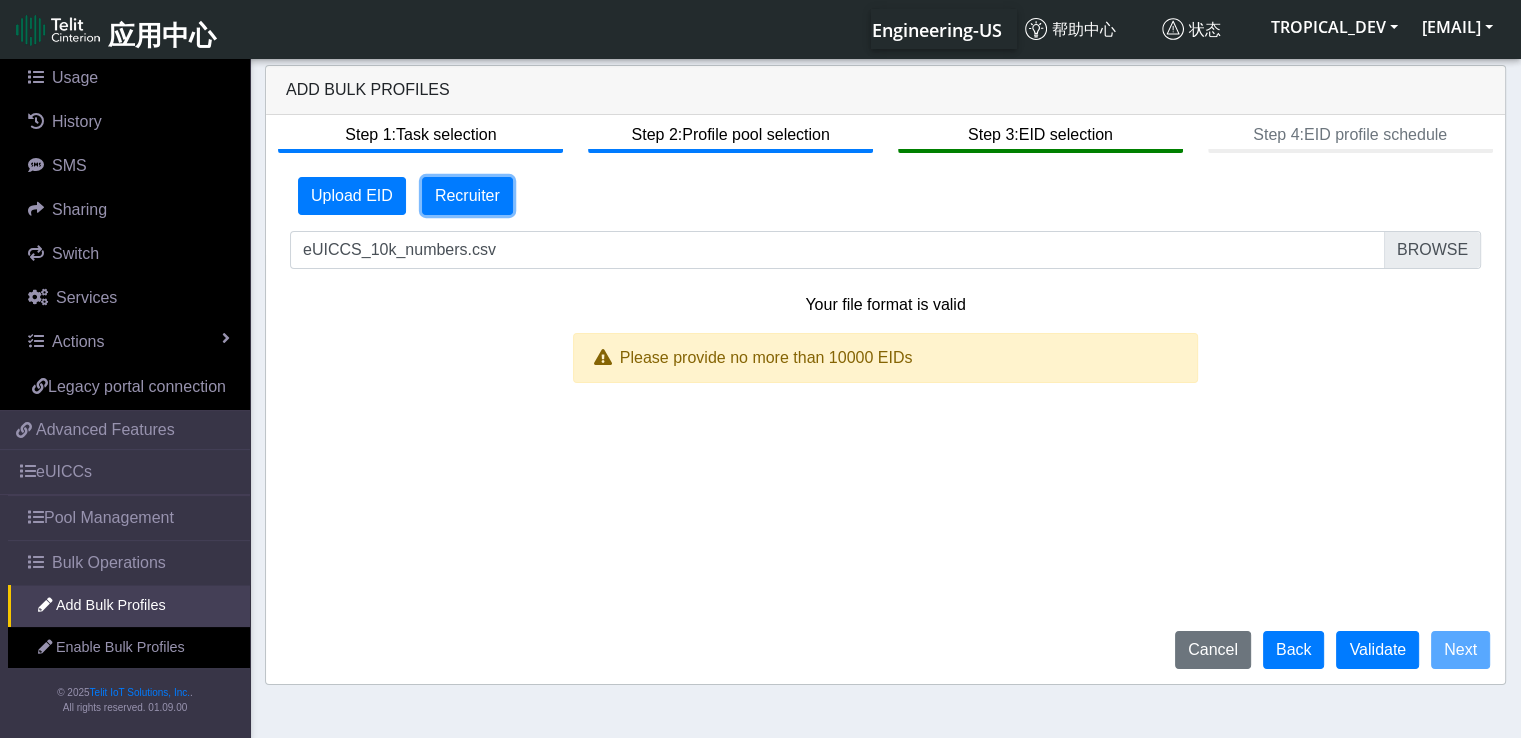 click on "Recruiter" at bounding box center (467, 196) 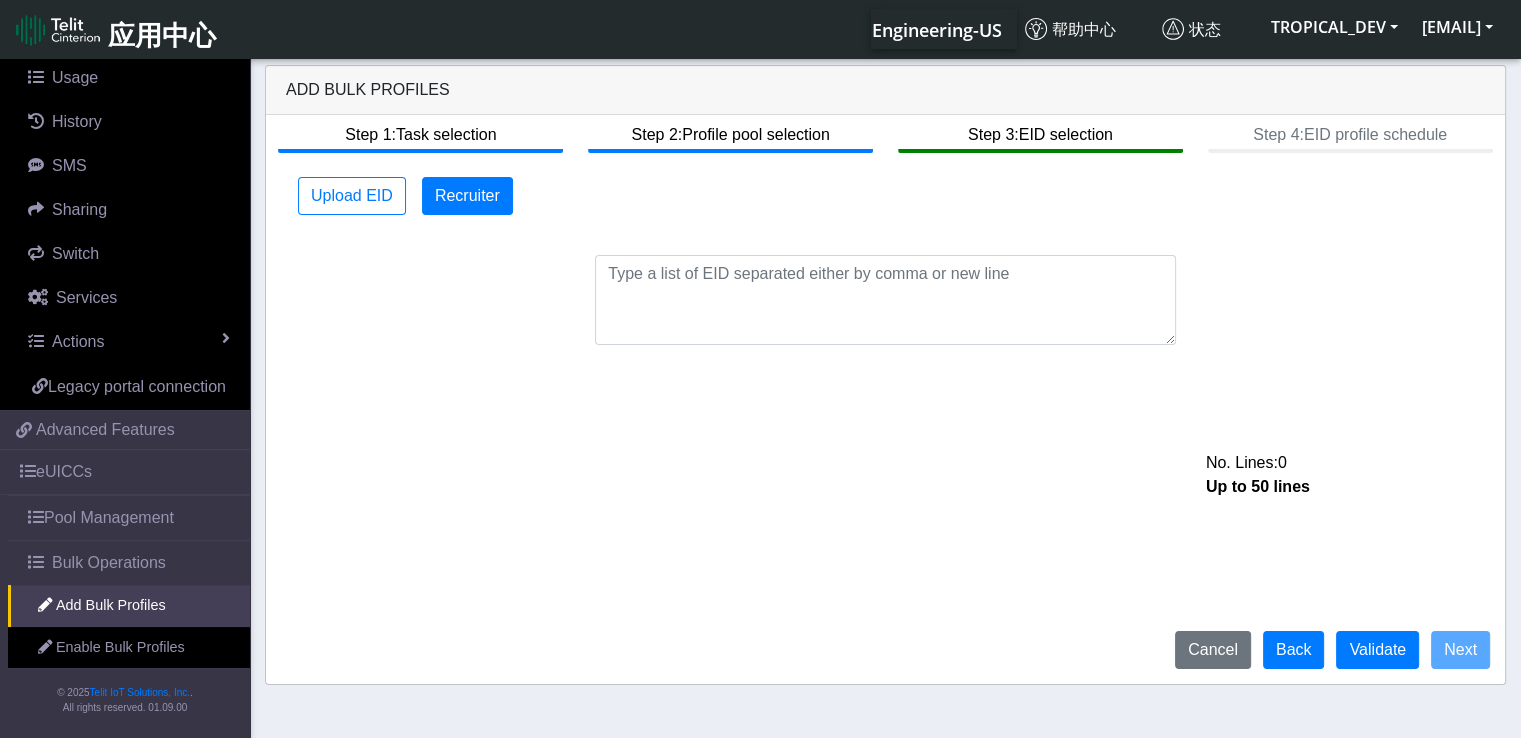 click on "Step 1:  Task selection  Step 2:  Profile pool selection  Step 3:  EID selection  Step 4:  EID profile schedule  Upload EID   Recruiter   No. Lines:  0   Up to 50 lines   Upload device list  (Maximum of 10k allowed to Upload) Example CSV format:         eid
"[EID]"
"[EID]"
Cancel   Back   Validate   Next" 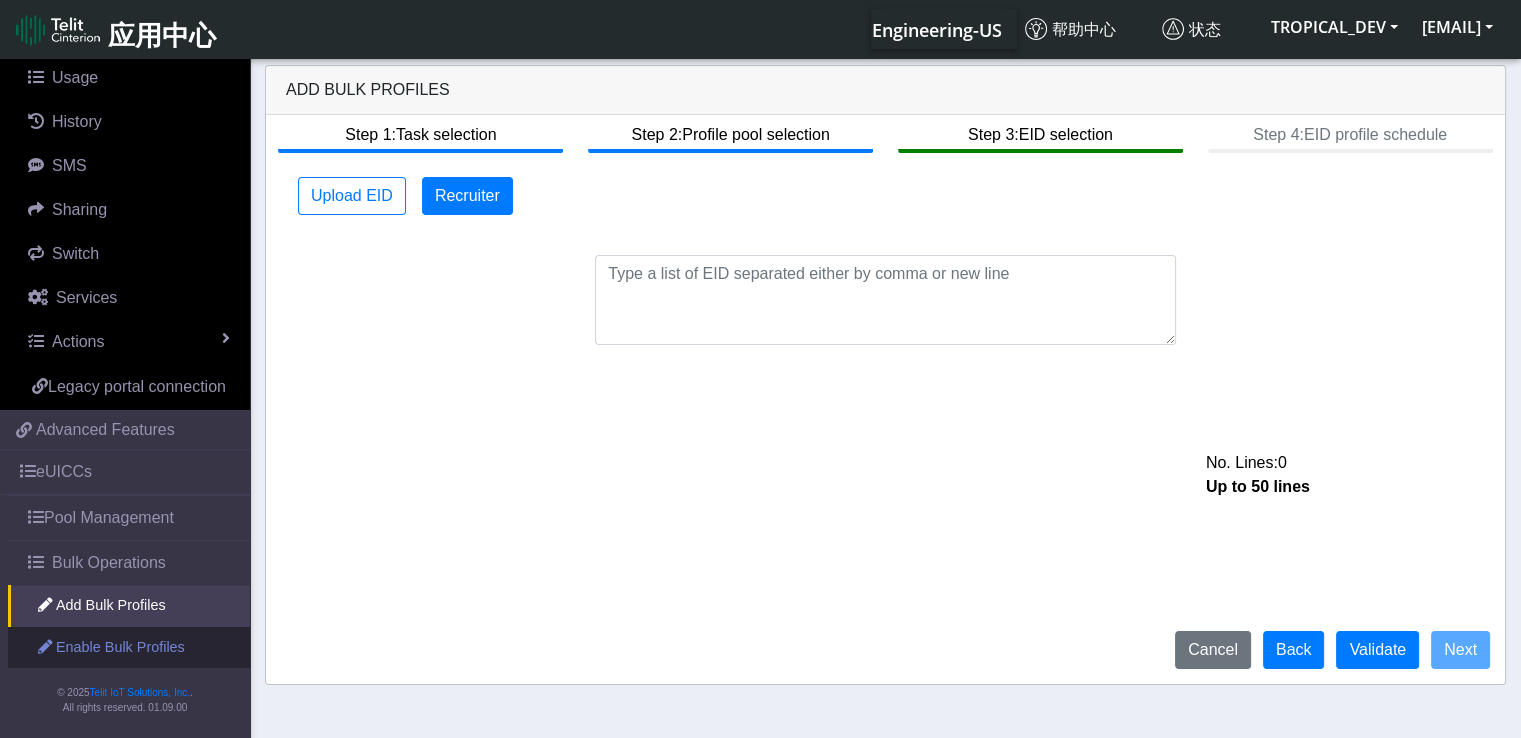 click on "Enable Bulk Profiles" at bounding box center [129, 648] 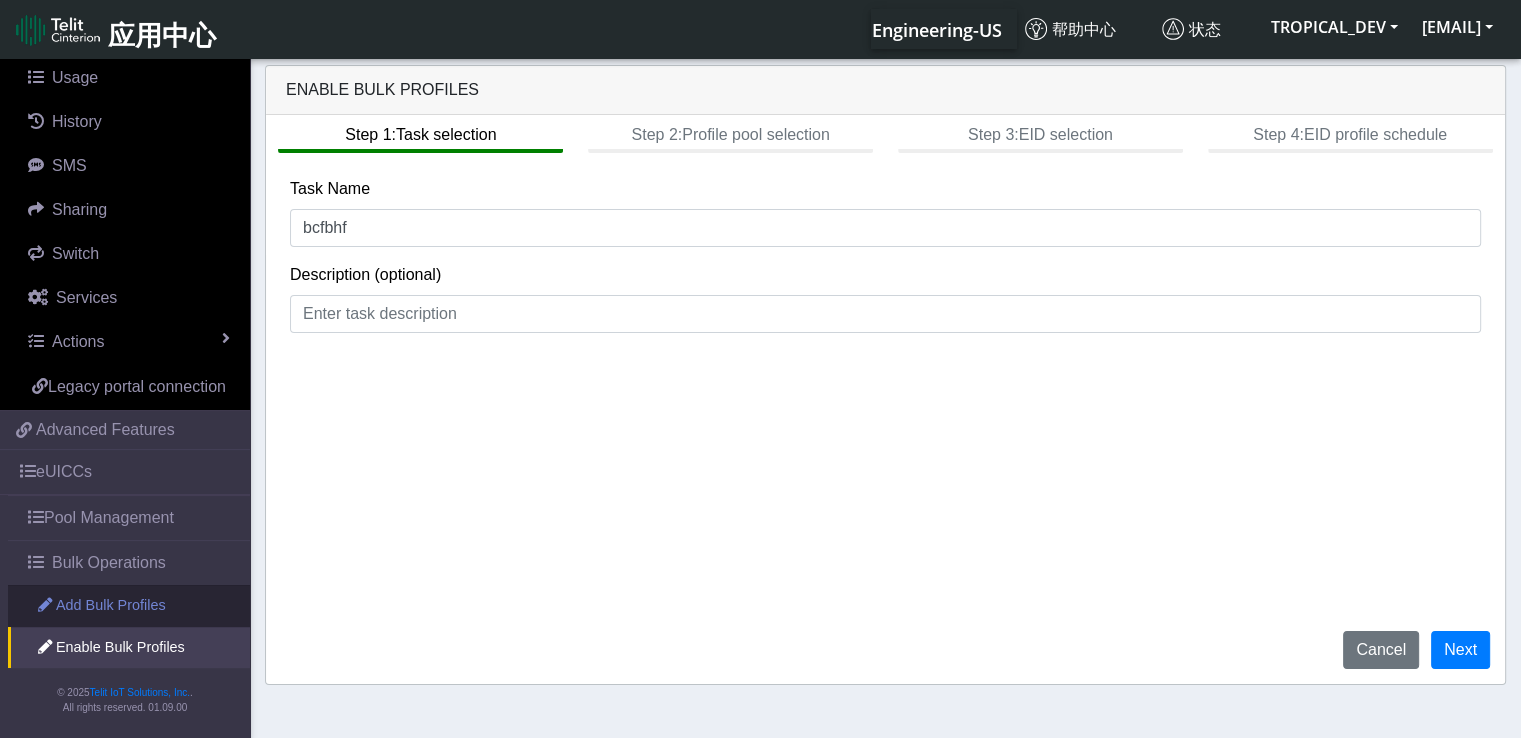 click on "Add Bulk Profiles" at bounding box center (129, 606) 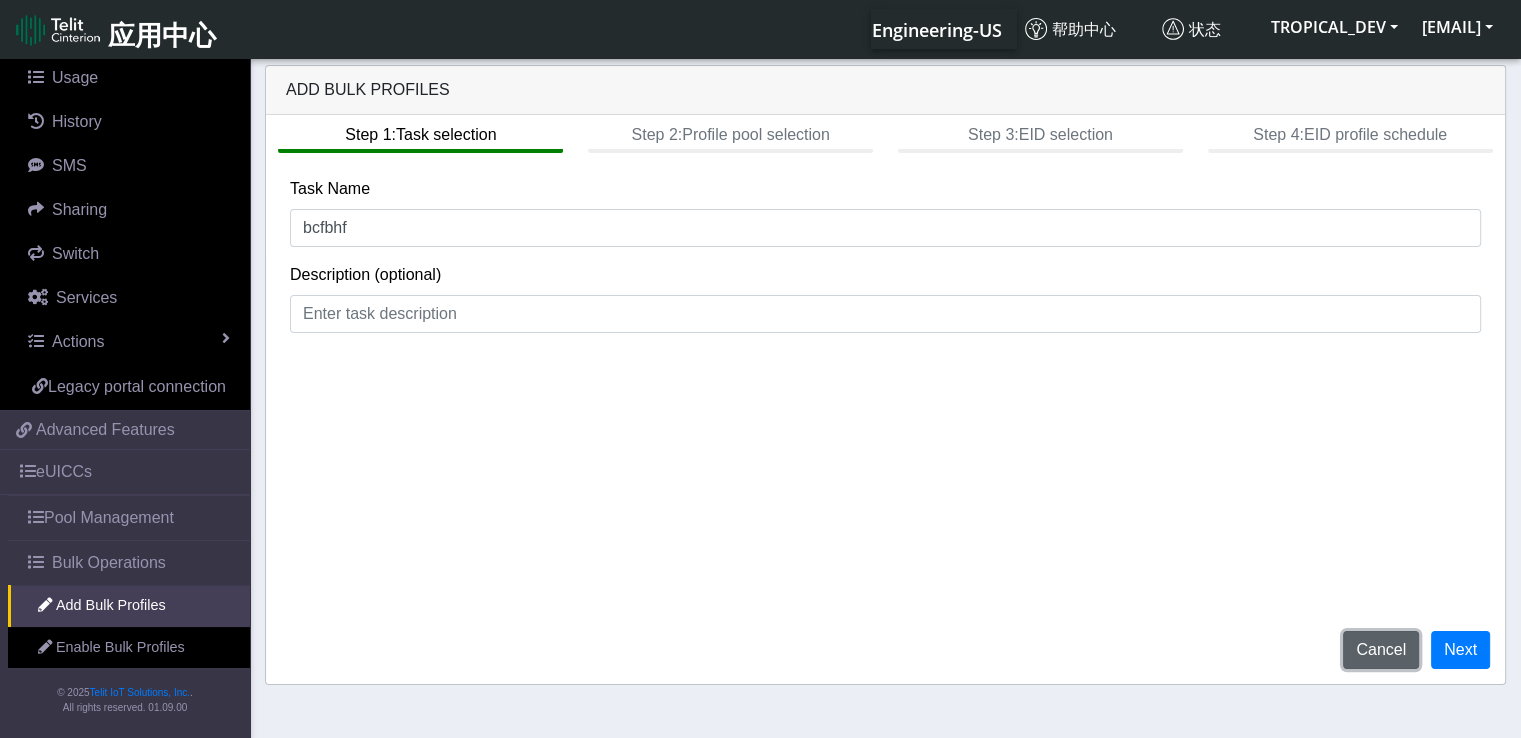 click on "Cancel" 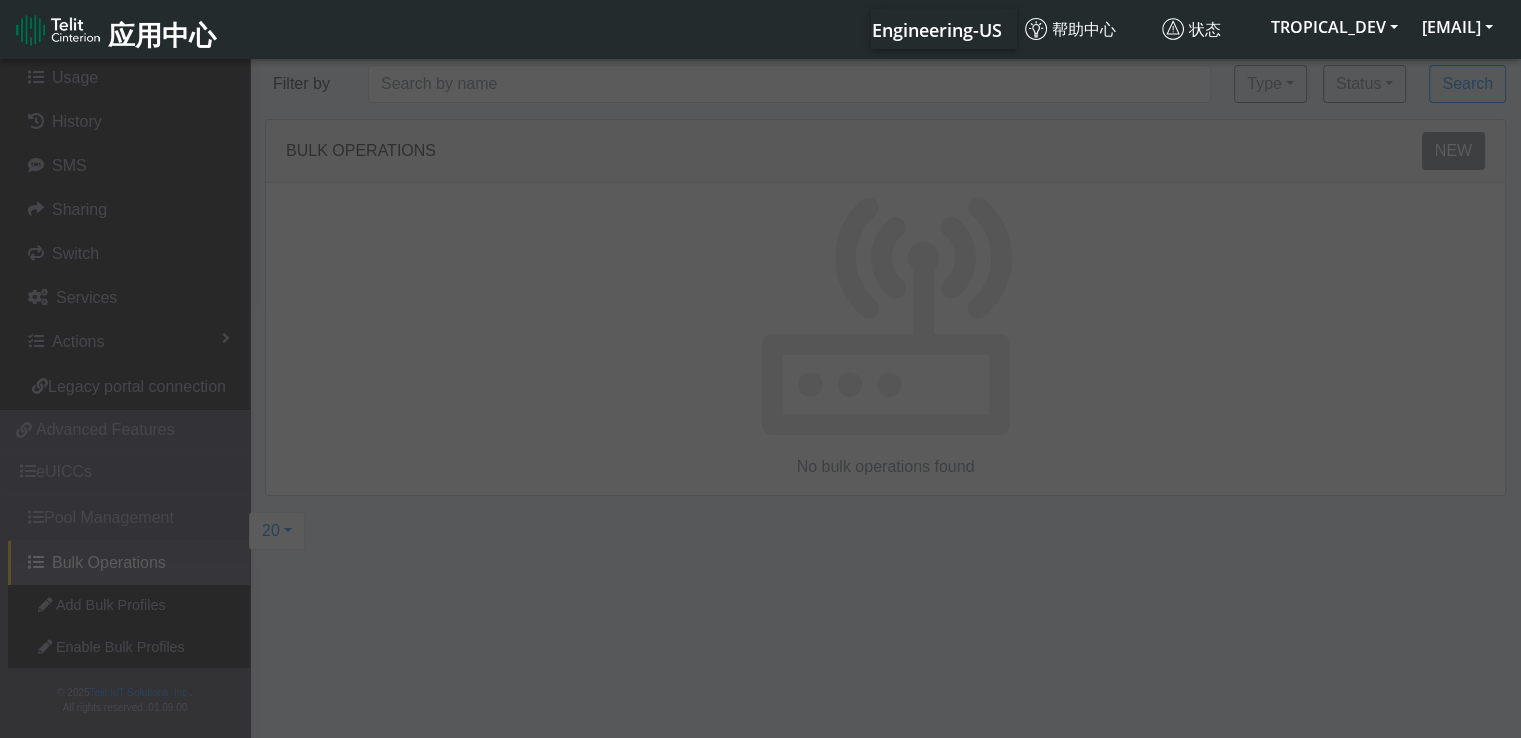 click 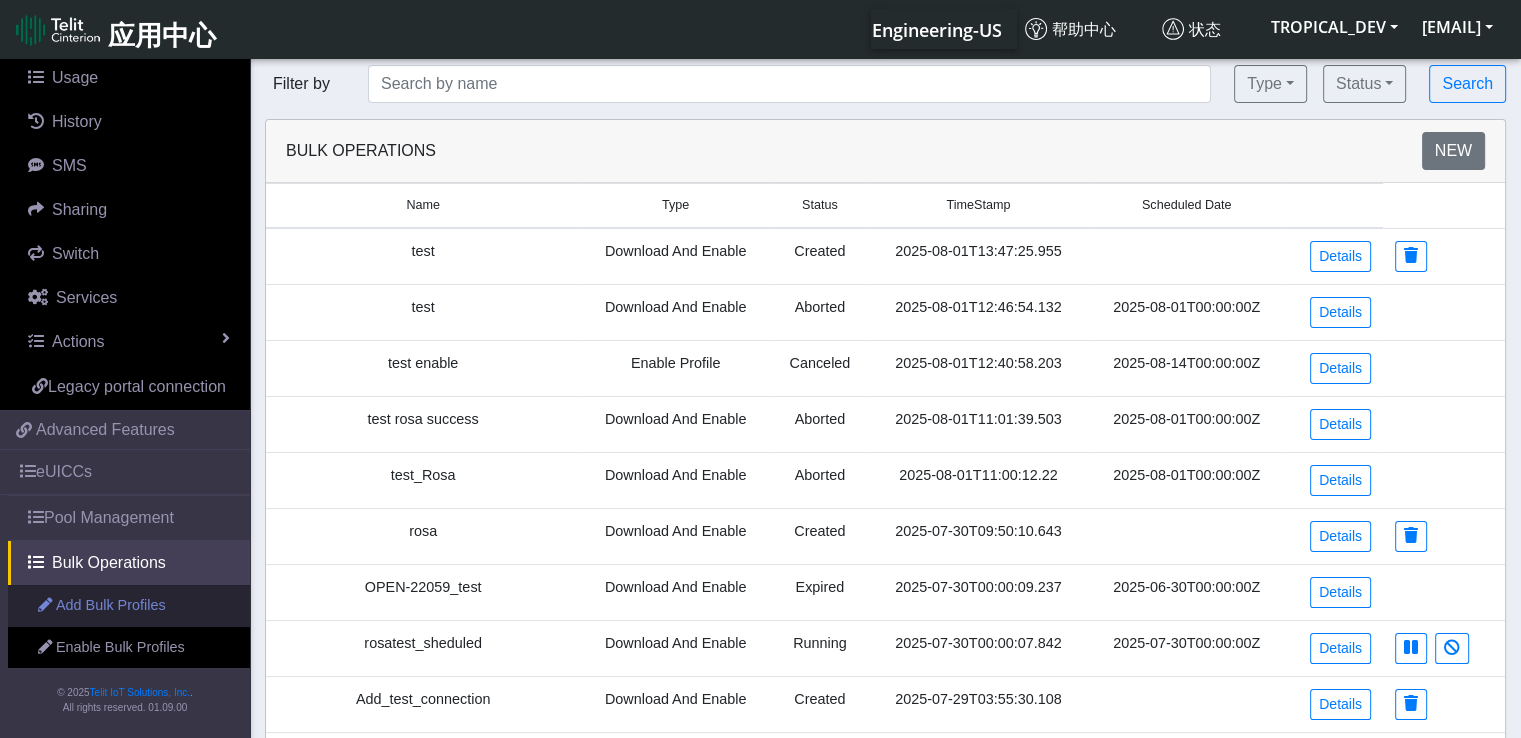 click on "Add Bulk Profiles" at bounding box center (129, 606) 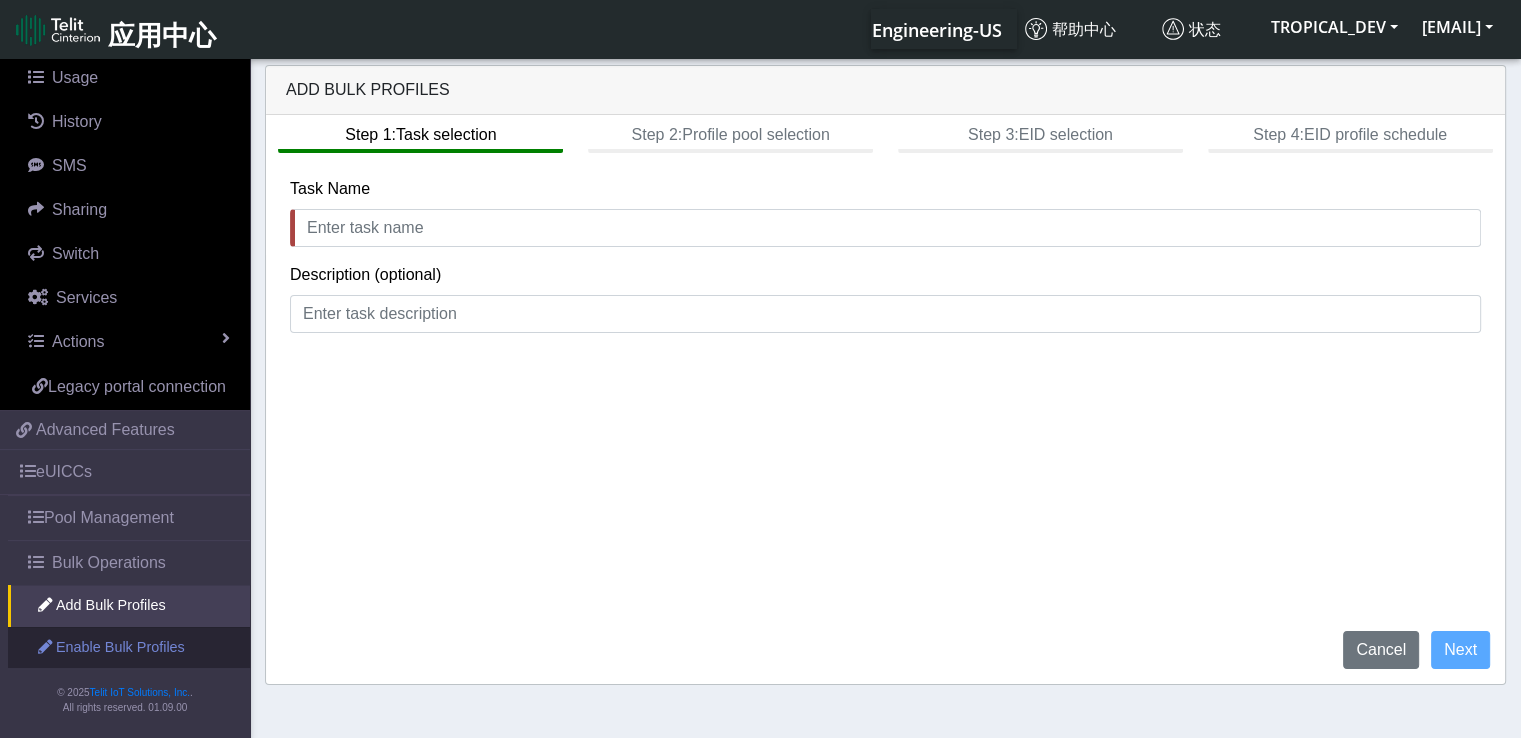 click on "Enable Bulk Profiles" at bounding box center [129, 648] 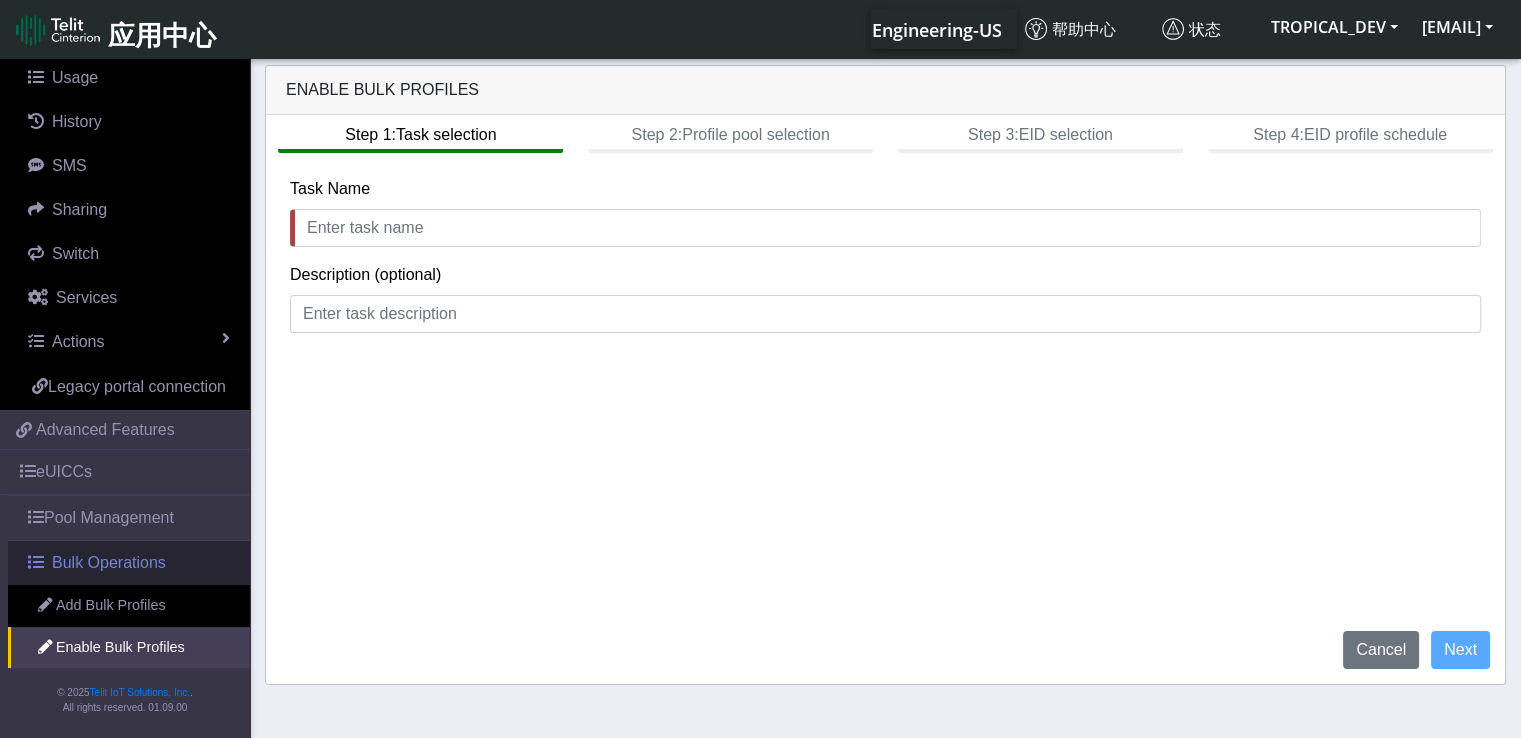 click on "Bulk Operations" at bounding box center (109, 563) 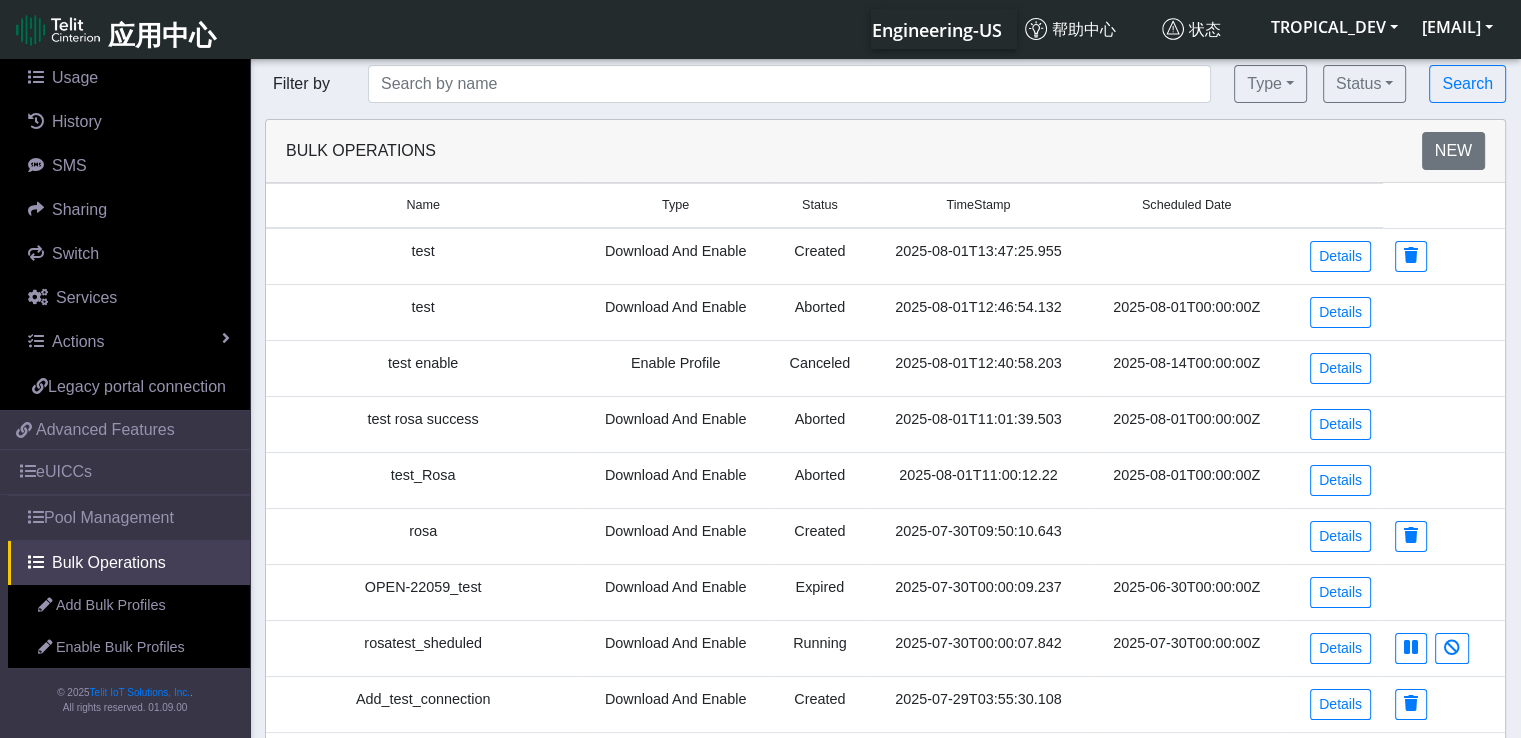 click on "New" 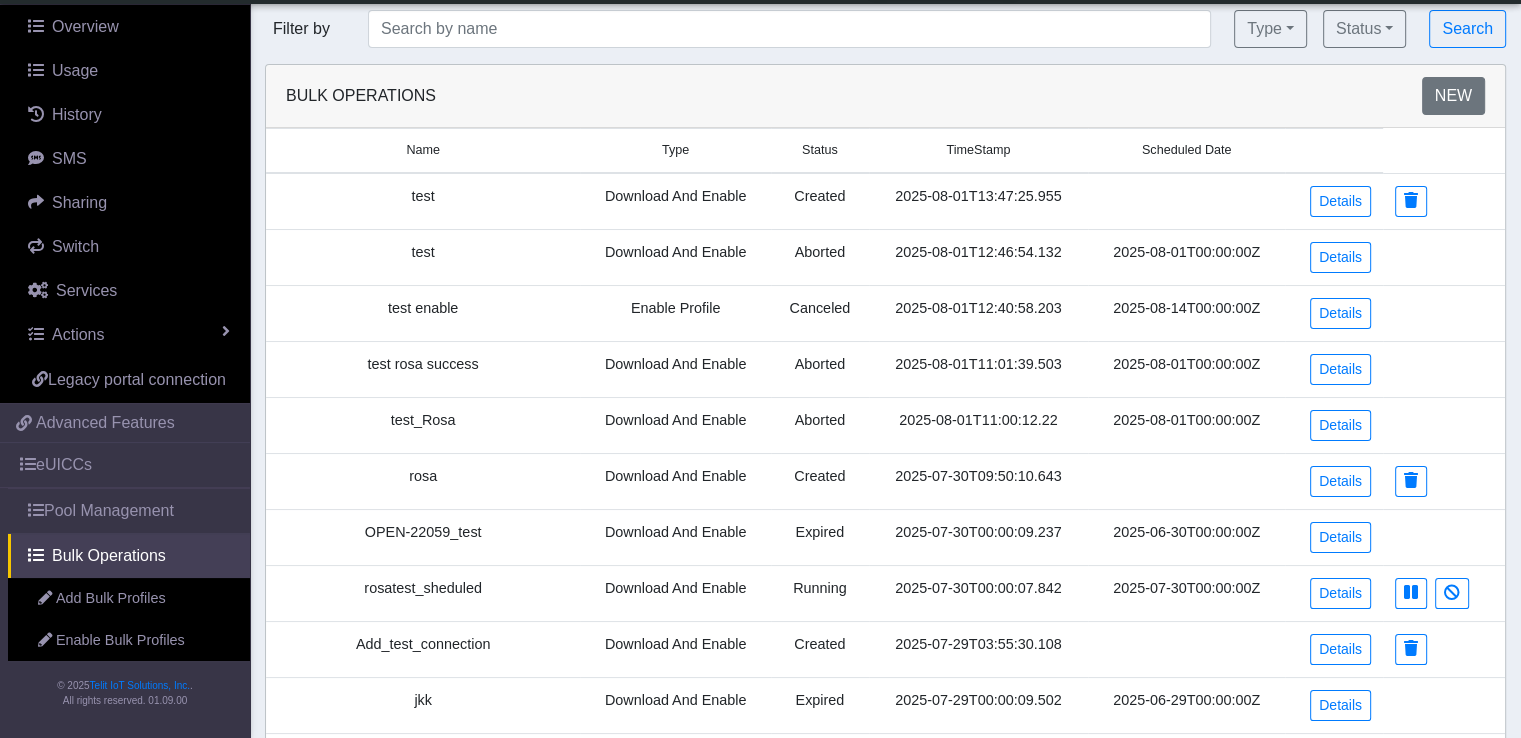 scroll, scrollTop: 400, scrollLeft: 0, axis: vertical 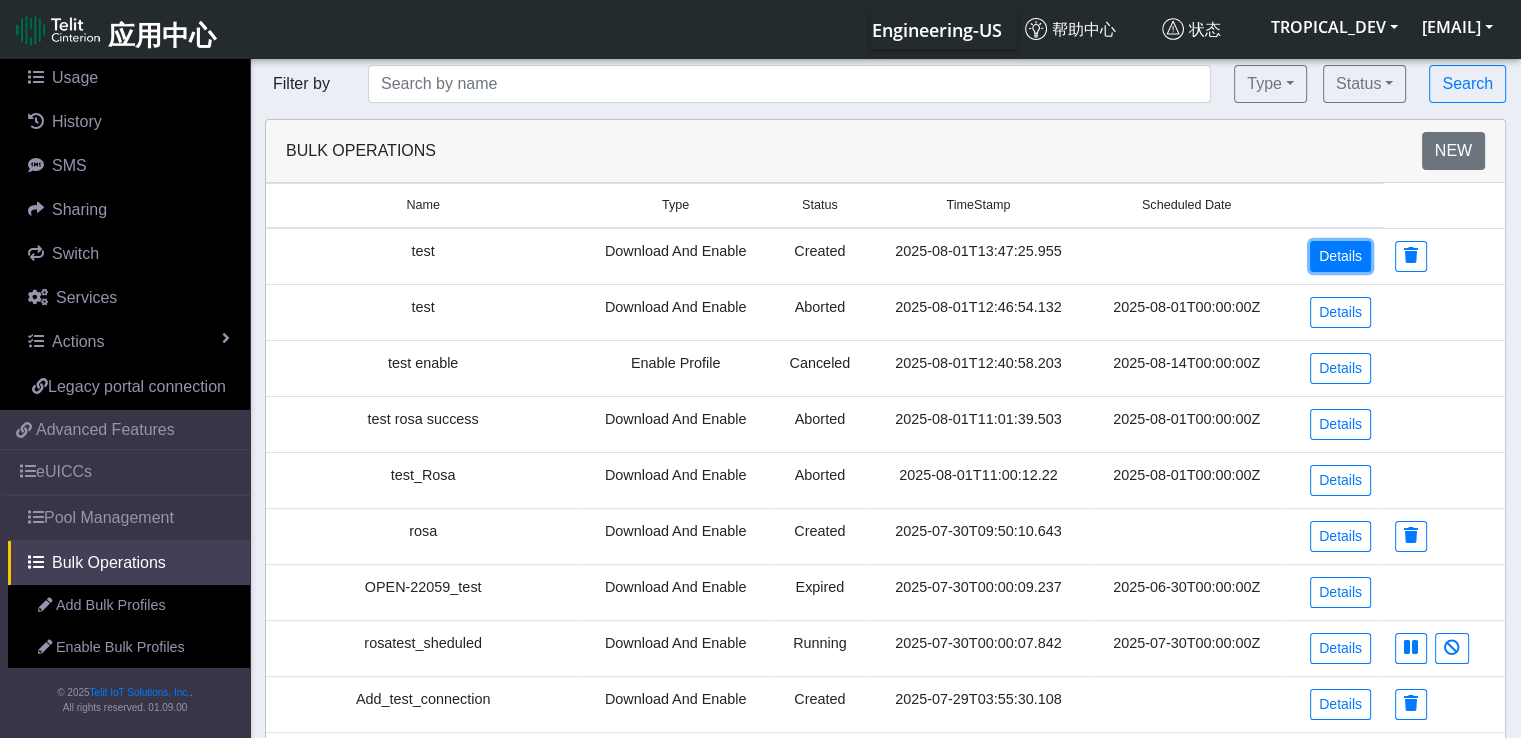 click on "Details" at bounding box center [1340, 256] 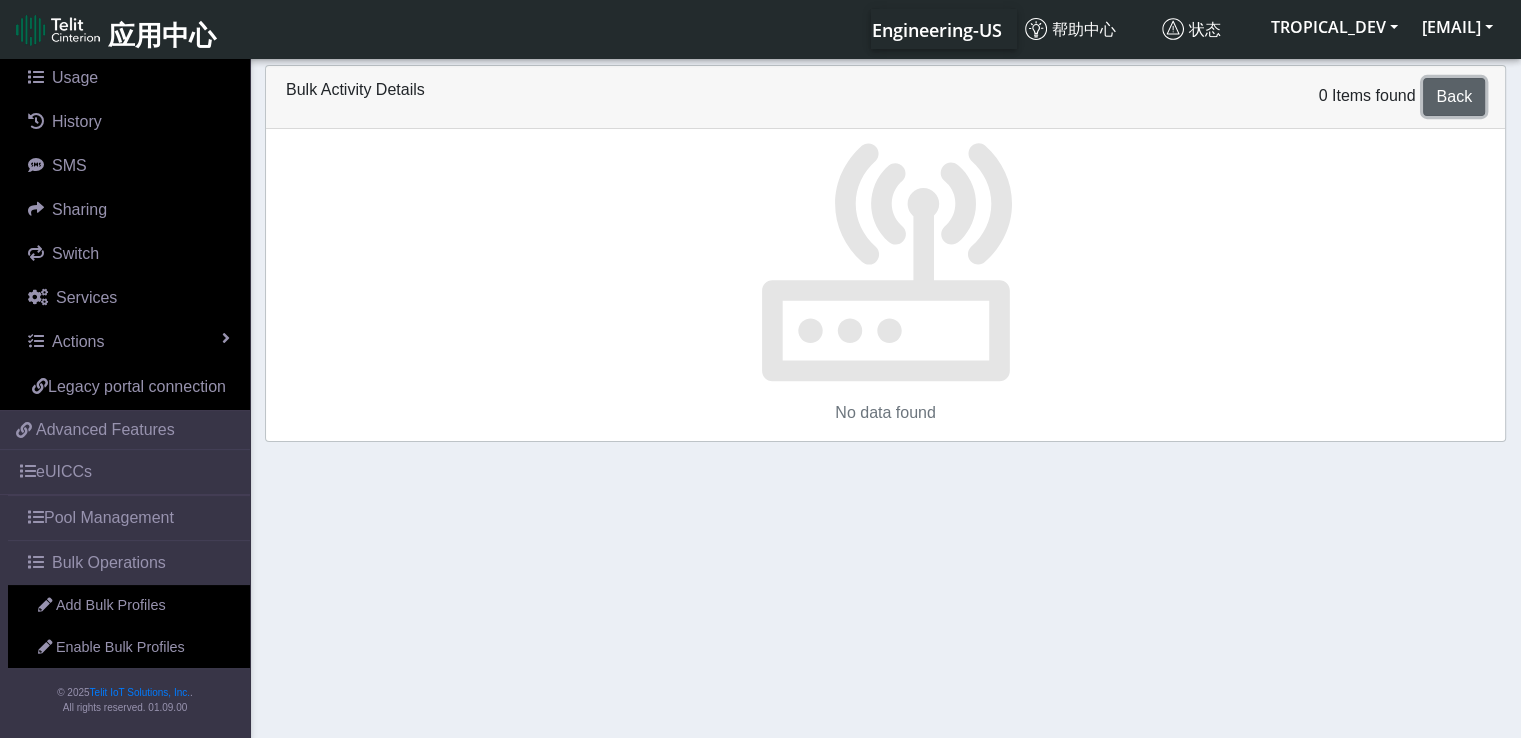 click on "Back" 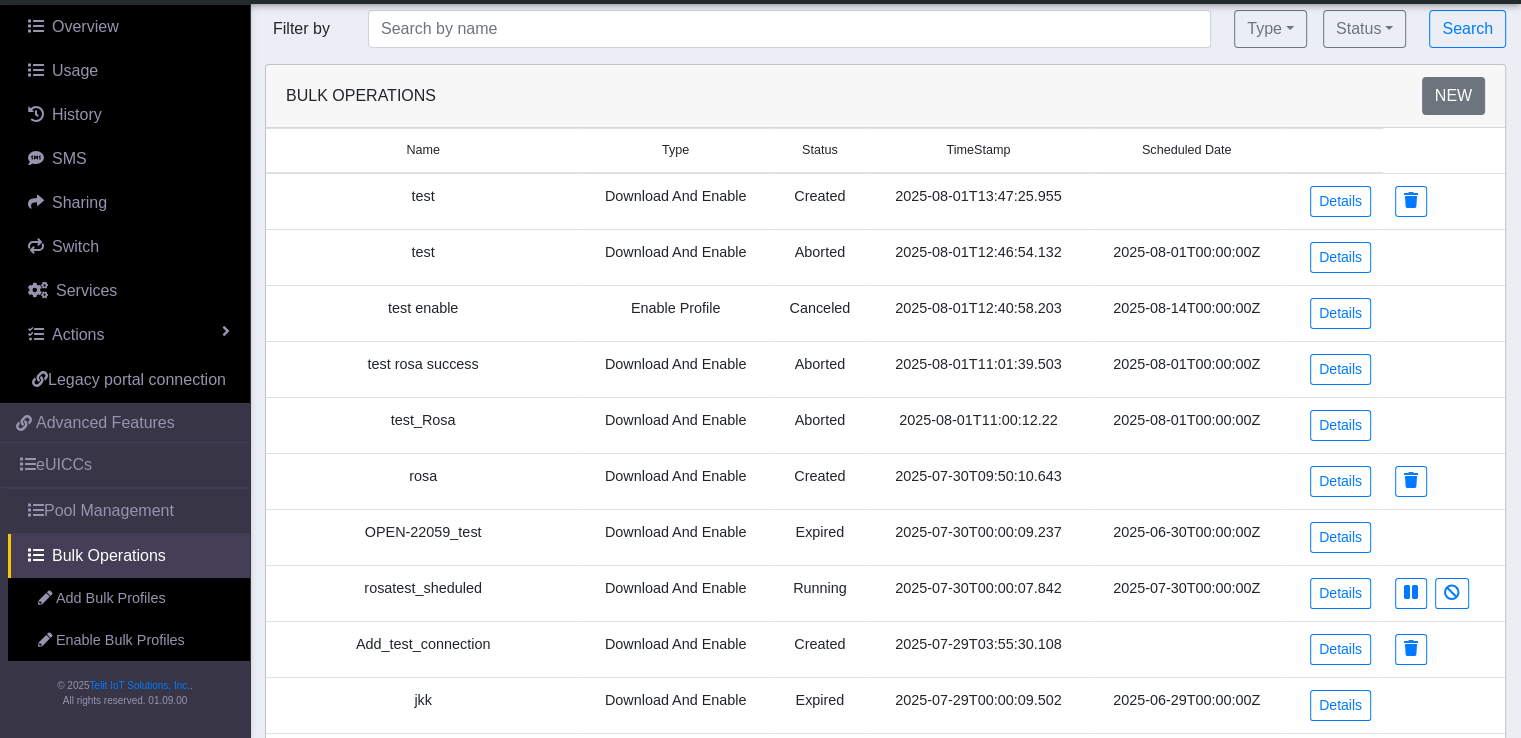 scroll, scrollTop: 97, scrollLeft: 0, axis: vertical 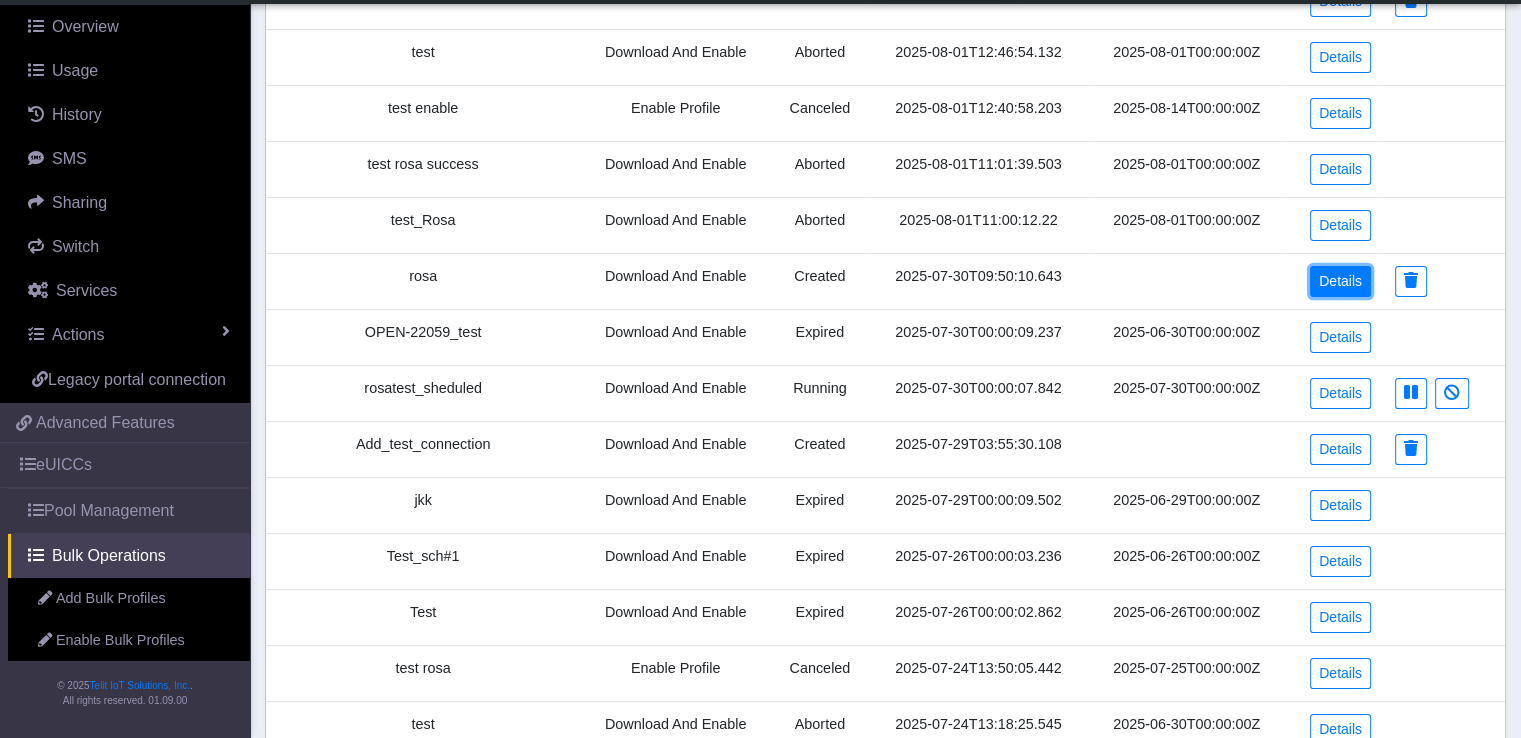 click on "Details" at bounding box center [1340, 281] 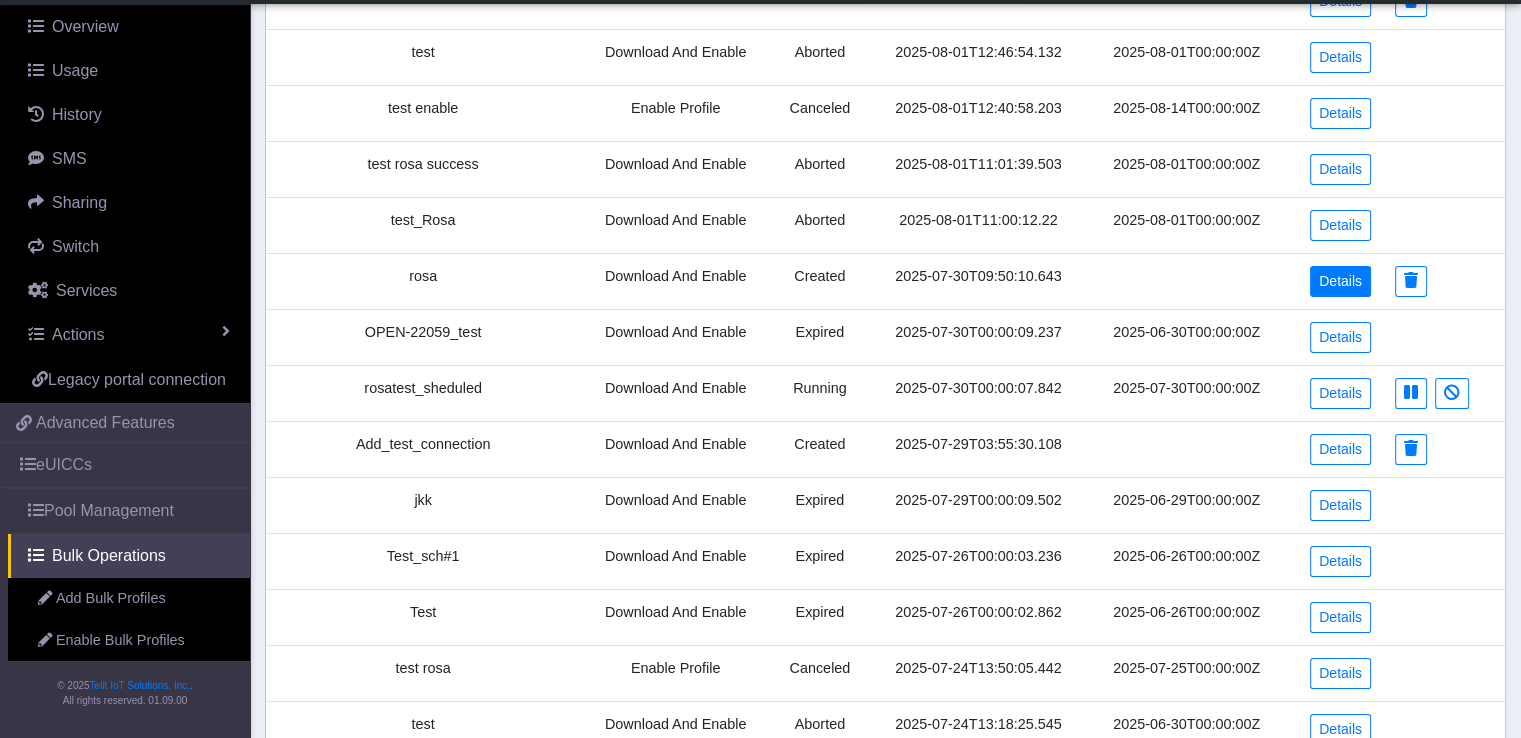 scroll, scrollTop: 0, scrollLeft: 0, axis: both 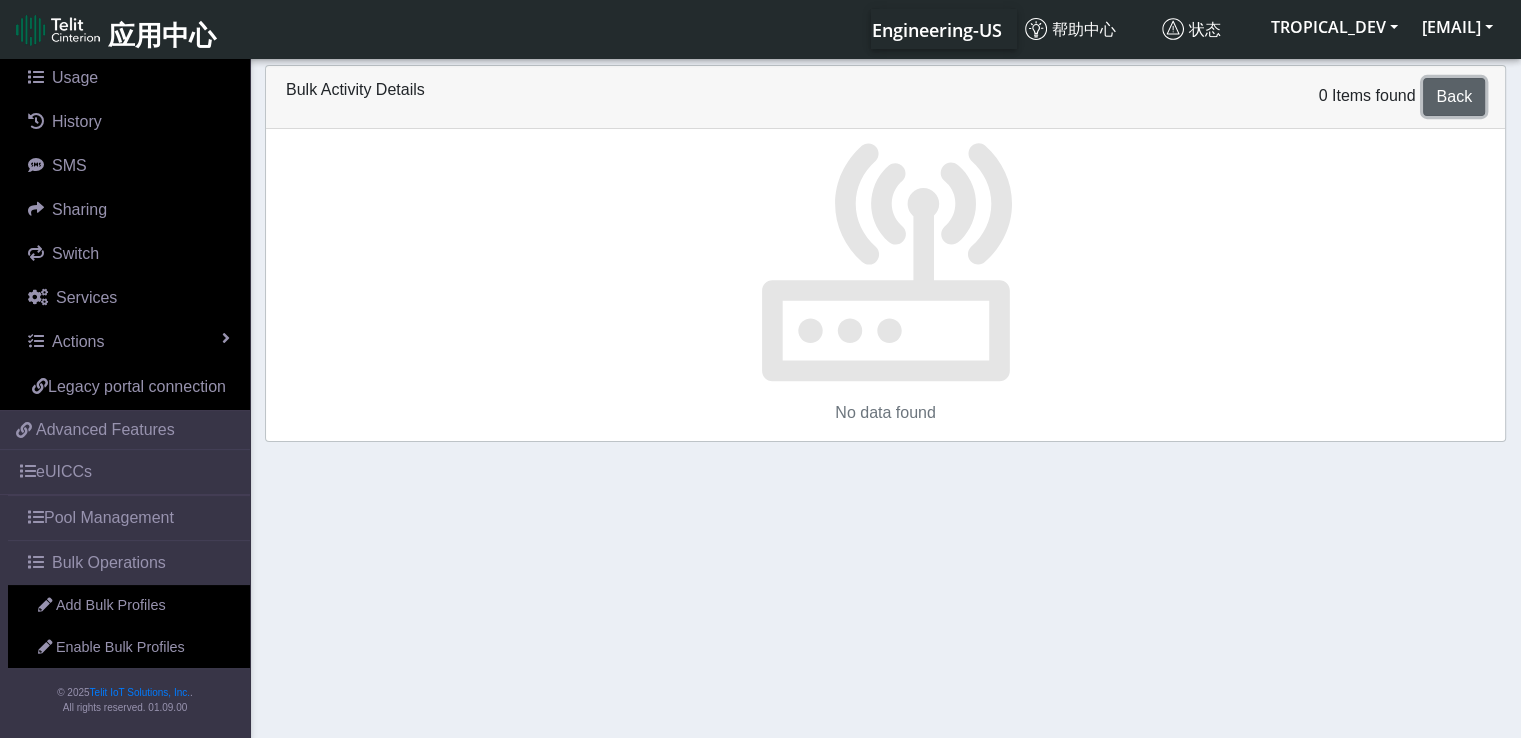 click on "Back" 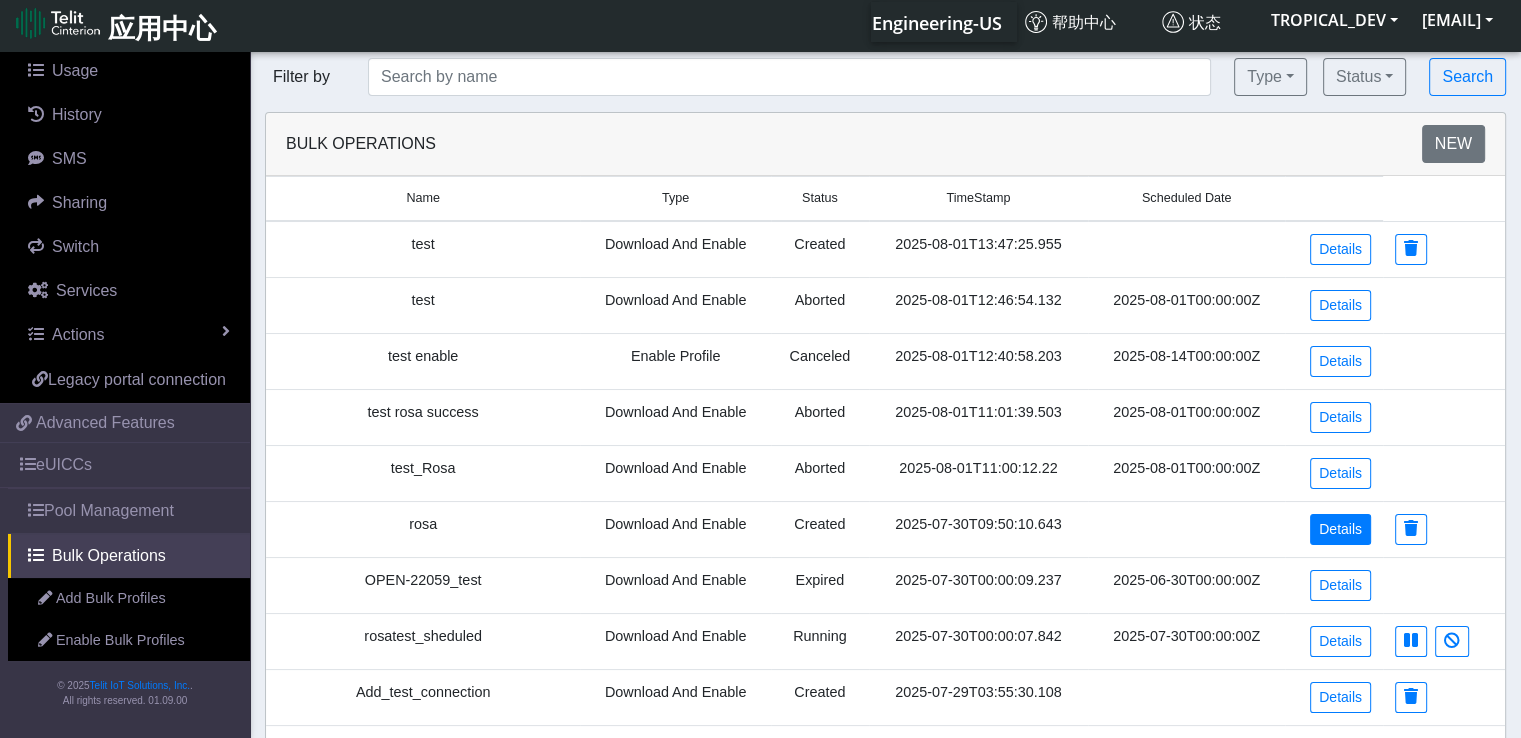 scroll, scrollTop: 84, scrollLeft: 0, axis: vertical 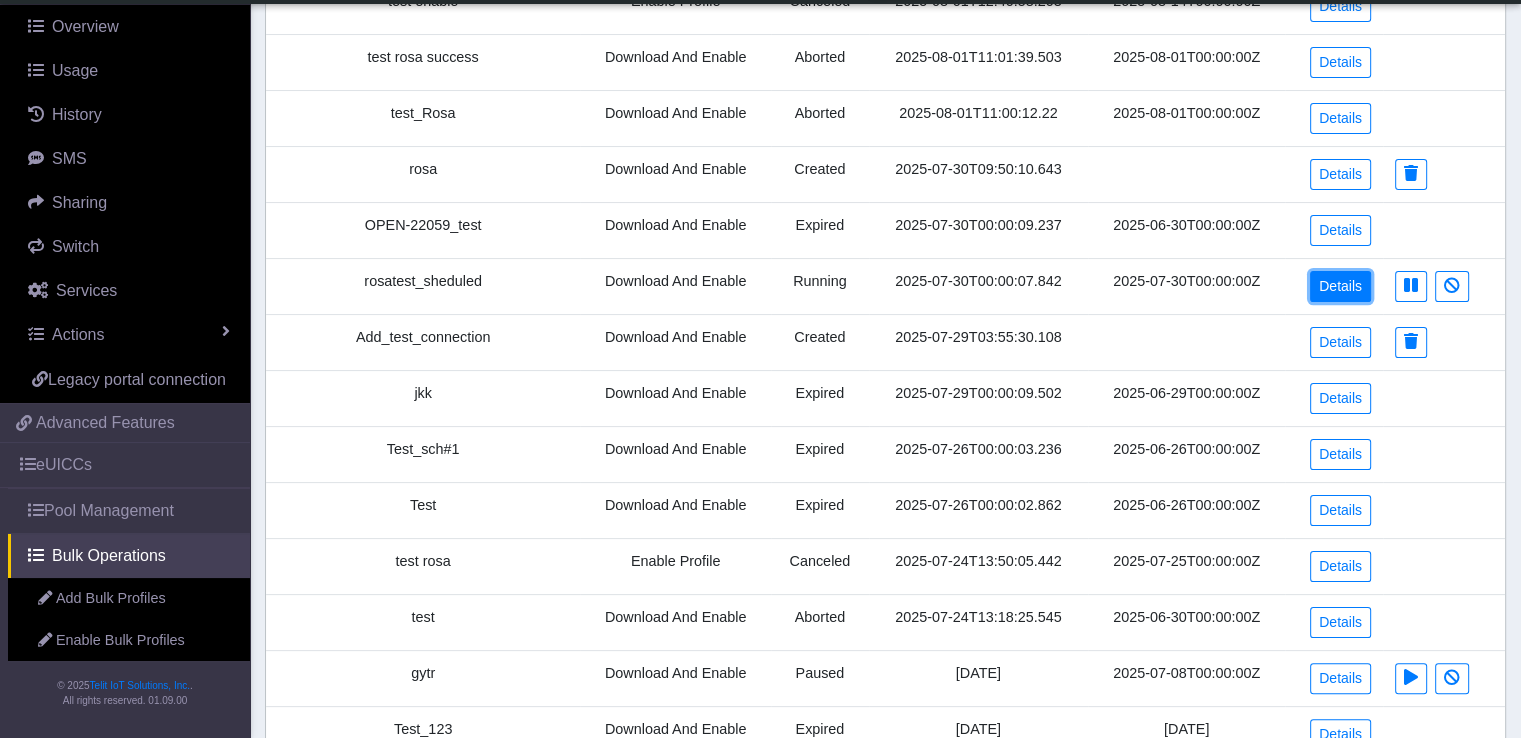 click on "Details" at bounding box center (1340, 286) 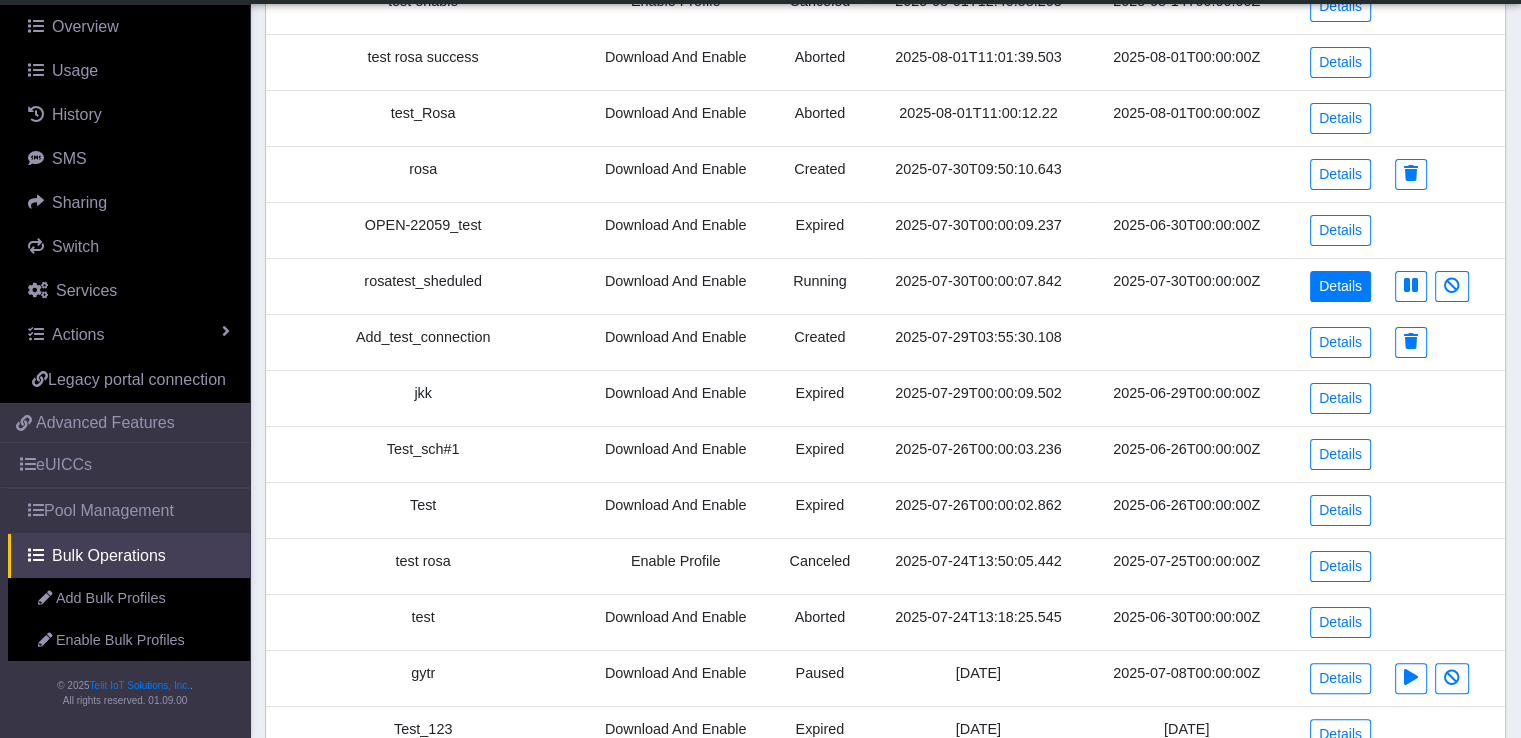 scroll, scrollTop: 0, scrollLeft: 0, axis: both 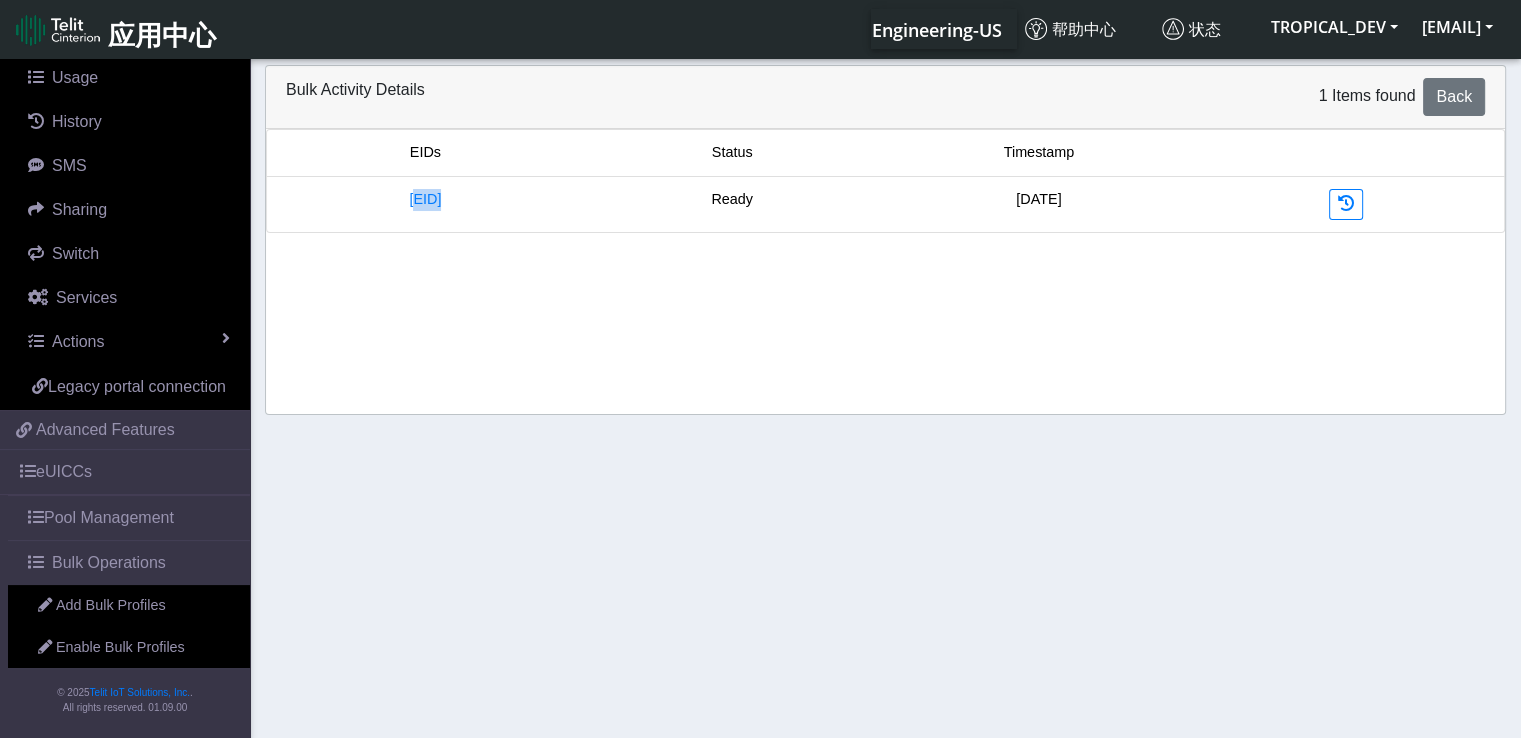 drag, startPoint x: 588, startPoint y: 197, endPoint x: 298, endPoint y: 200, distance: 290.0155 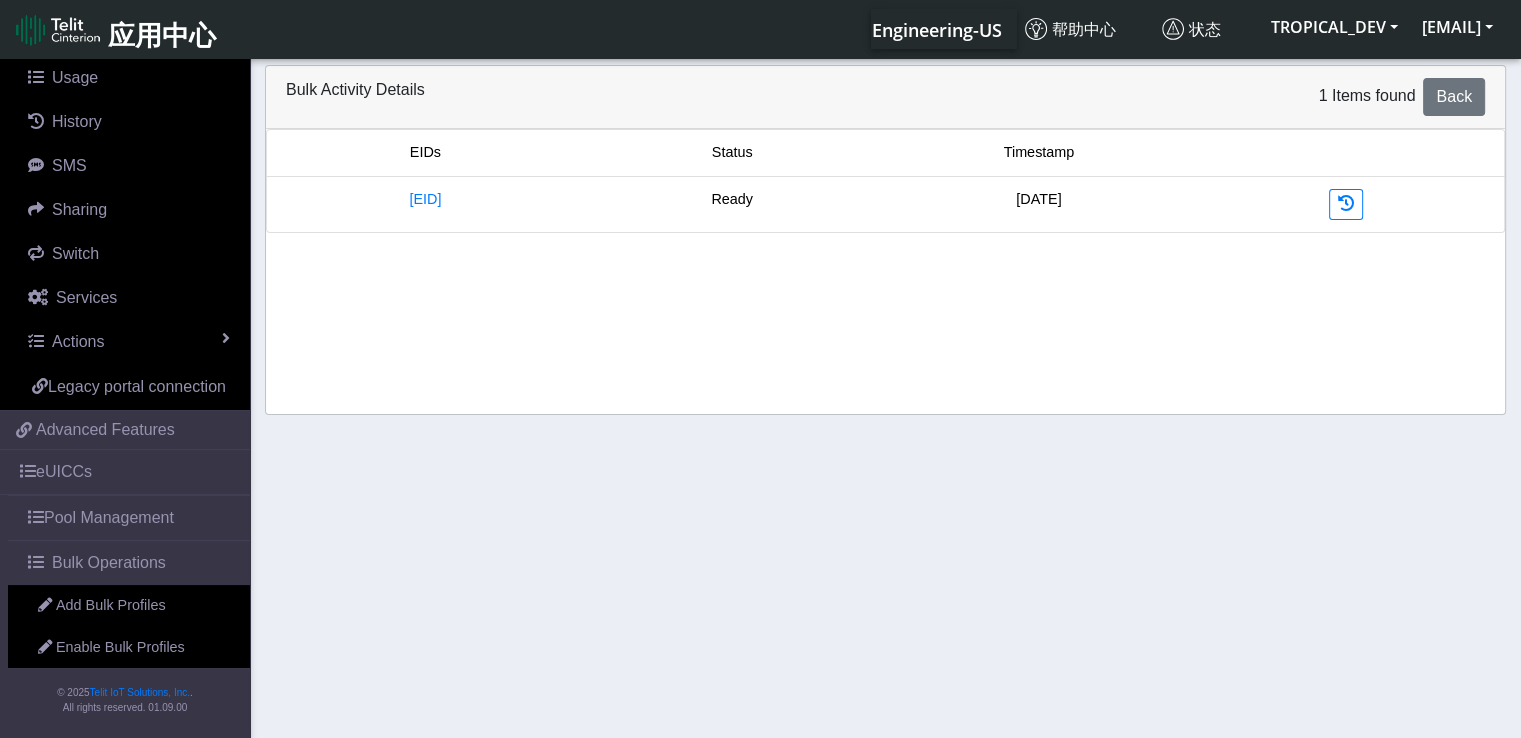 click on "Bulk Activity Details   1 Items found  Back" 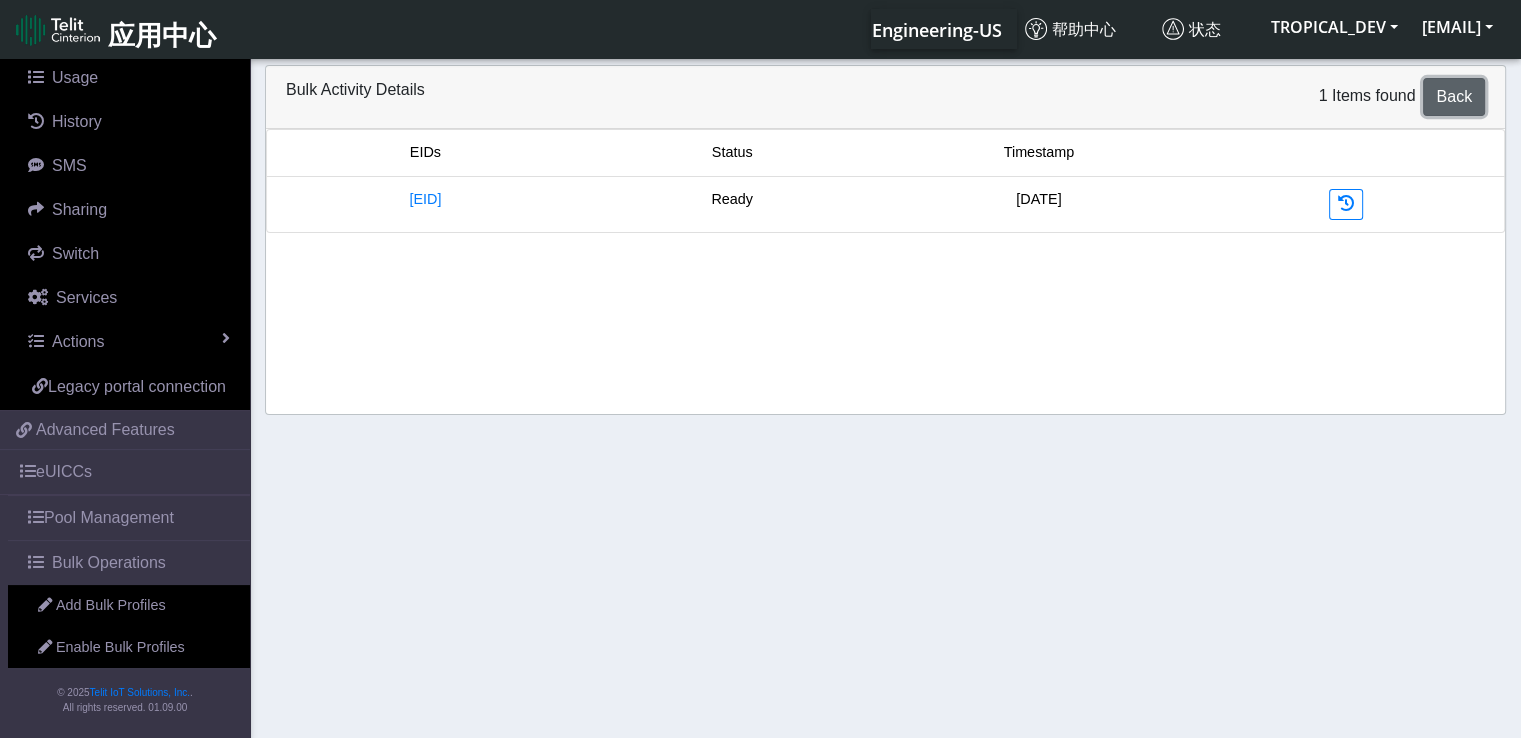 click on "Back" 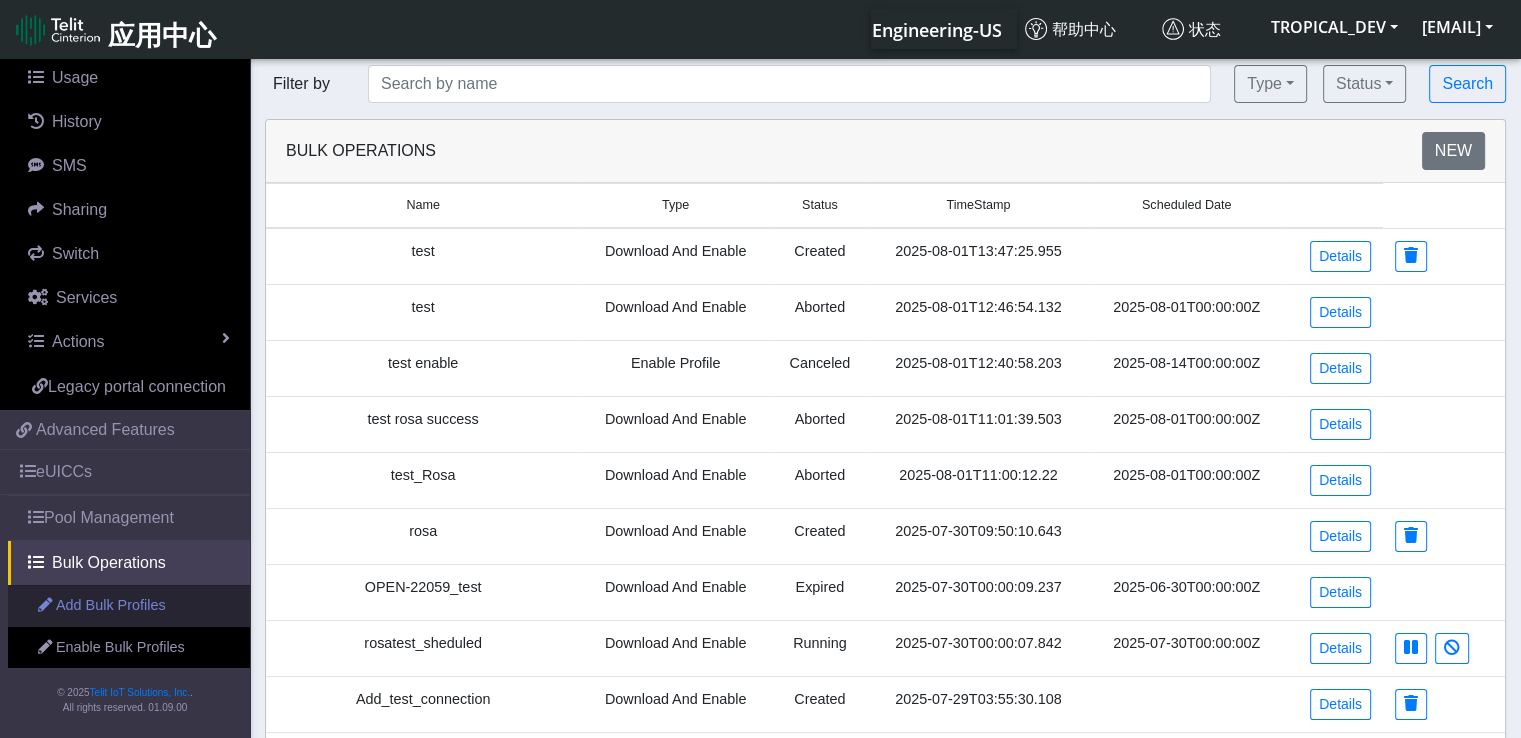 click on "Add Bulk Profiles" at bounding box center [129, 606] 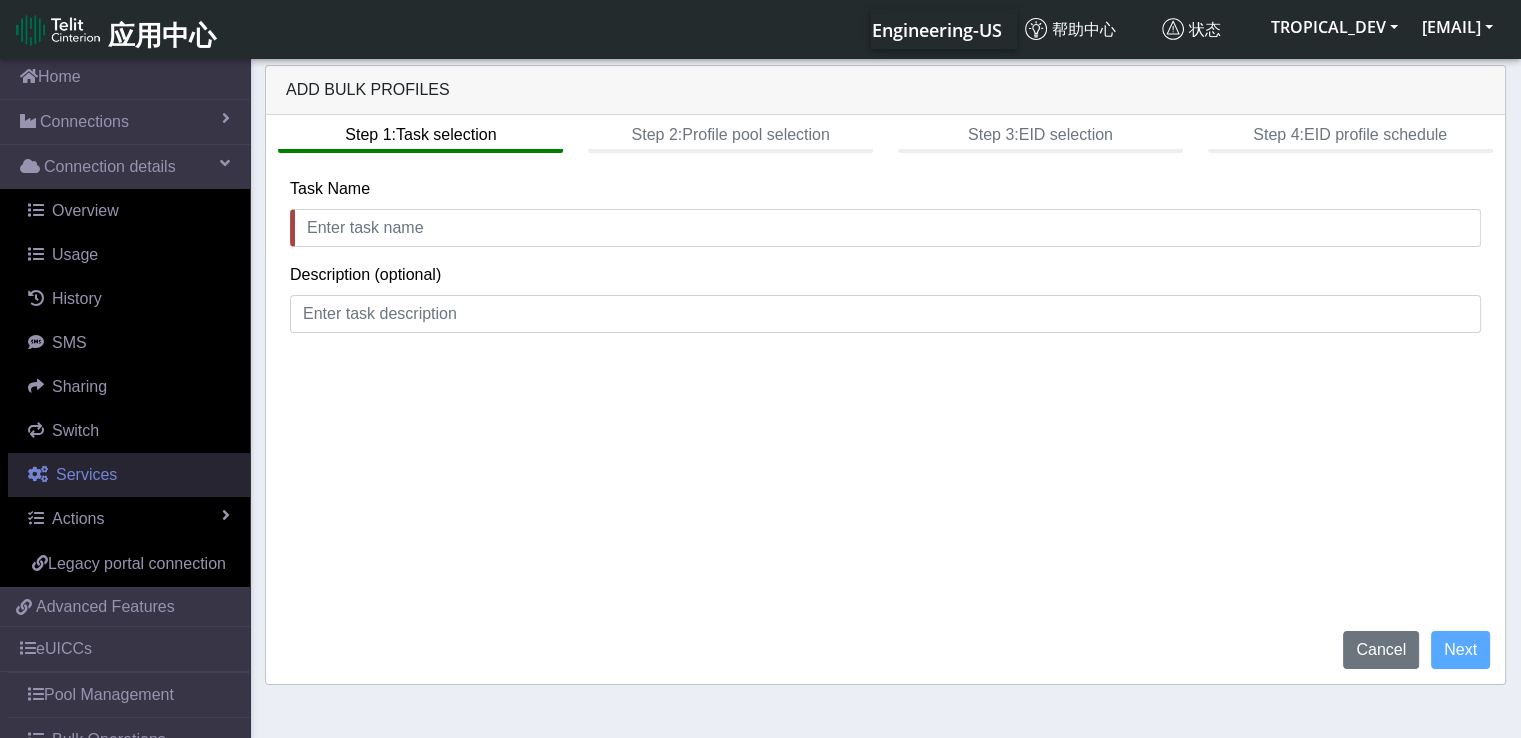 scroll, scrollTop: 44, scrollLeft: 0, axis: vertical 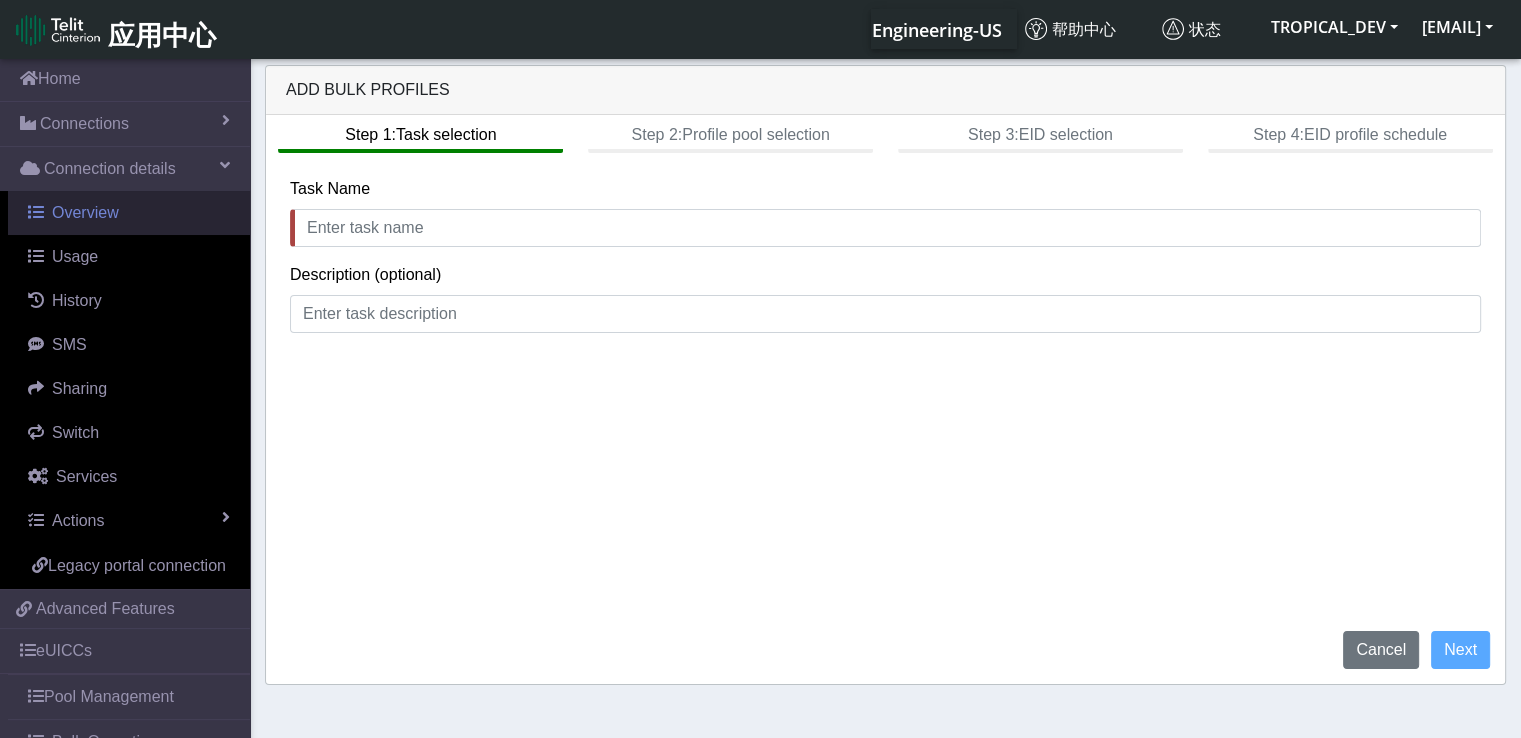 click on "Overview" at bounding box center [85, 212] 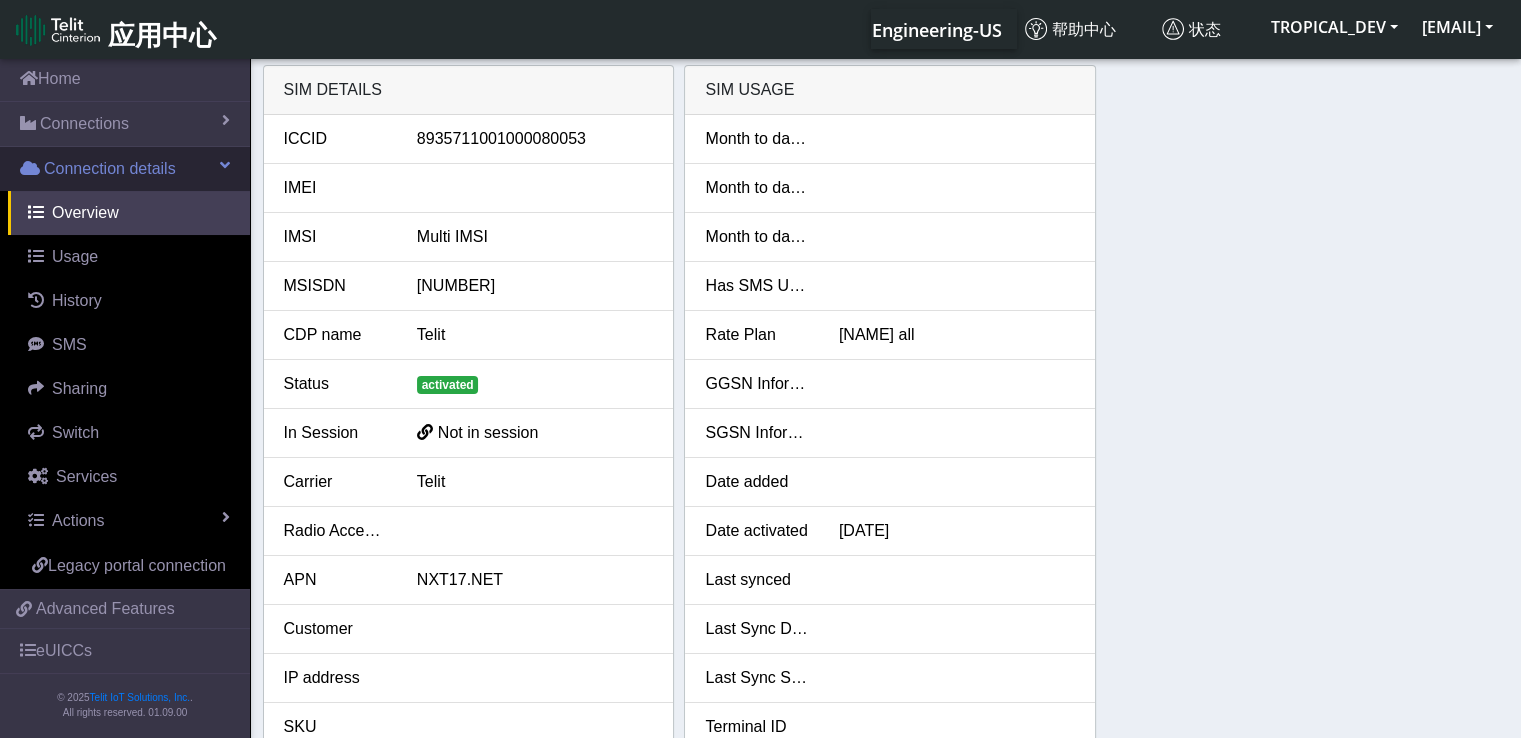 click on "Connection details" at bounding box center [110, 169] 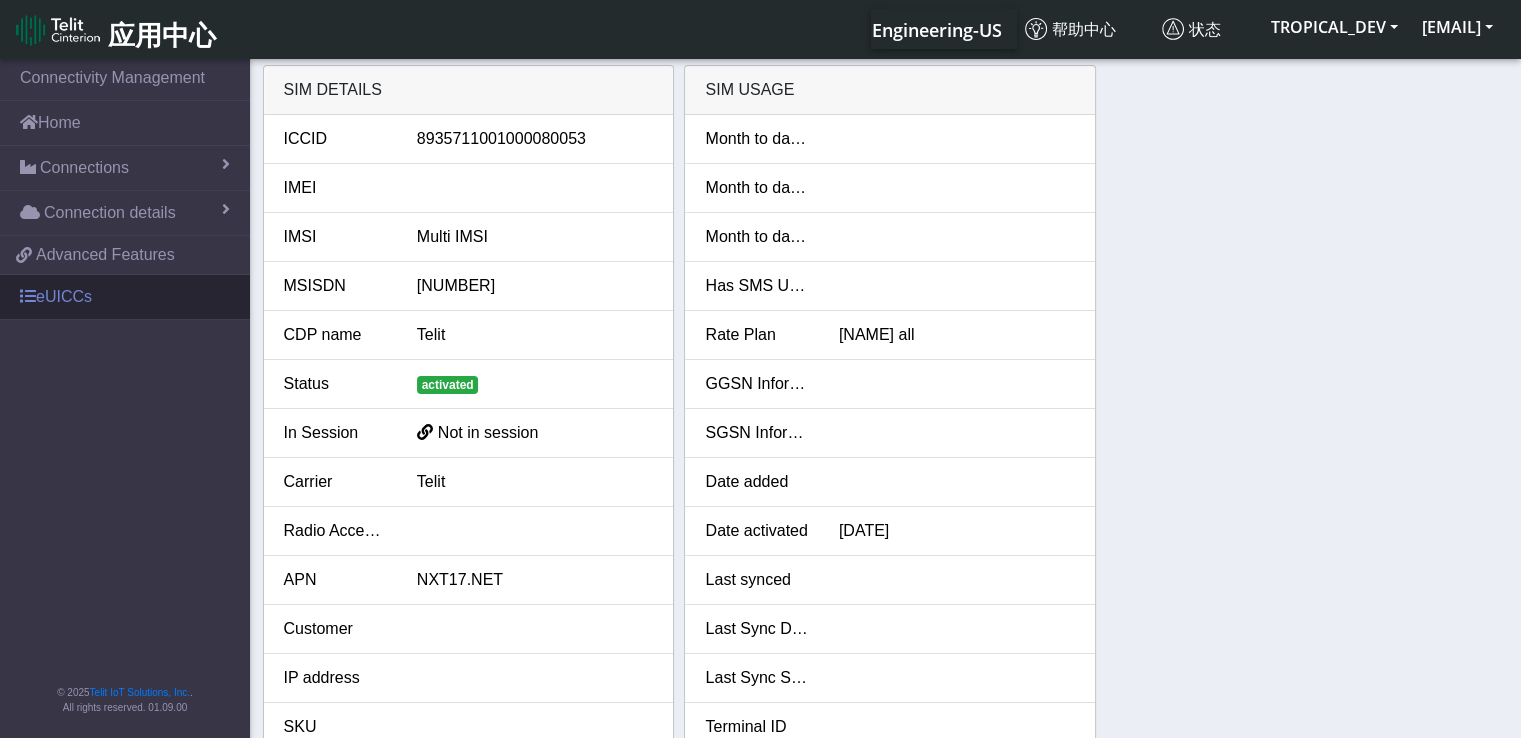 click on "eUICCs" at bounding box center [125, 297] 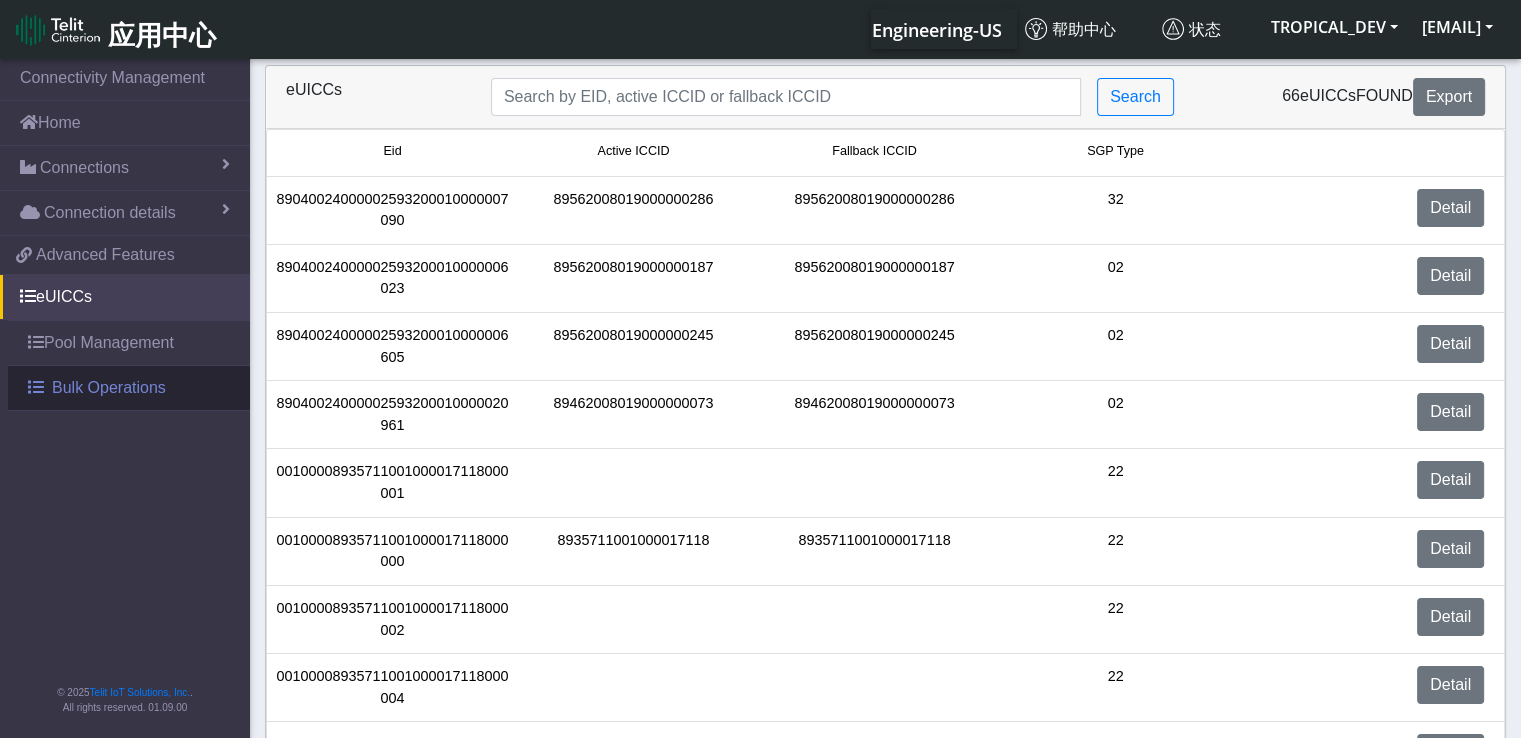 click on "Bulk Operations" at bounding box center (109, 388) 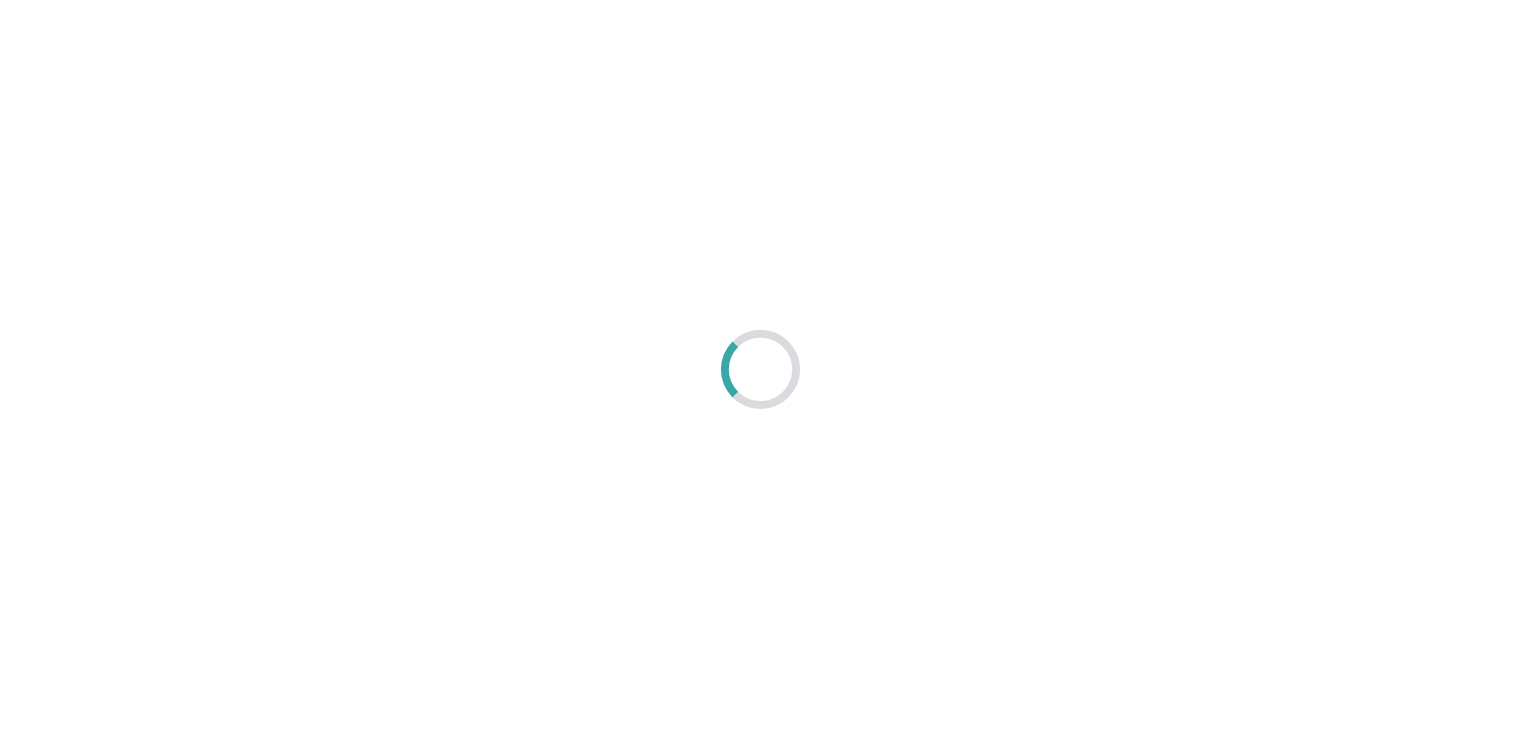 scroll, scrollTop: 0, scrollLeft: 0, axis: both 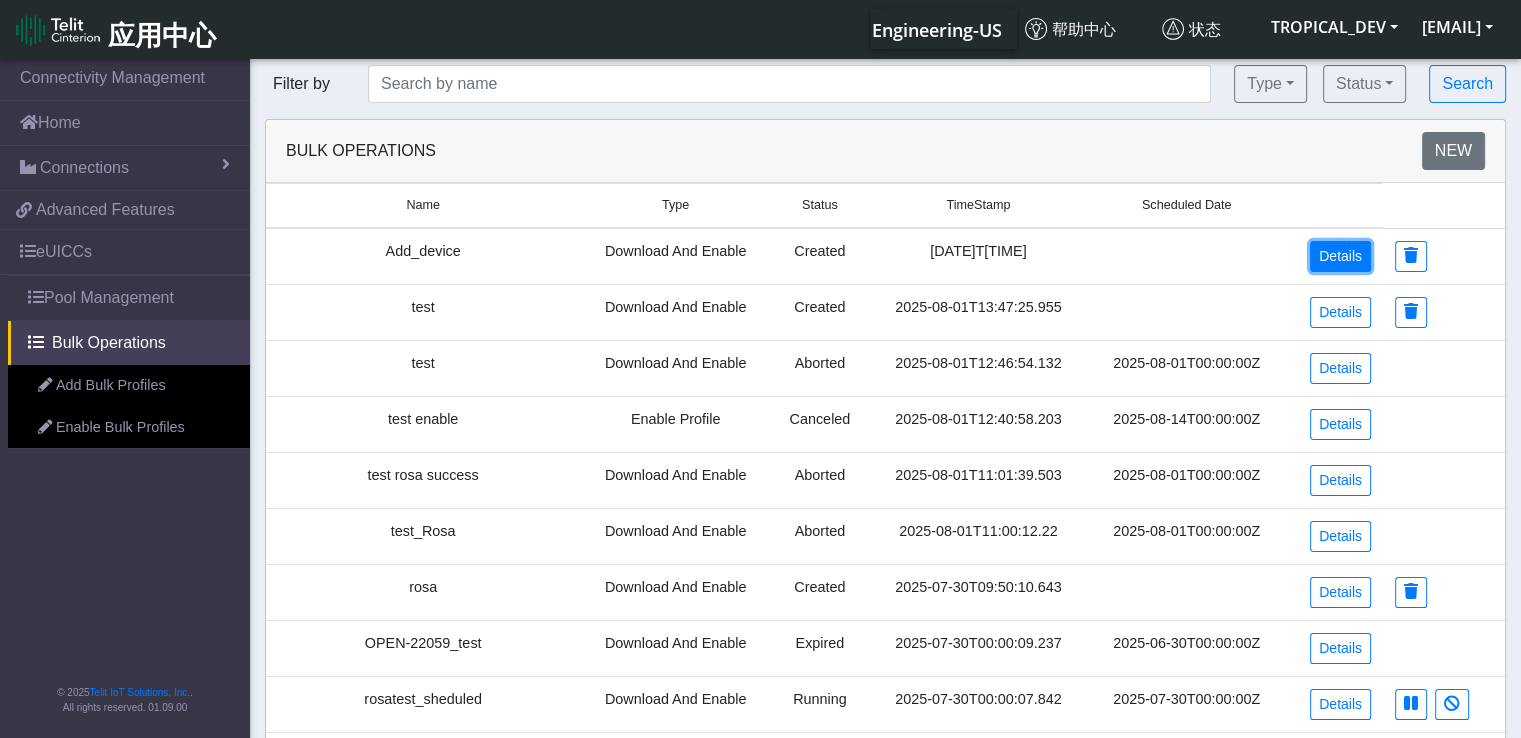 click on "Details" at bounding box center [1340, 256] 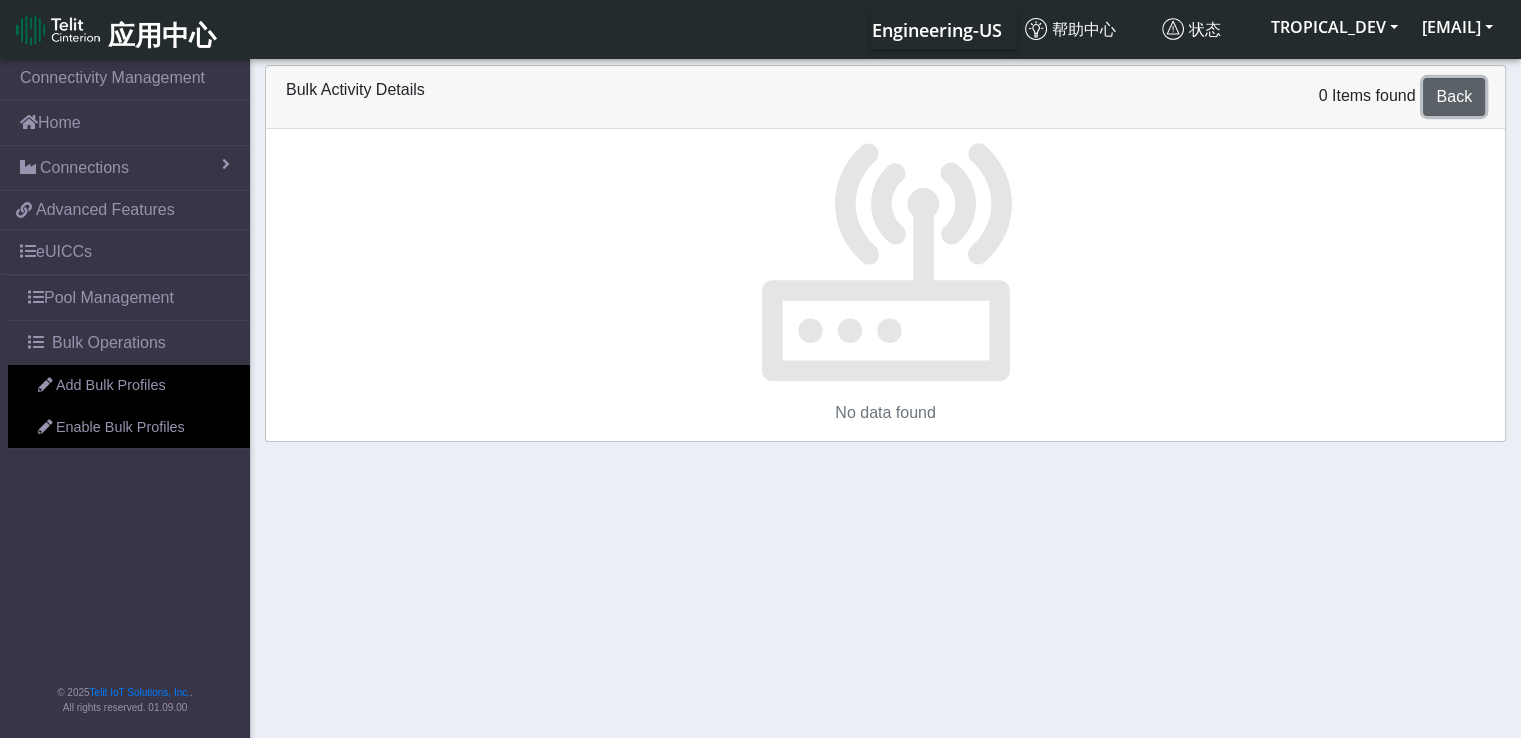 click on "Back" 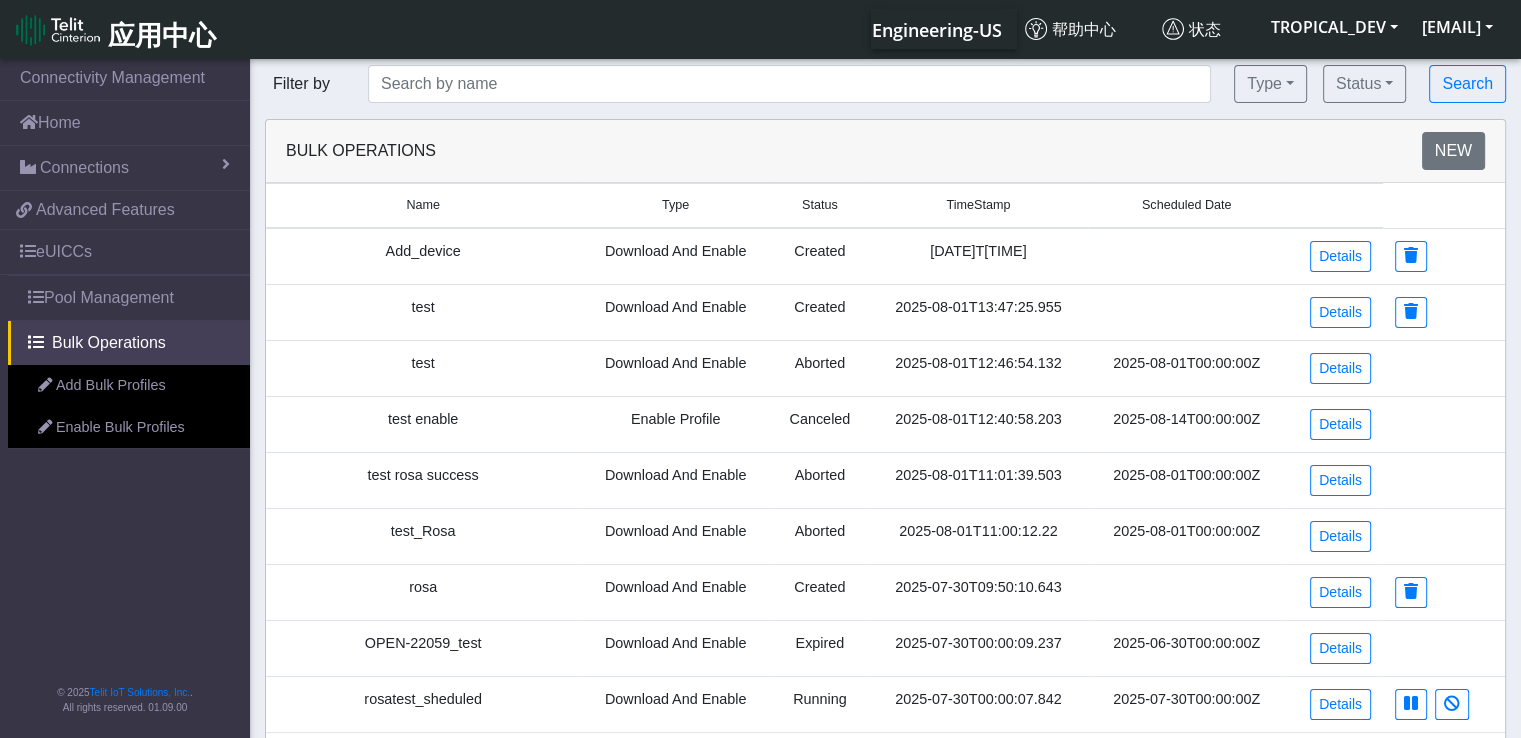 click on "Details" at bounding box center [1334, 312] 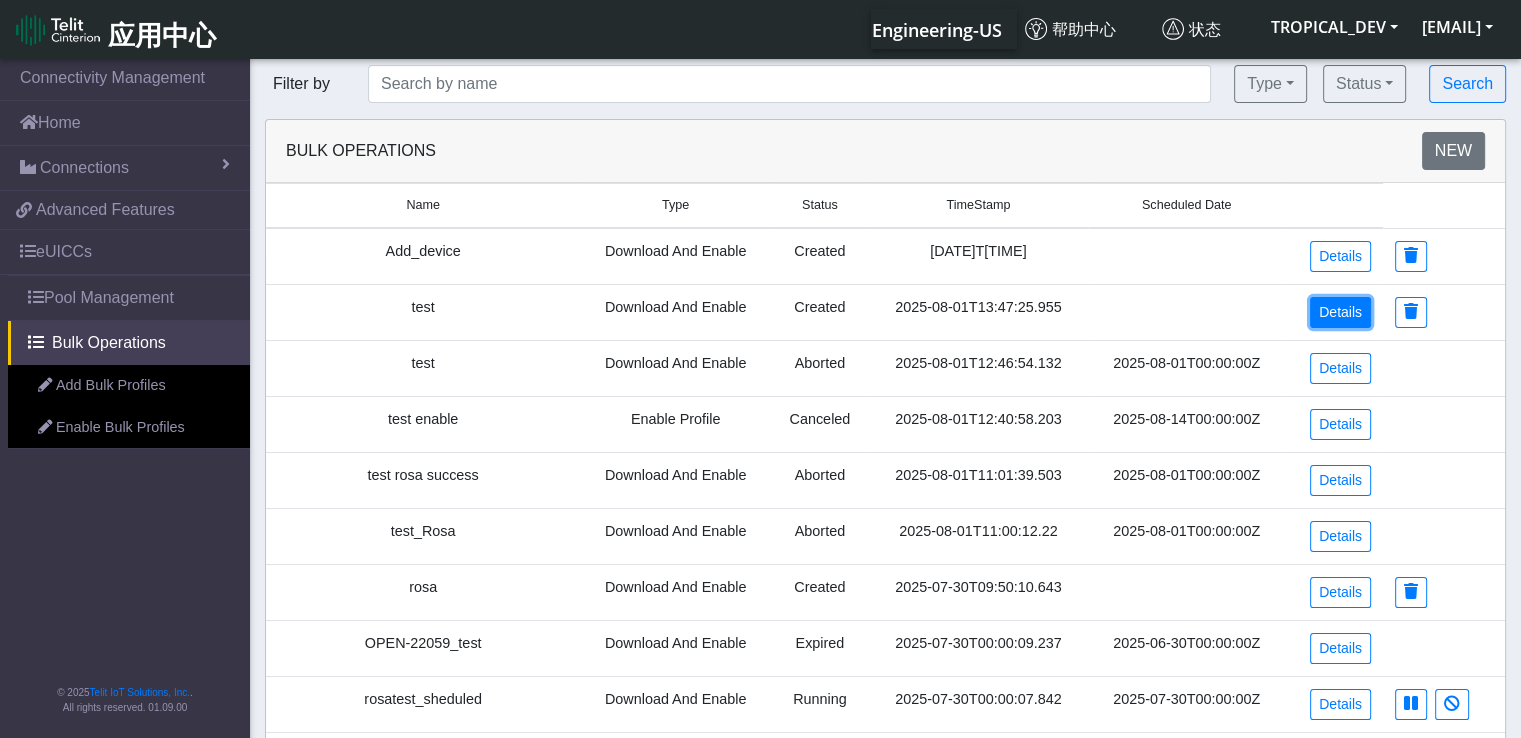 click on "Details" at bounding box center (1340, 312) 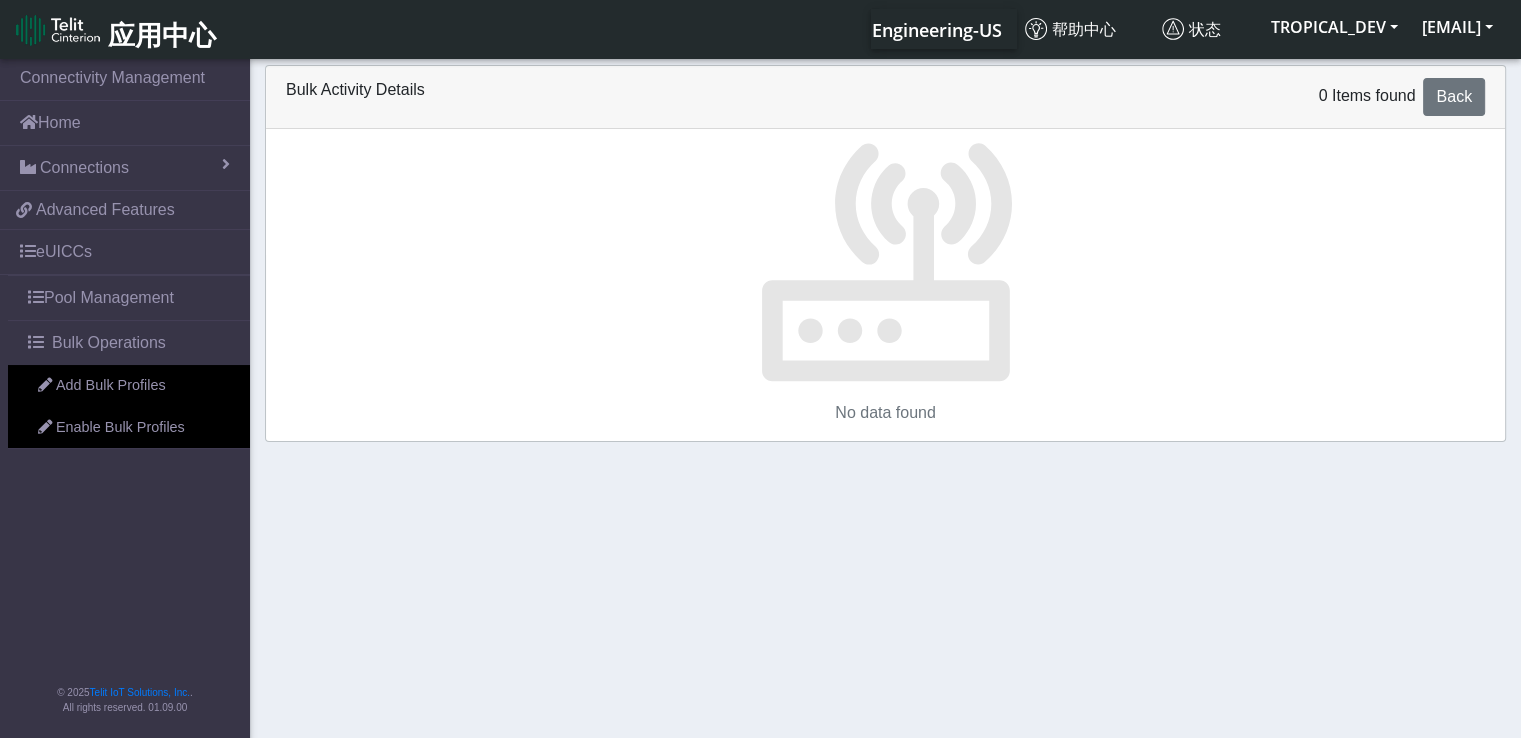 click on "0 Items found  Back" 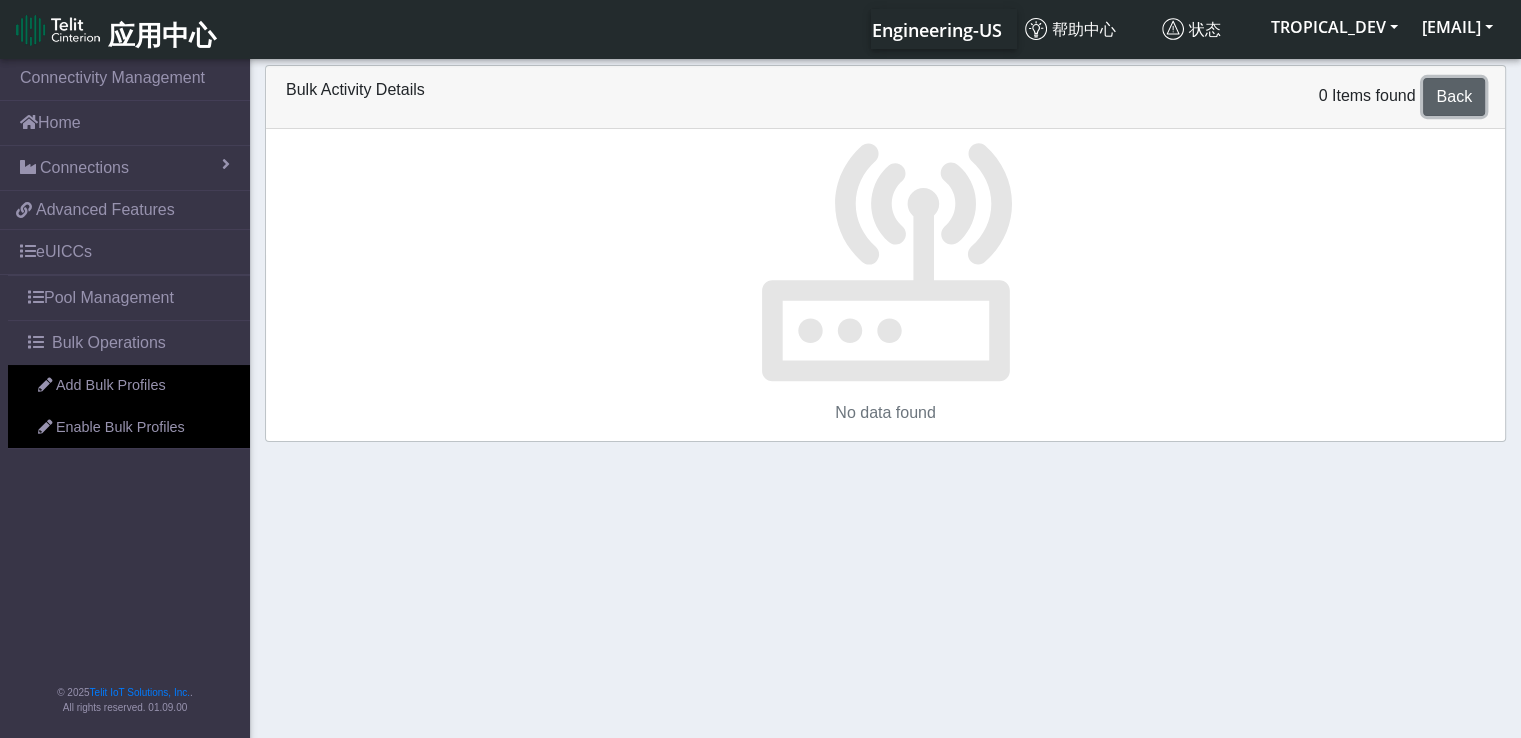 click on "Back" 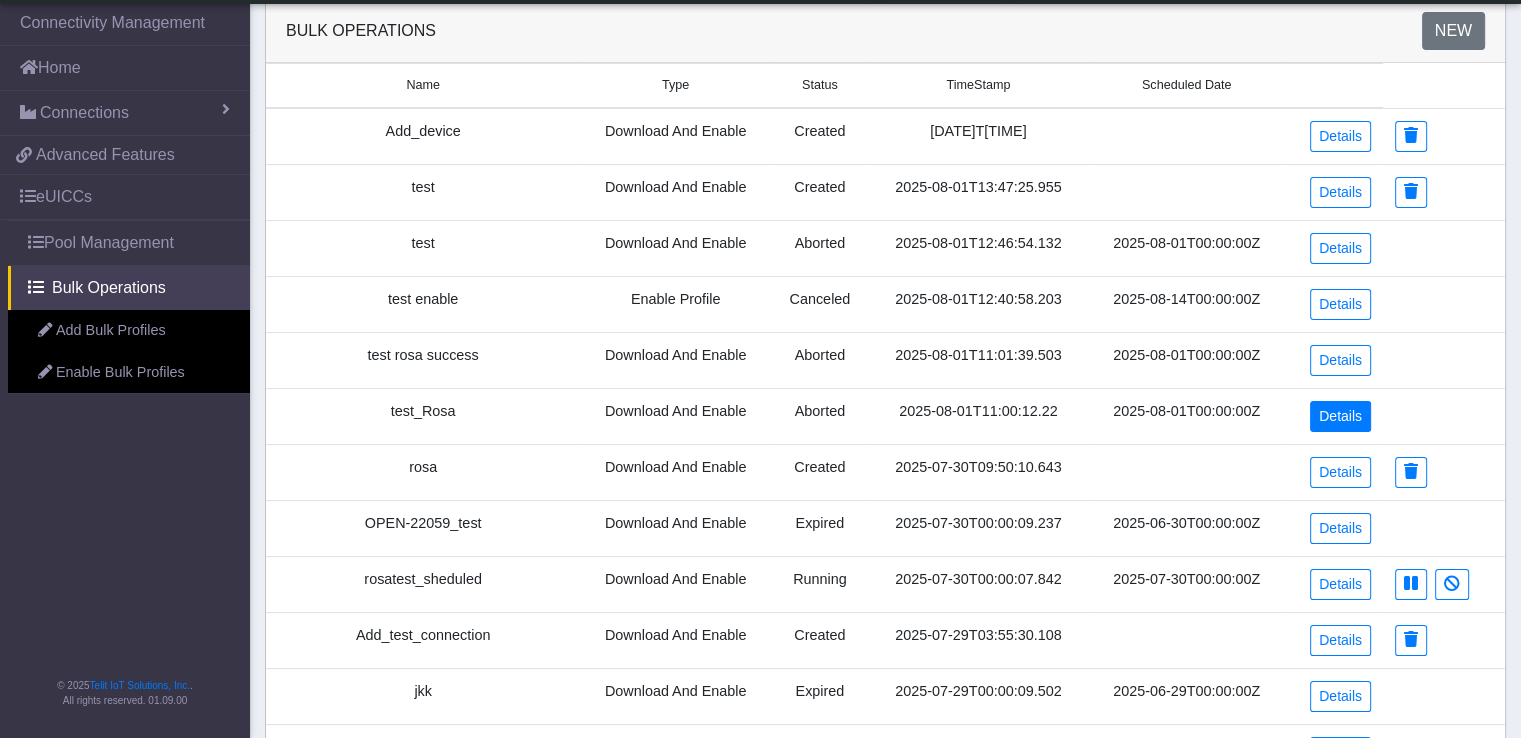 scroll, scrollTop: 100, scrollLeft: 0, axis: vertical 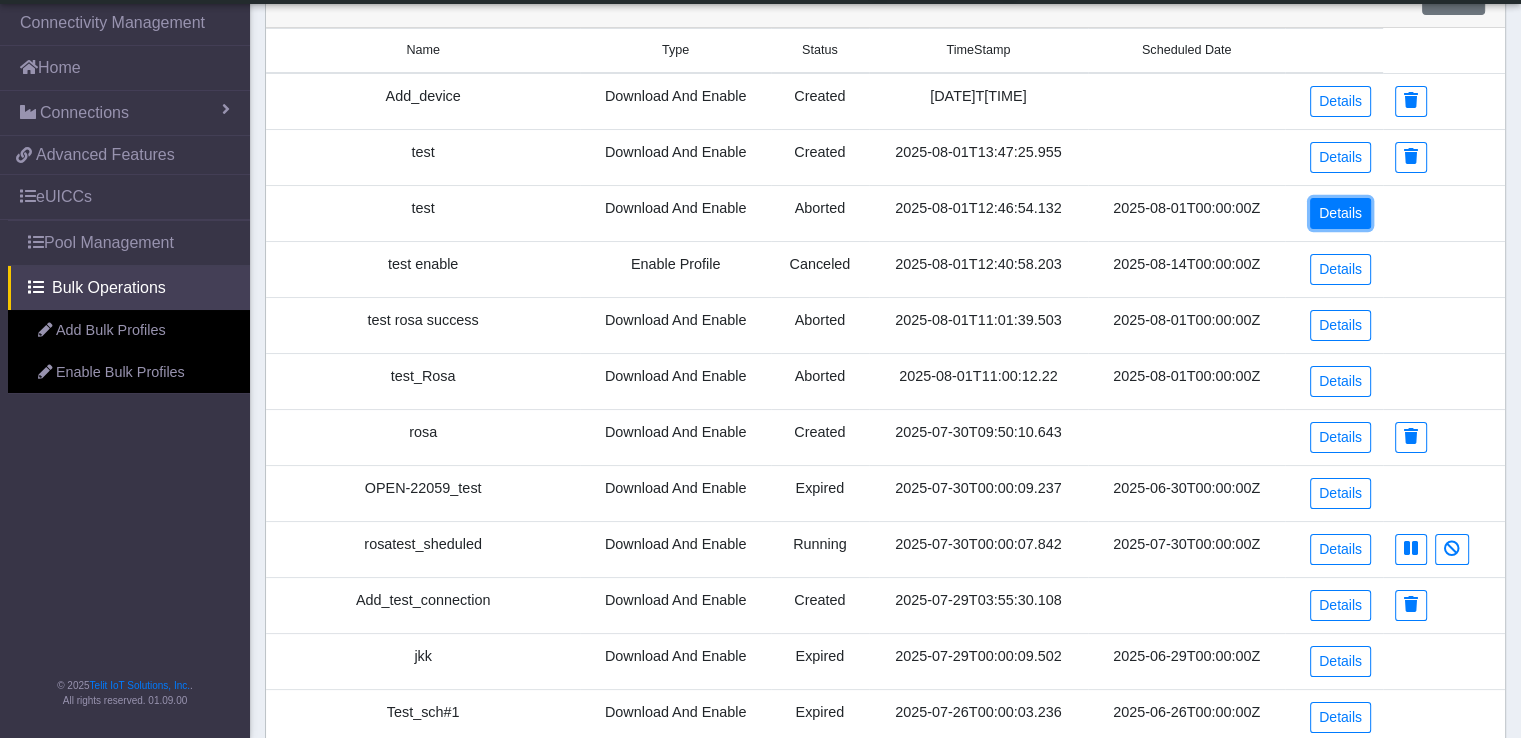 click on "Details" at bounding box center [1340, 213] 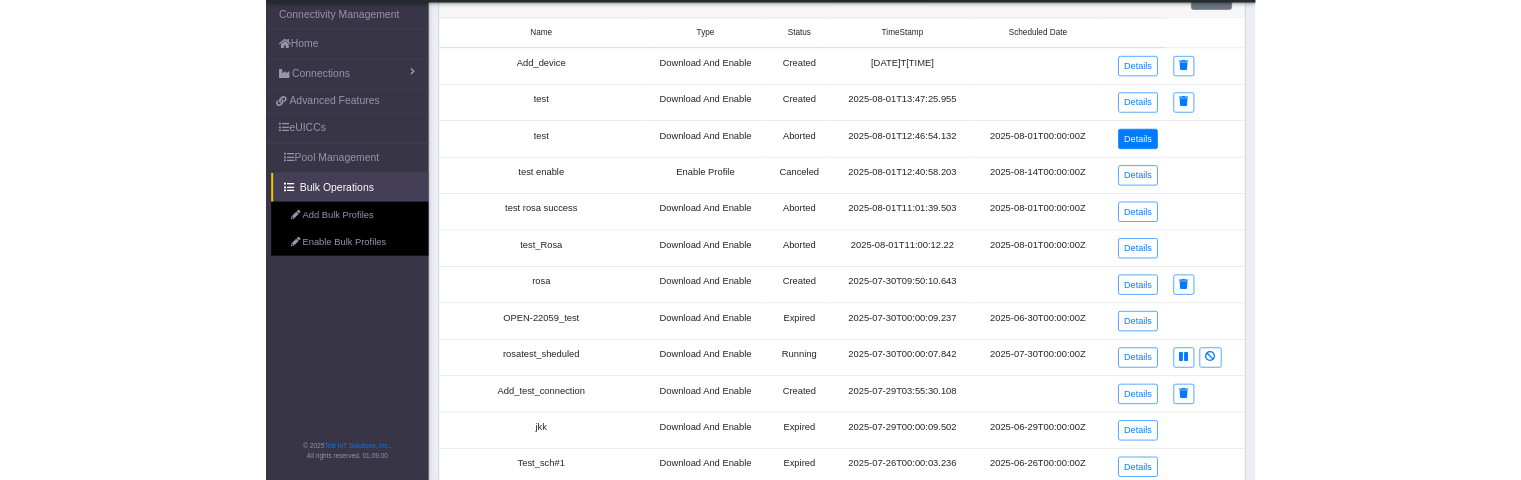 scroll, scrollTop: 0, scrollLeft: 0, axis: both 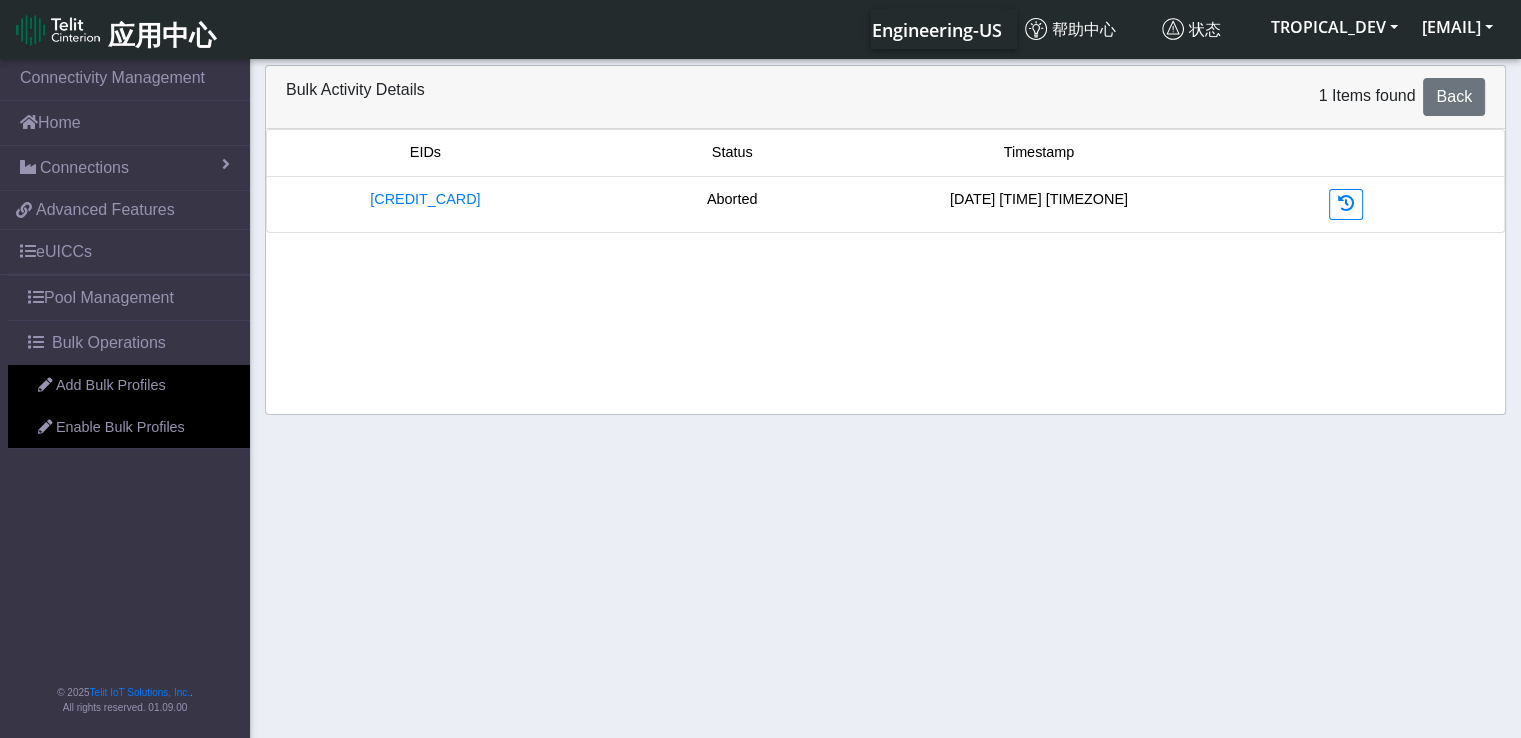 drag, startPoint x: 565, startPoint y: 201, endPoint x: 276, endPoint y: 197, distance: 289.02768 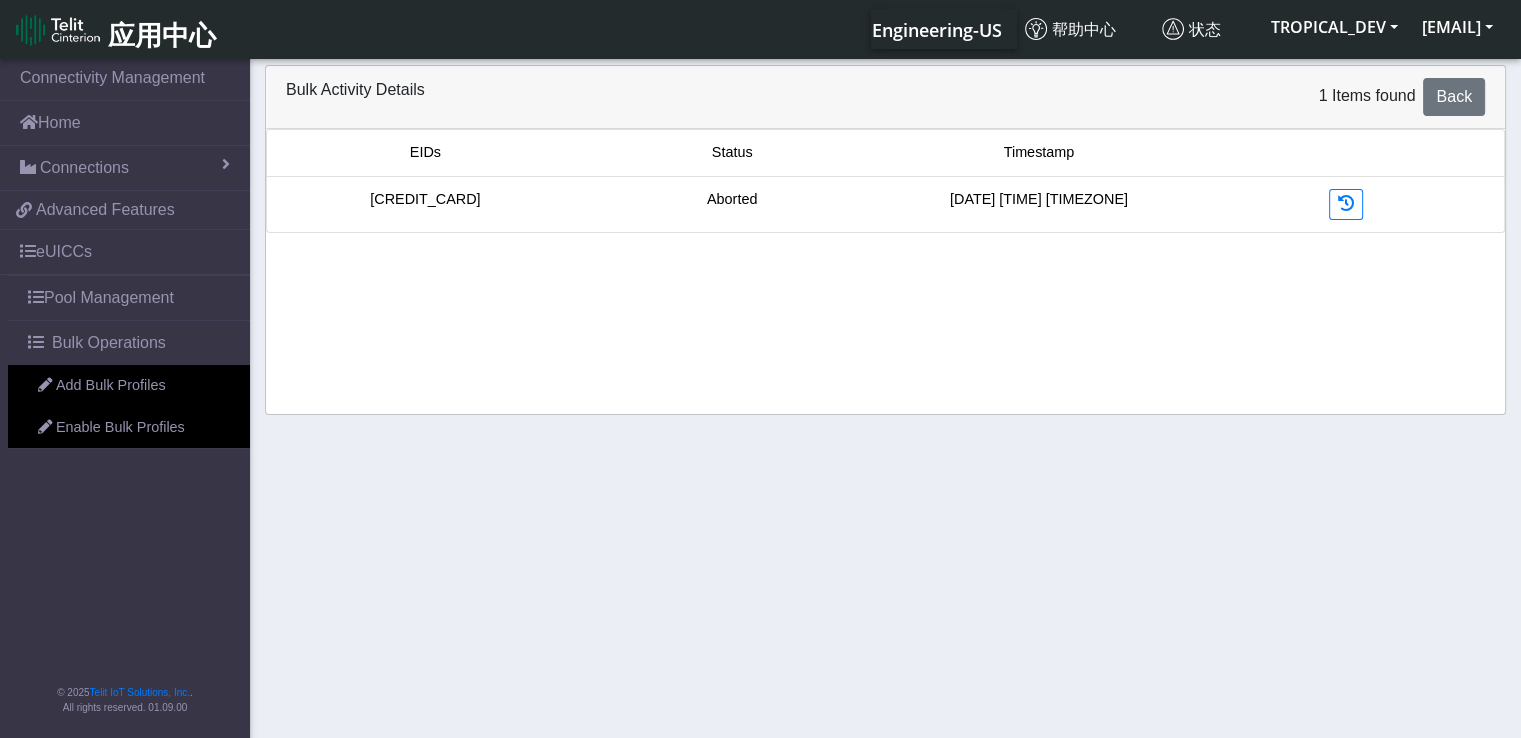 copy on "[EID]" 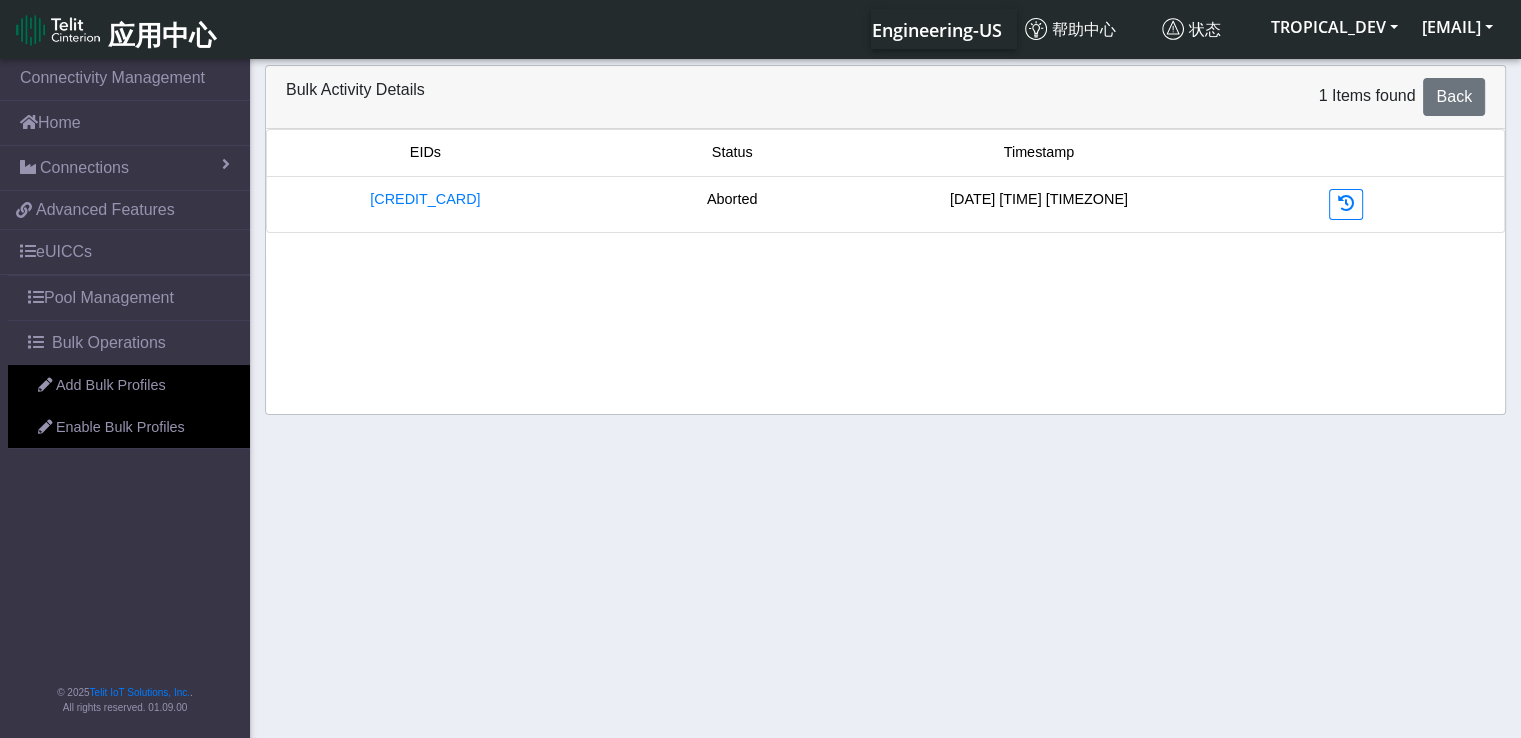 drag, startPoint x: 590, startPoint y: 247, endPoint x: 516, endPoint y: 243, distance: 74.10803 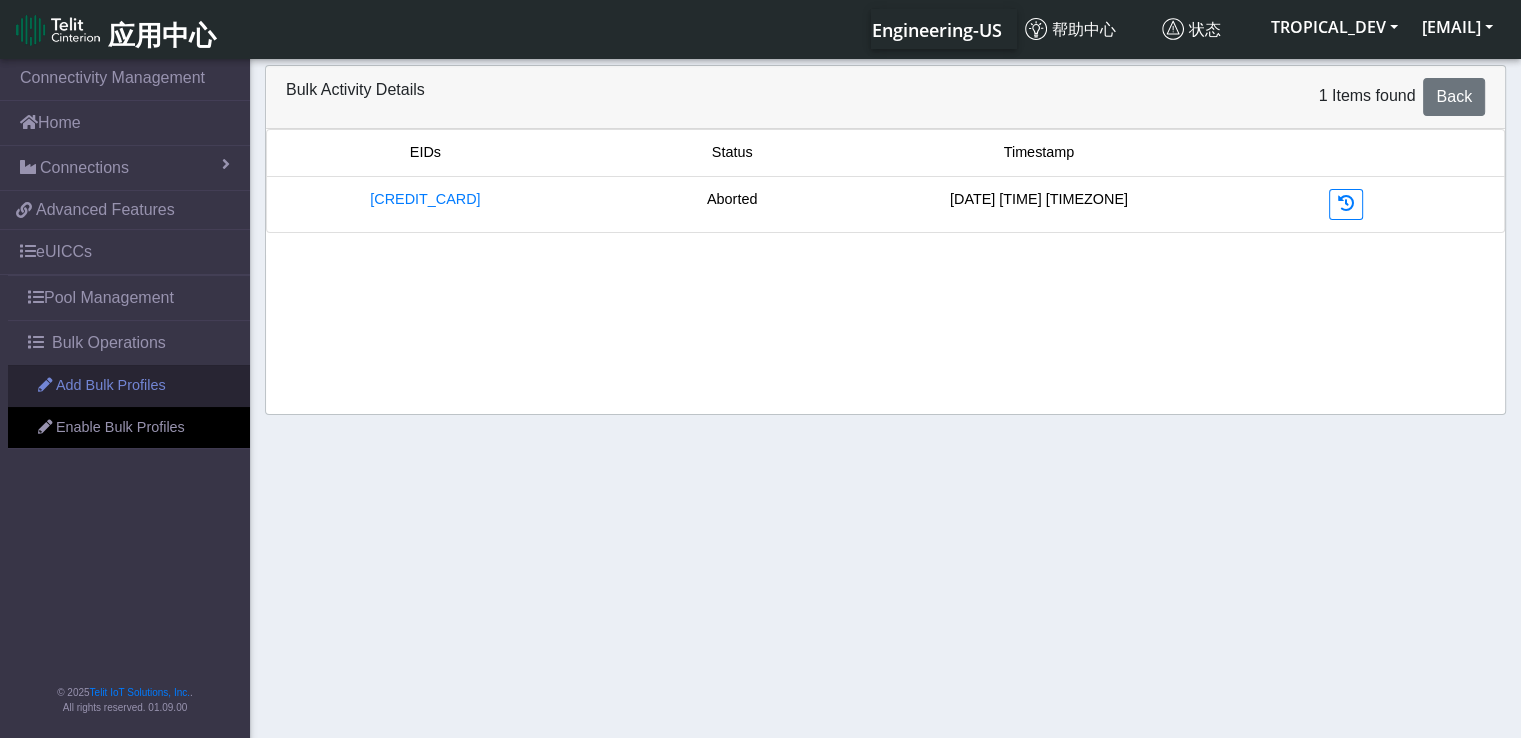 click on "Add Bulk Profiles" at bounding box center (129, 386) 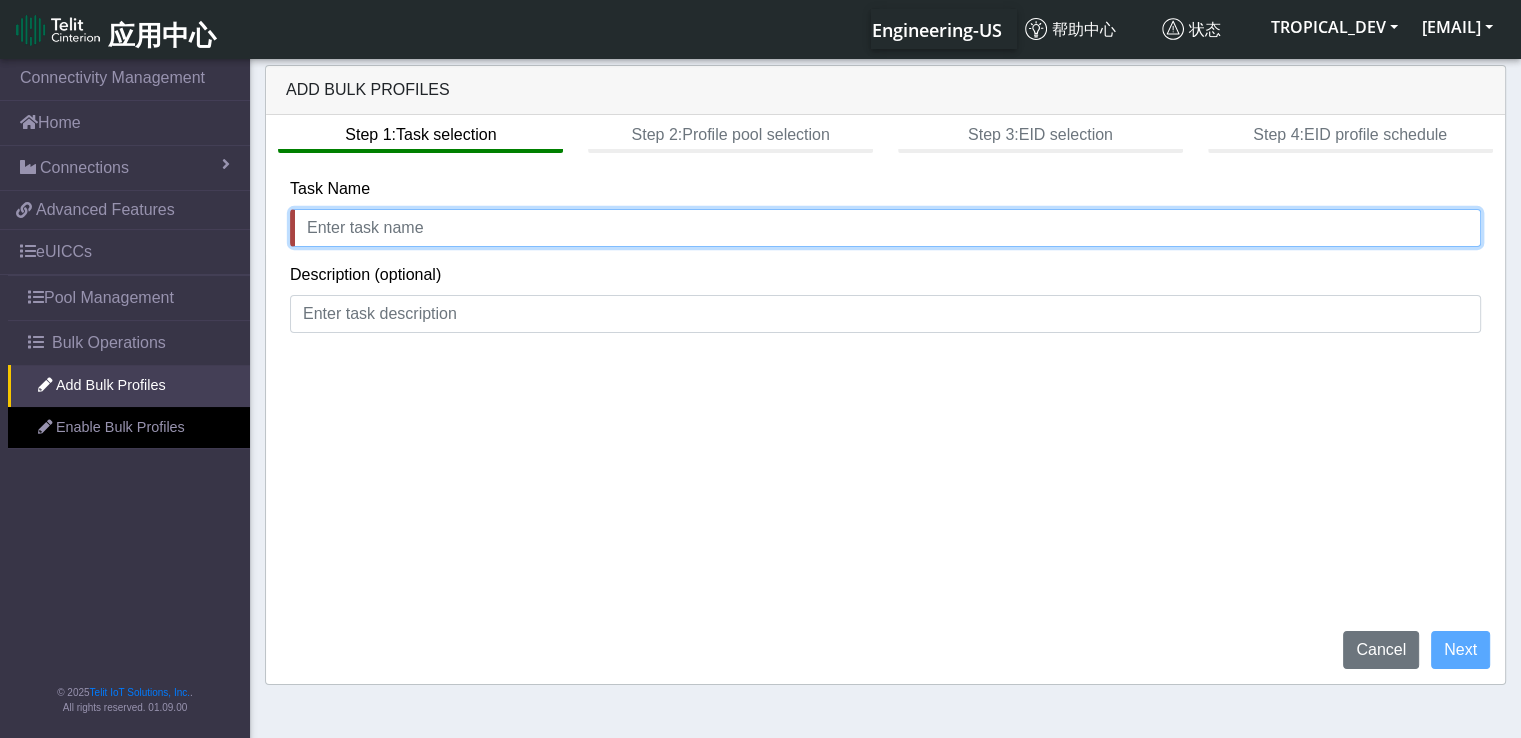 click 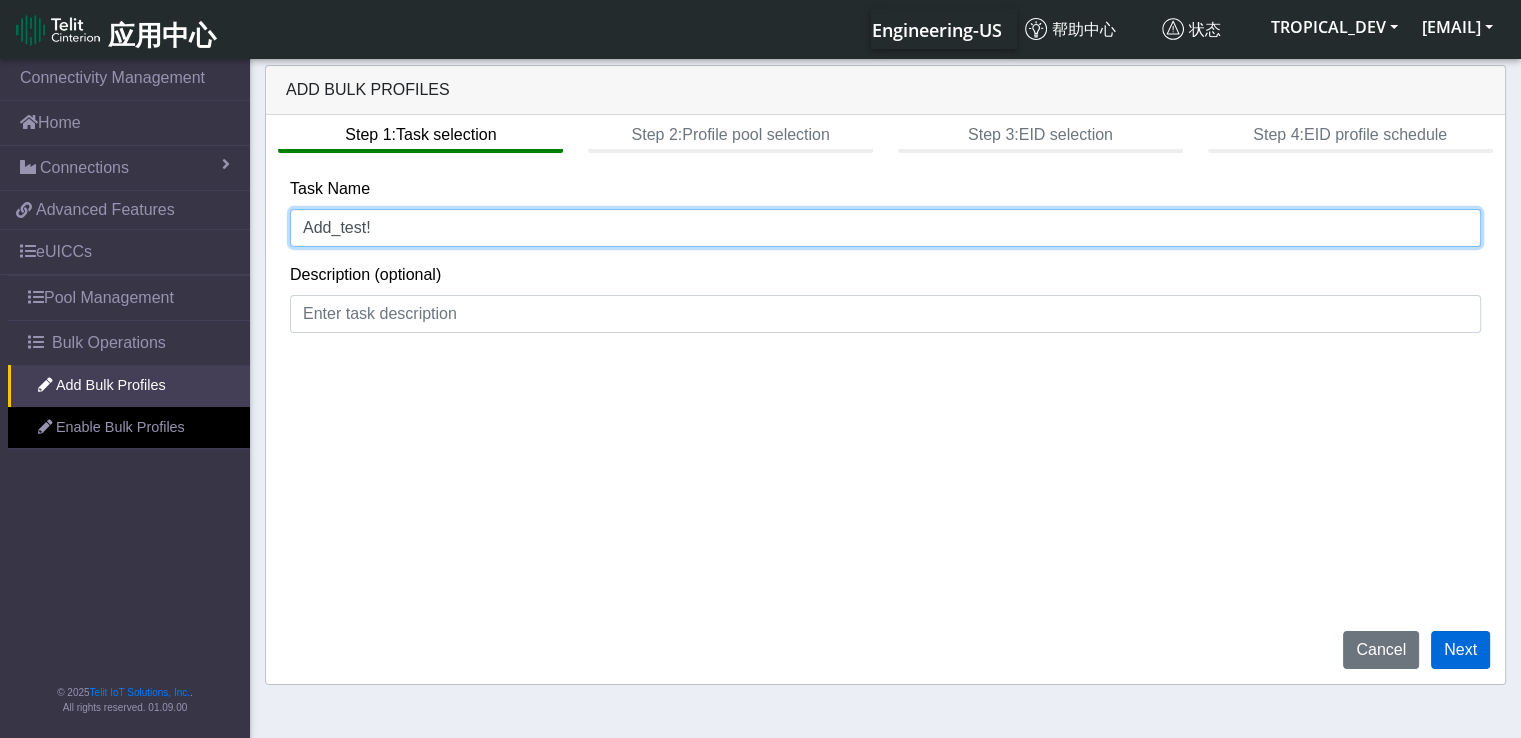 type on "Add_test!" 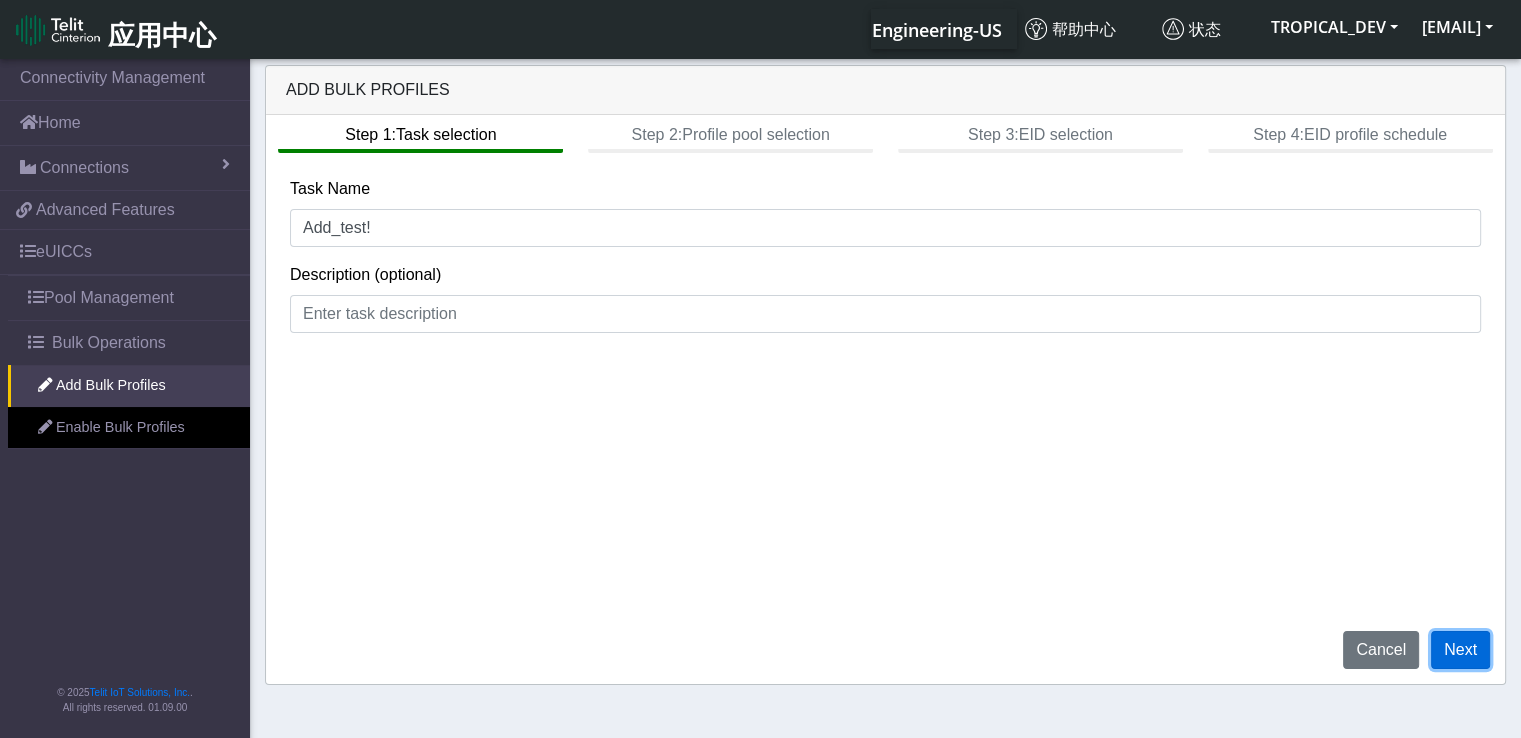 click on "Next" at bounding box center (1460, 650) 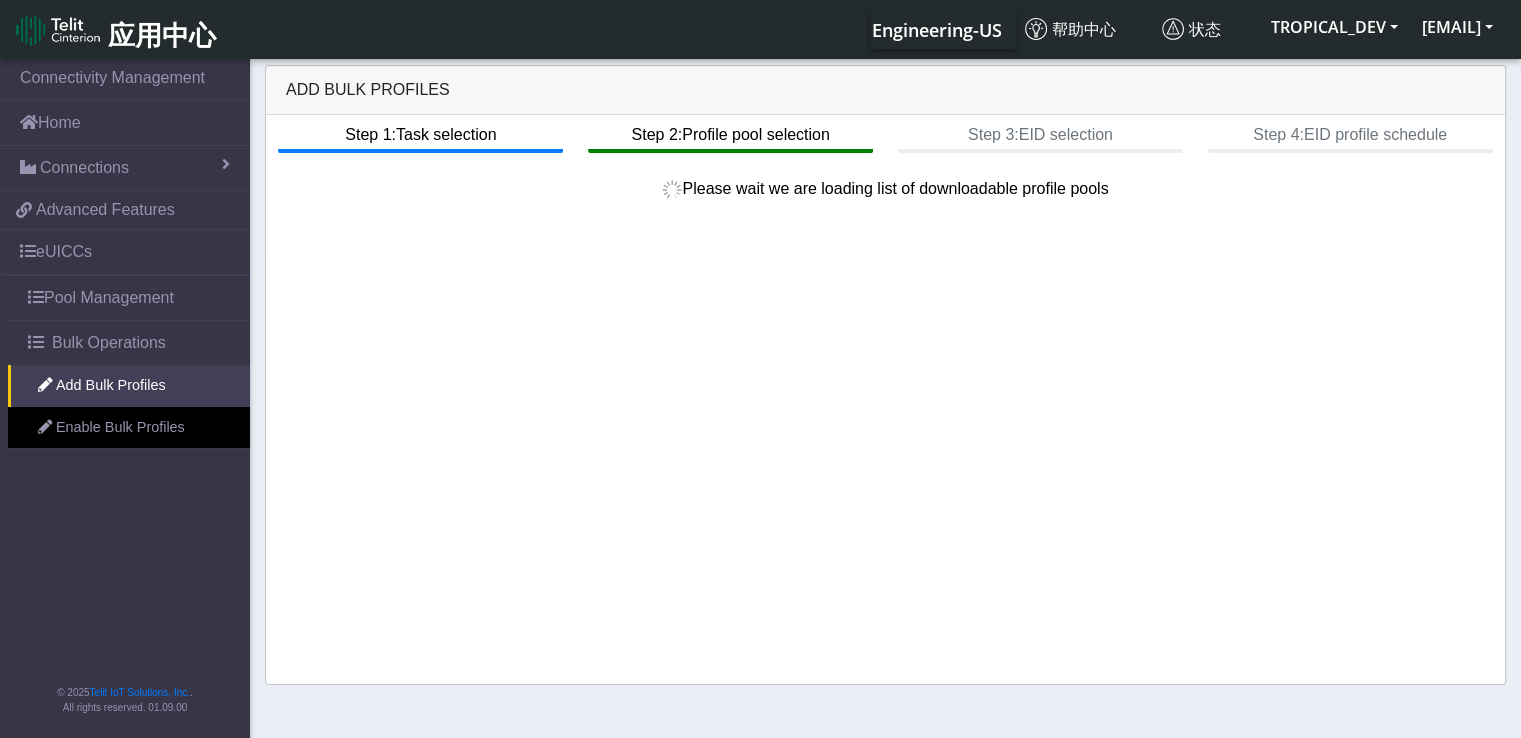 click on "Step 1:  Task selection  Step 2:  Profile pool selection  Step 3:  EID selection  Step 4:  EID profile schedule  Please wait we are loading list of downloadable profile pools" 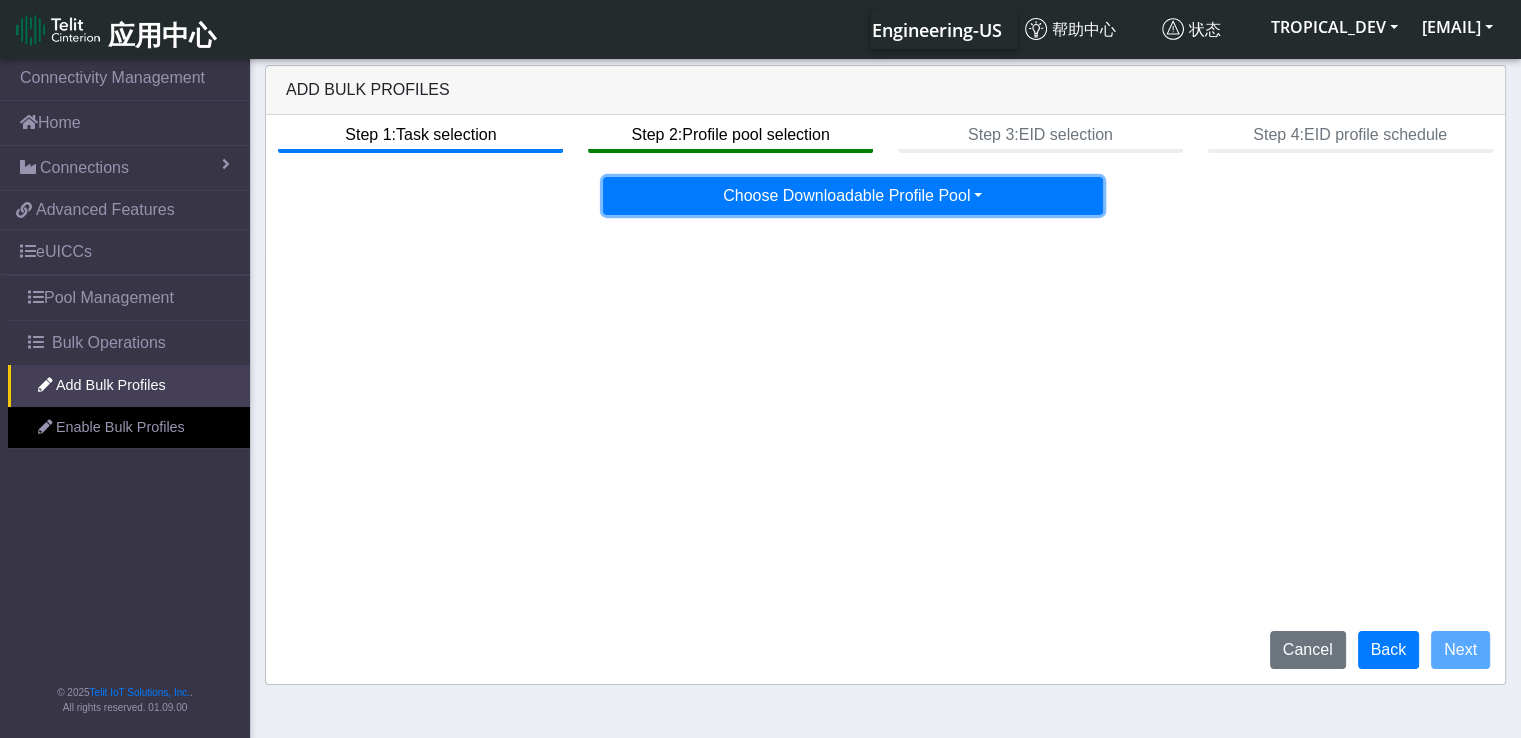 click on "Choose Downloadable Profile Pool" at bounding box center [853, 196] 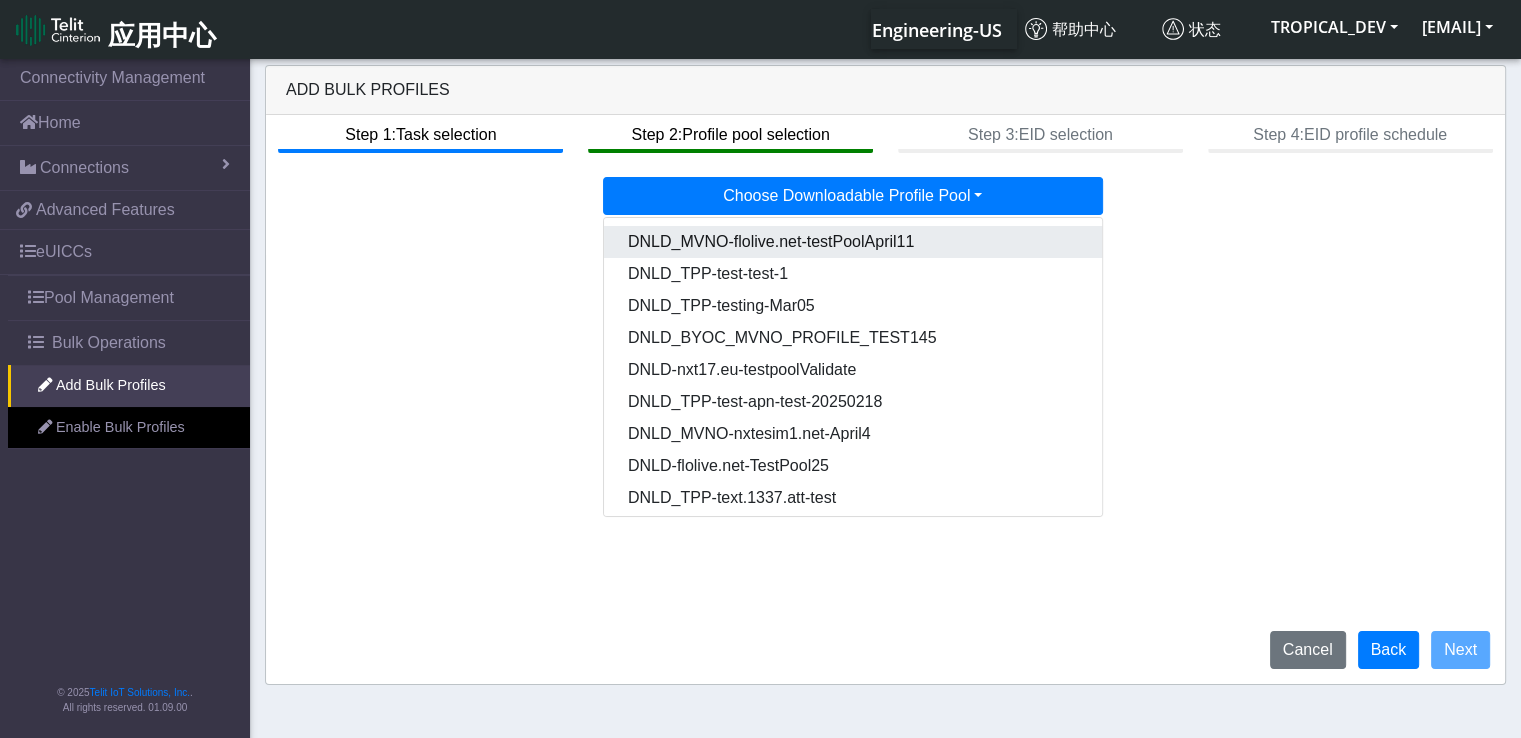click on "DNLD_MVNO-flolive.net-testPoolApril11" at bounding box center (854, 242) 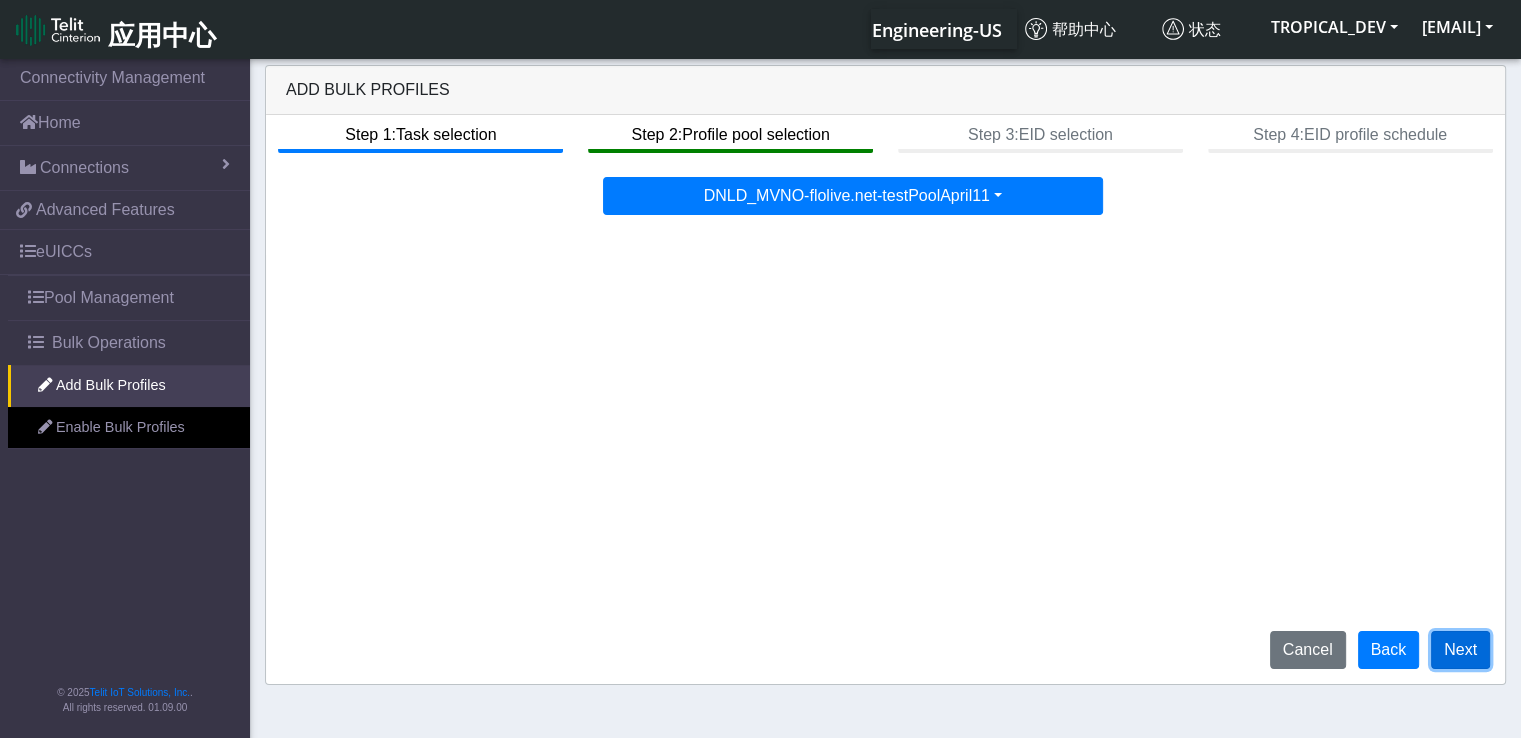 click on "Next" at bounding box center (1460, 650) 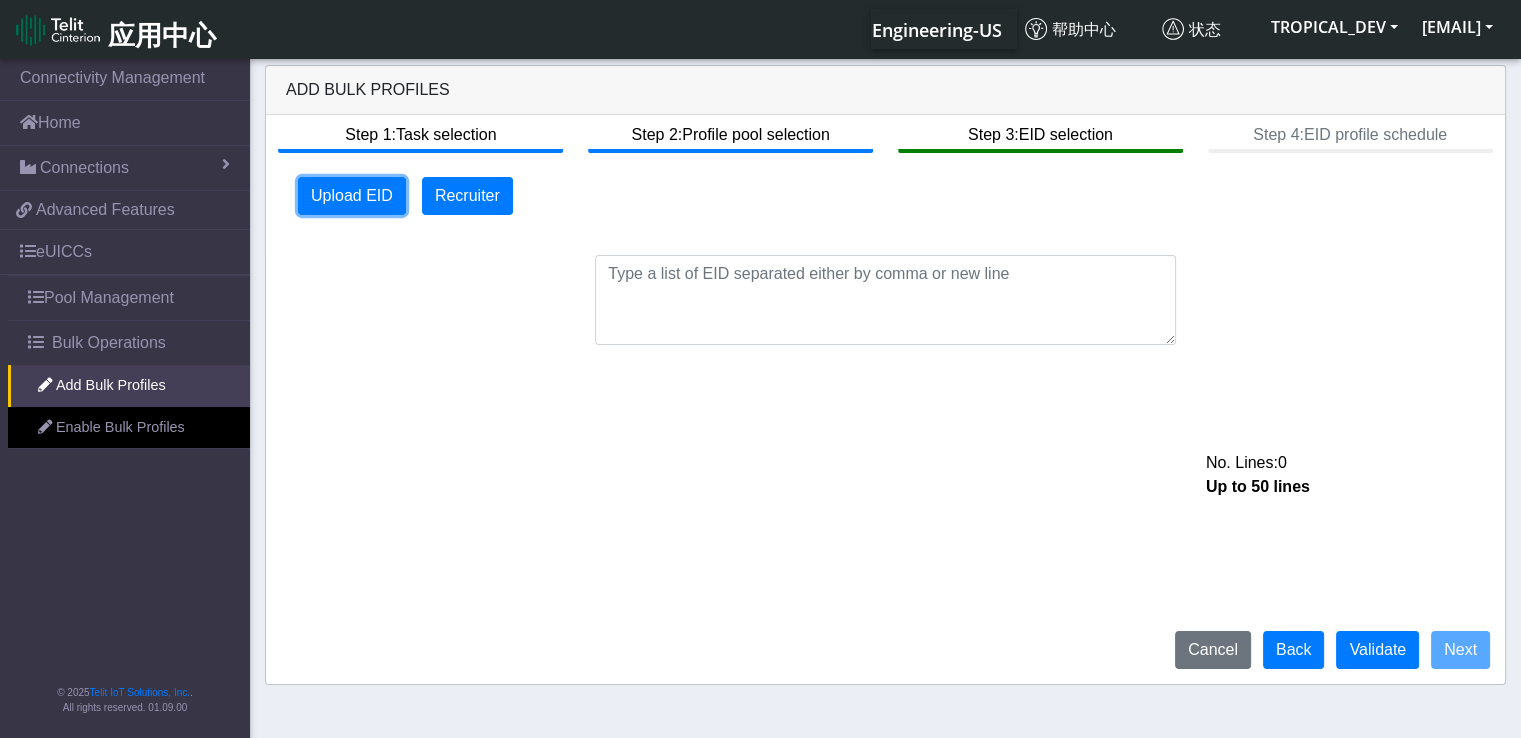 click on "Upload EID" at bounding box center [352, 196] 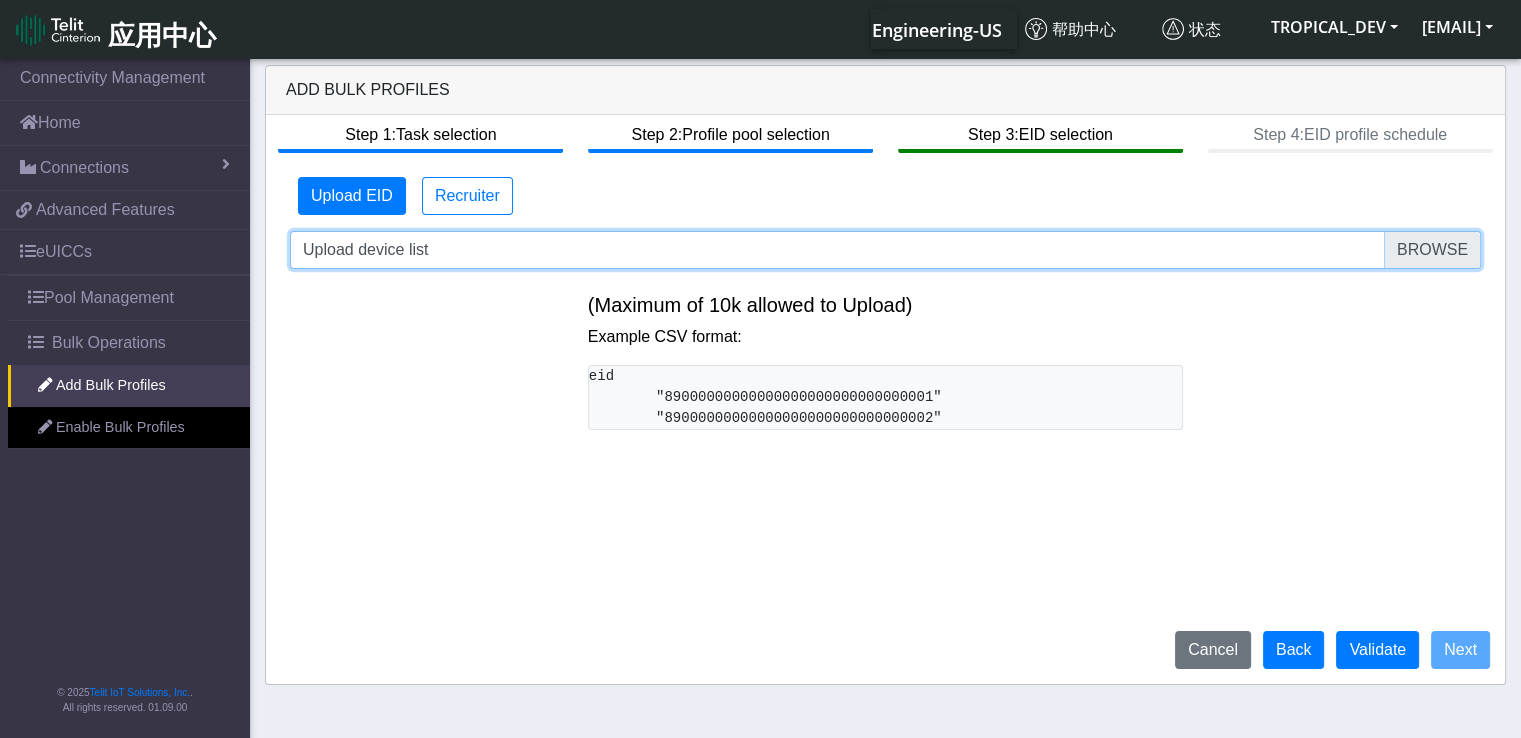 click on "Upload device list" at bounding box center [885, 250] 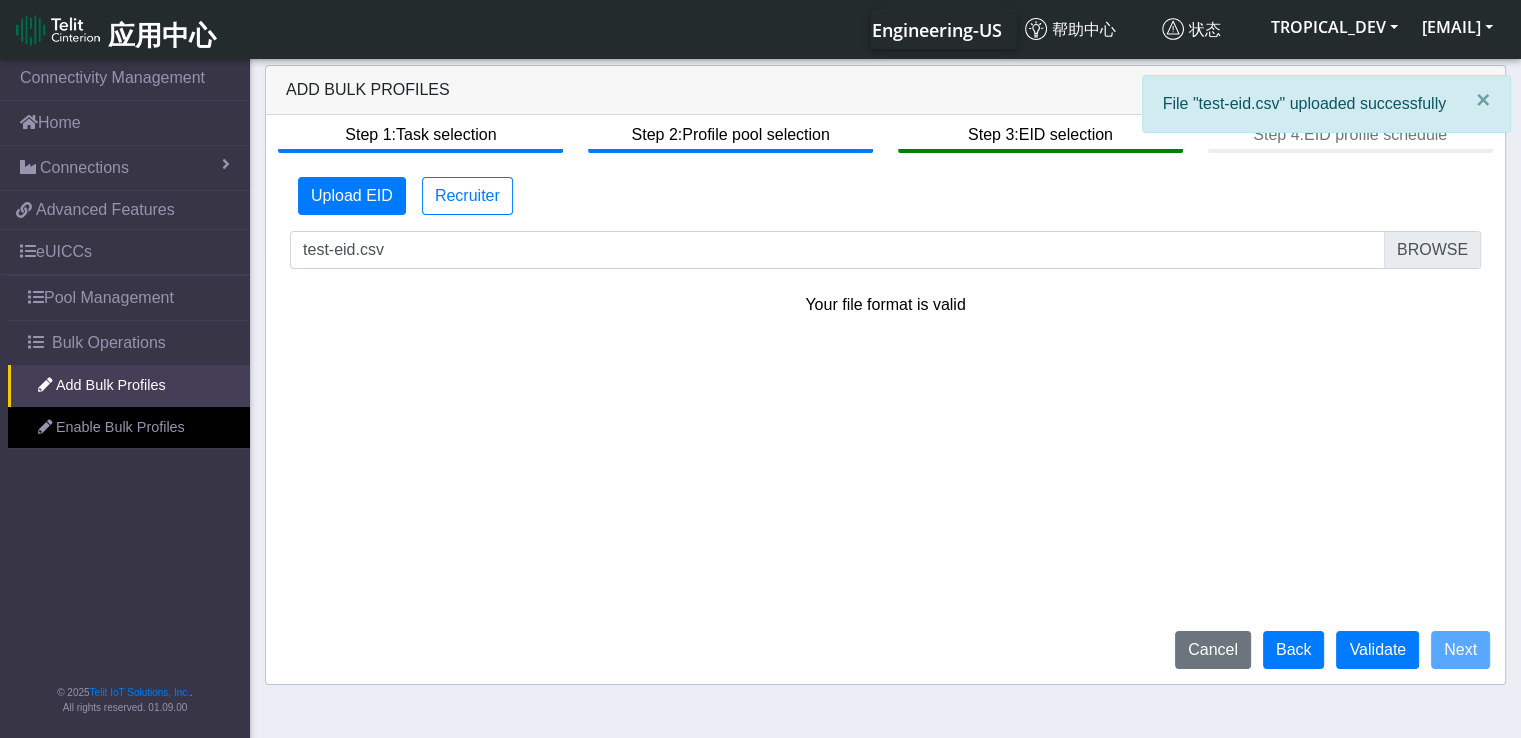 click on "Step 1:  Task selection  Step 2:  Profile pool selection  Step 3:  EID selection  Step 4:  EID profile schedule  Upload EID   Recruiter   No. Lines:  0   Up to 50 lines   test-eid.csv   Your file format is valid   Cancel   Back   Validate   Next" 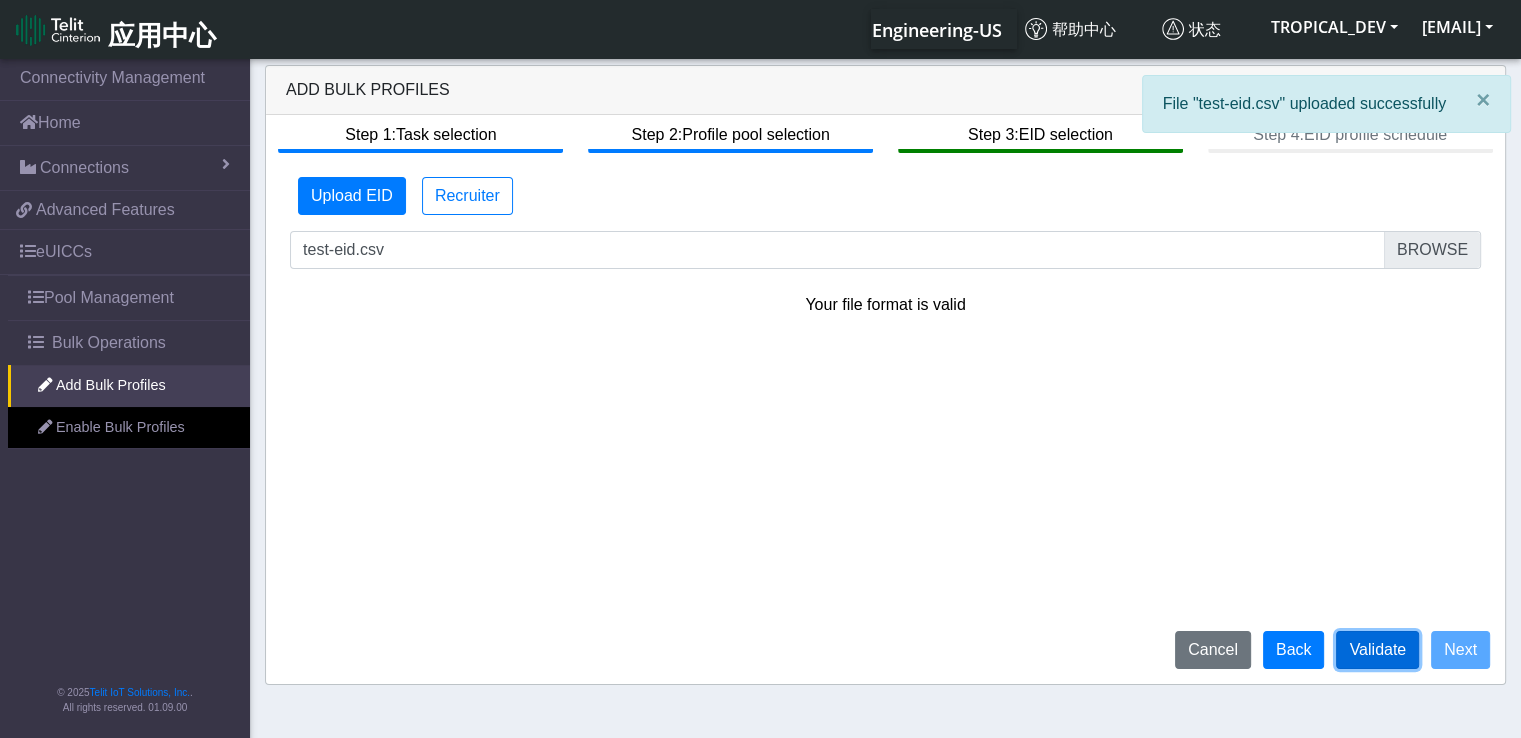 click on "Validate" at bounding box center [1377, 650] 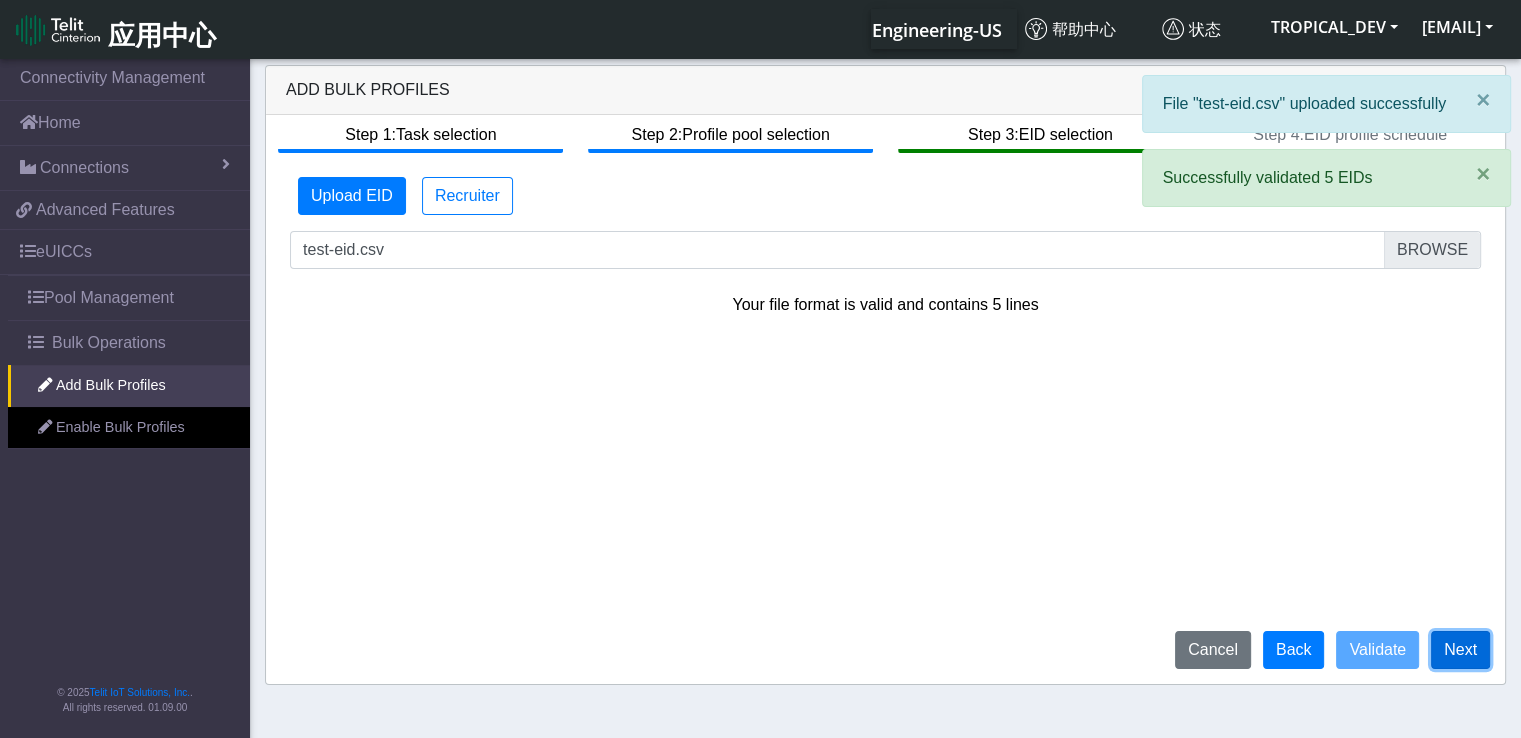 click on "Next" at bounding box center [1460, 650] 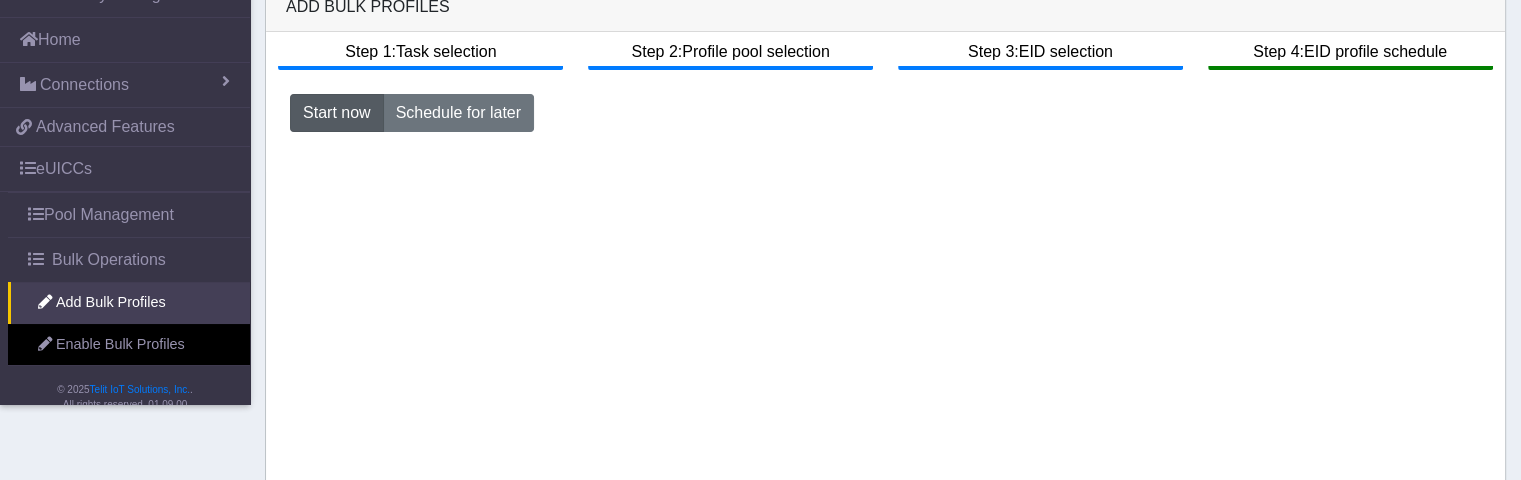 scroll, scrollTop: 150, scrollLeft: 0, axis: vertical 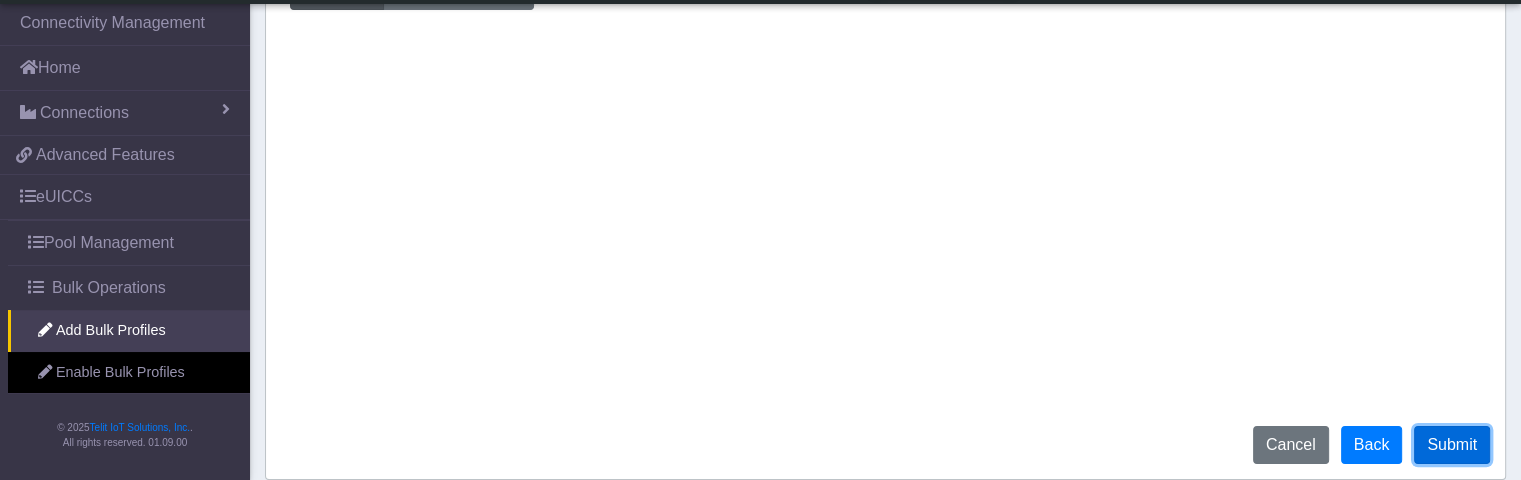 click on "Submit" at bounding box center [1452, 445] 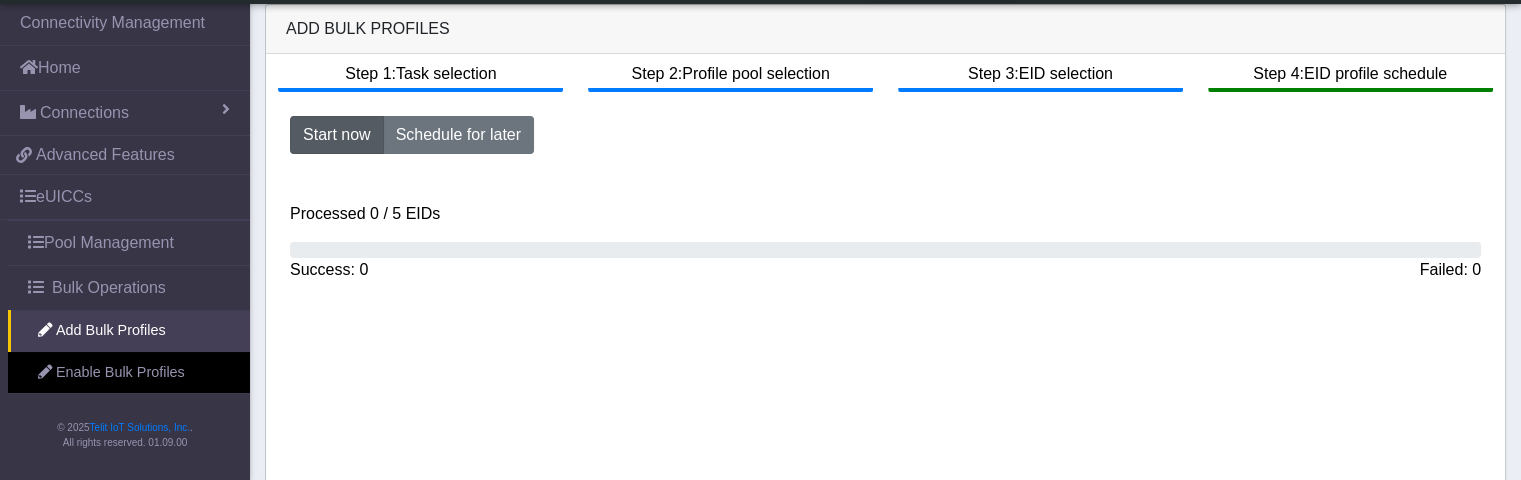 scroll, scrollTop: 0, scrollLeft: 0, axis: both 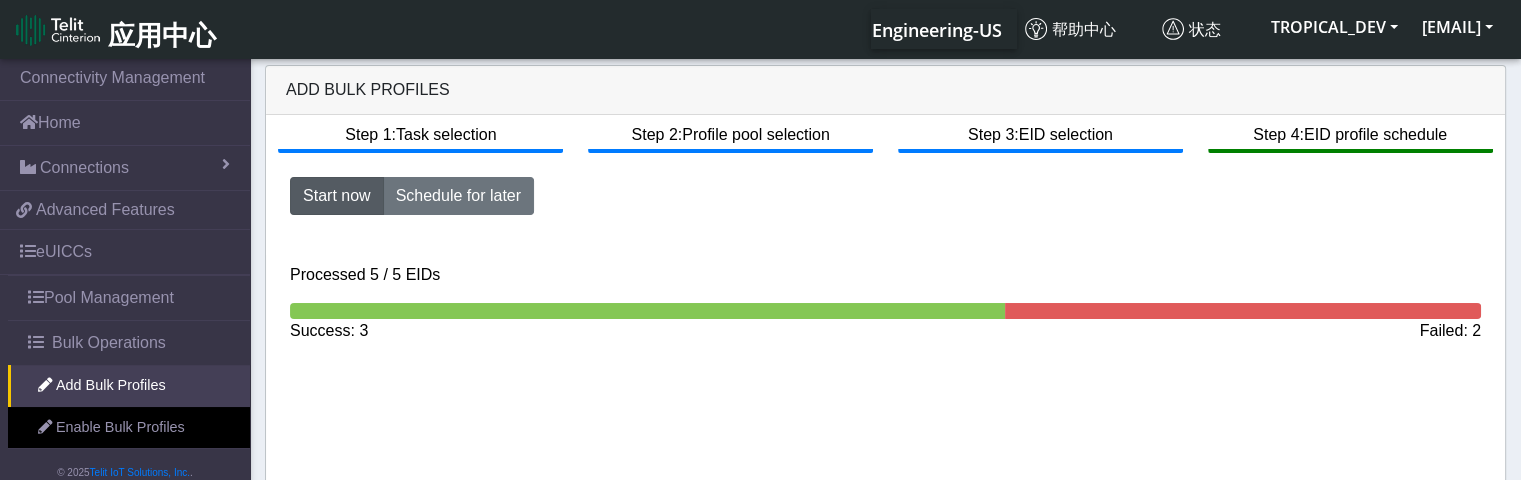 click on "Step 1:  Task selection  Step 2:  Profile pool selection  Step 3:  EID selection  Step 4:  EID profile schedule  Start now   Schedule for later  Processed 5 / 5 EIDs Success: 3 Failed: 2  Back   Export failure   Cancel   Proceed" 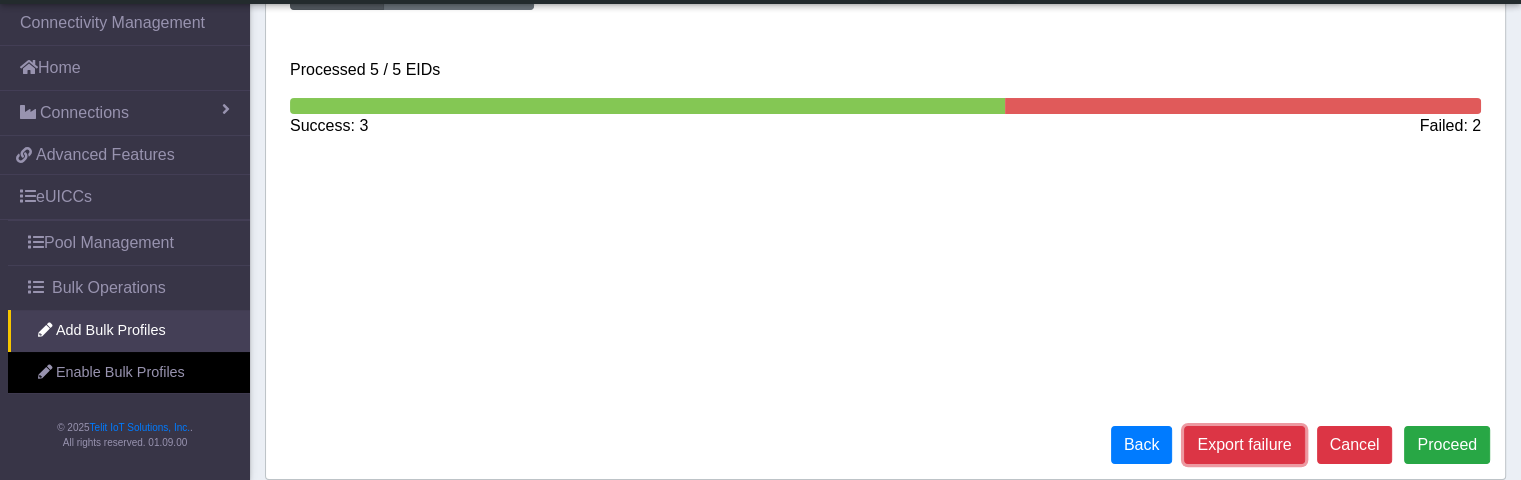 click on "Export failure" 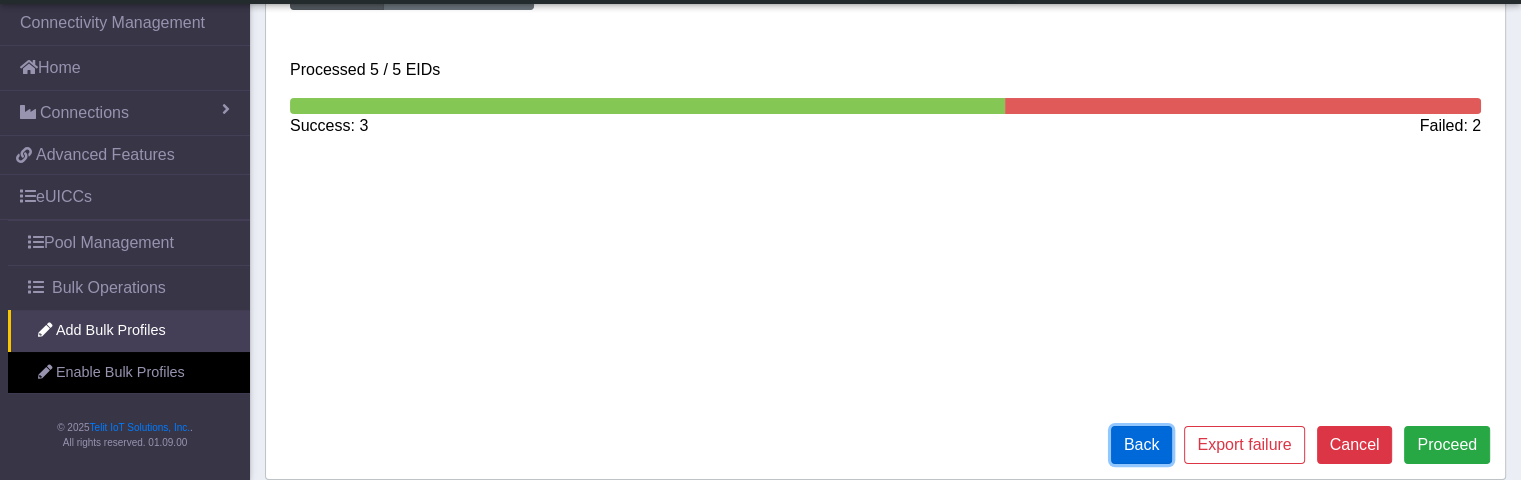 click on "Back" 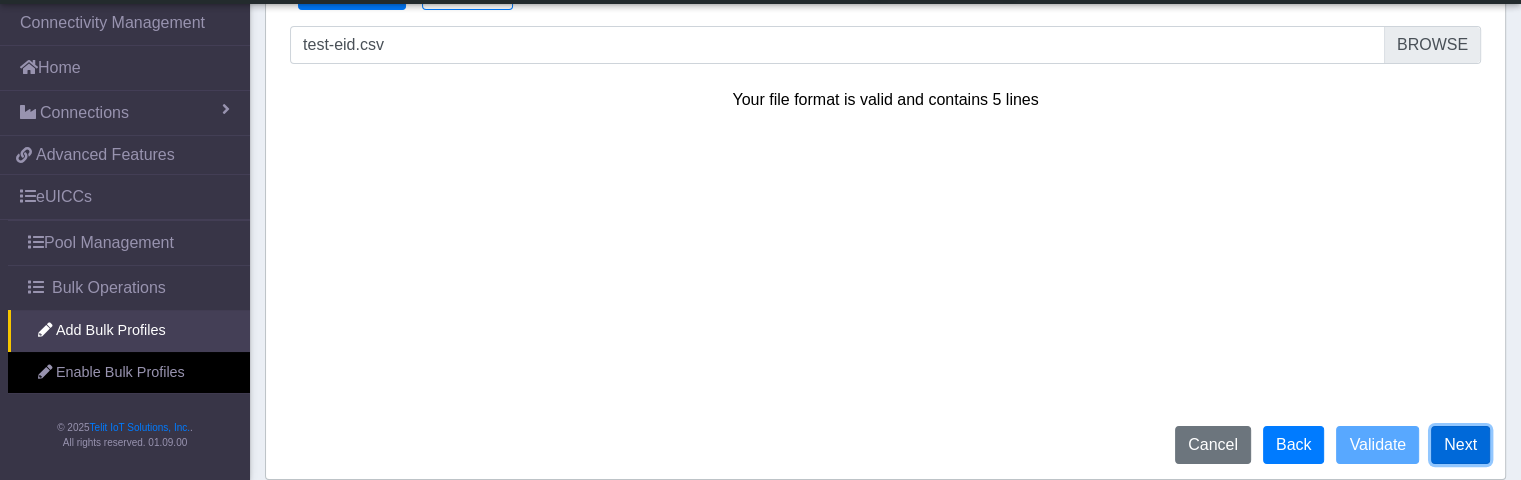 click on "Next" at bounding box center [1460, 445] 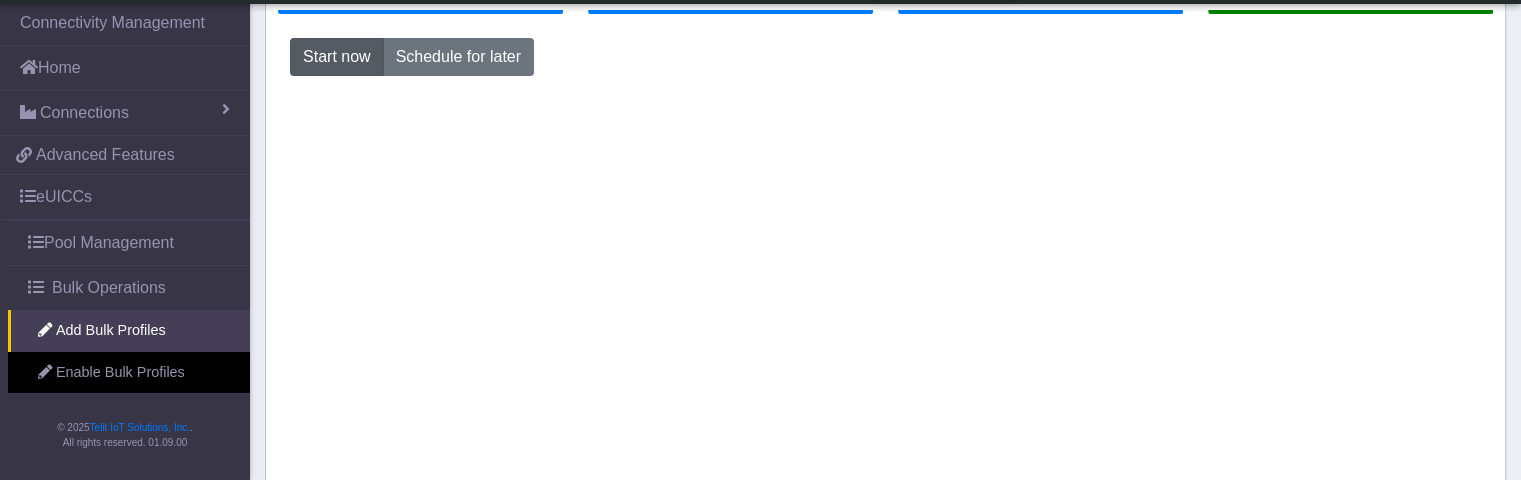 scroll, scrollTop: 50, scrollLeft: 0, axis: vertical 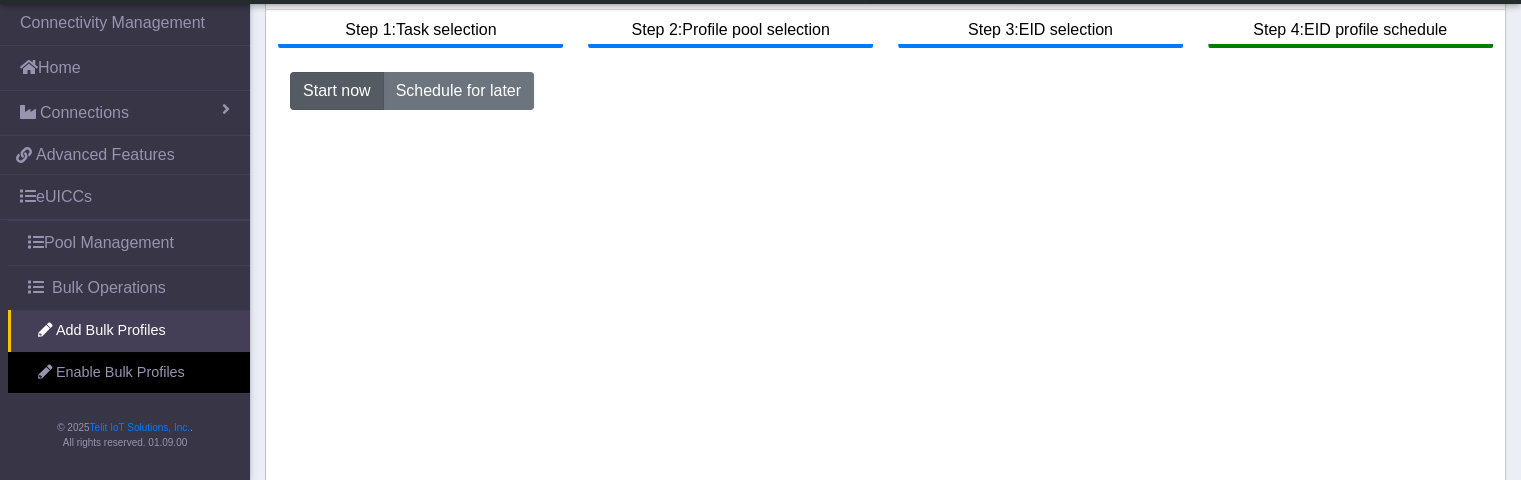 click on "Step 1:  Task selection  Step 2:  Profile pool selection  Step 3:  EID selection  Step 4:  EID profile schedule  Start now   Schedule for later   Cancel   Back   Submit" 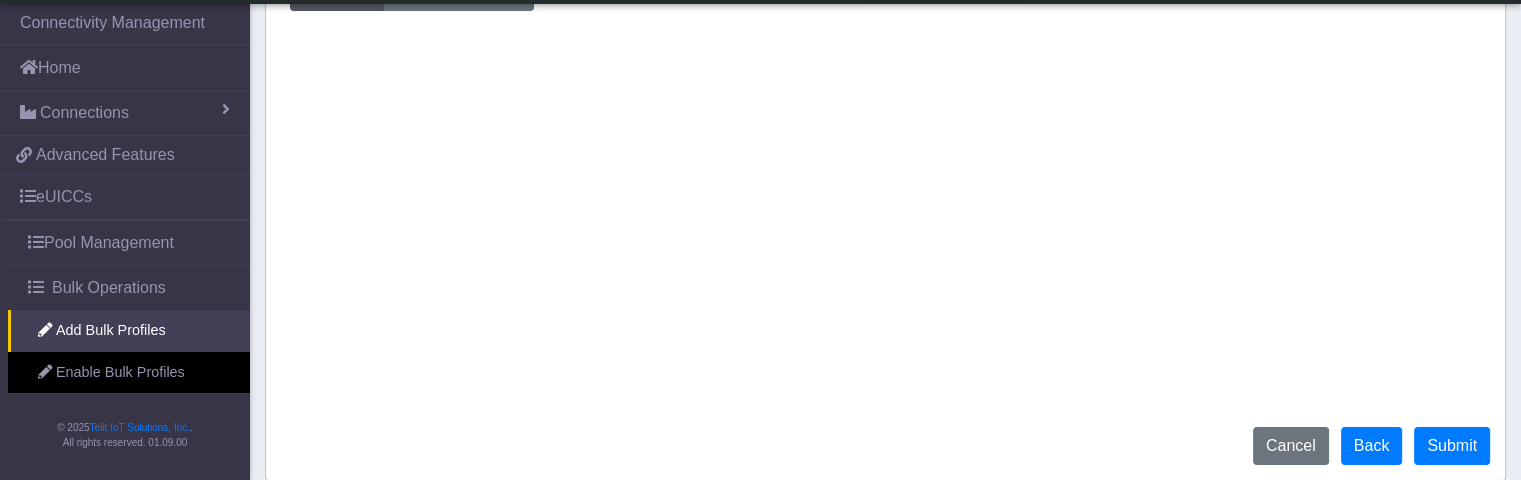 scroll, scrollTop: 150, scrollLeft: 0, axis: vertical 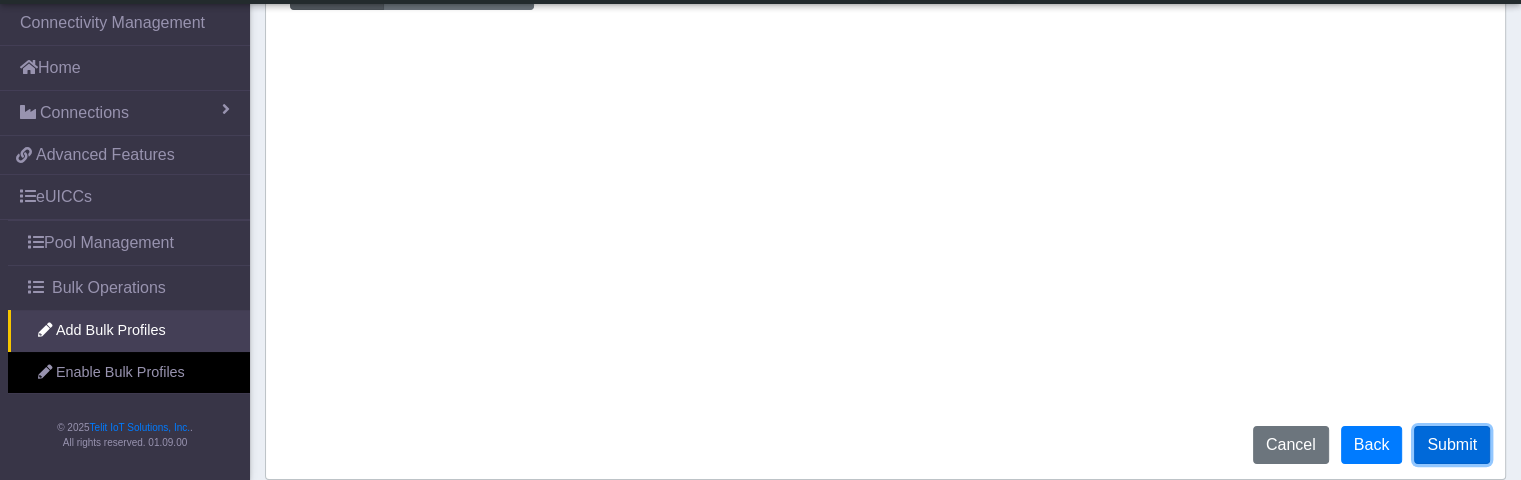click on "Submit" at bounding box center (1452, 445) 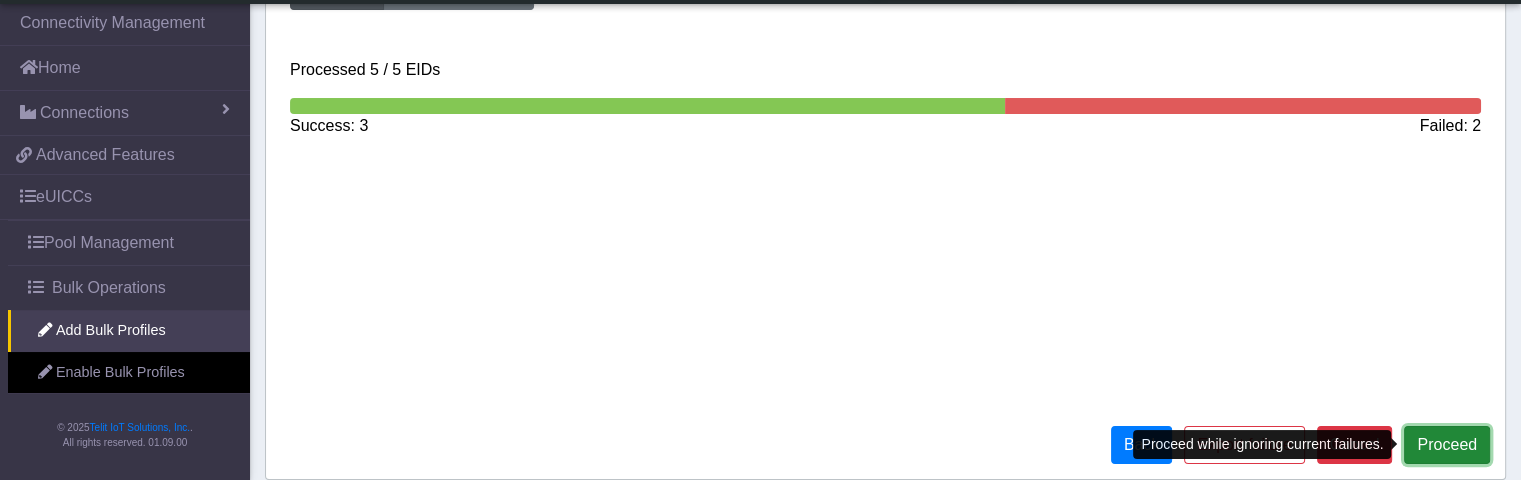 click on "Proceed" 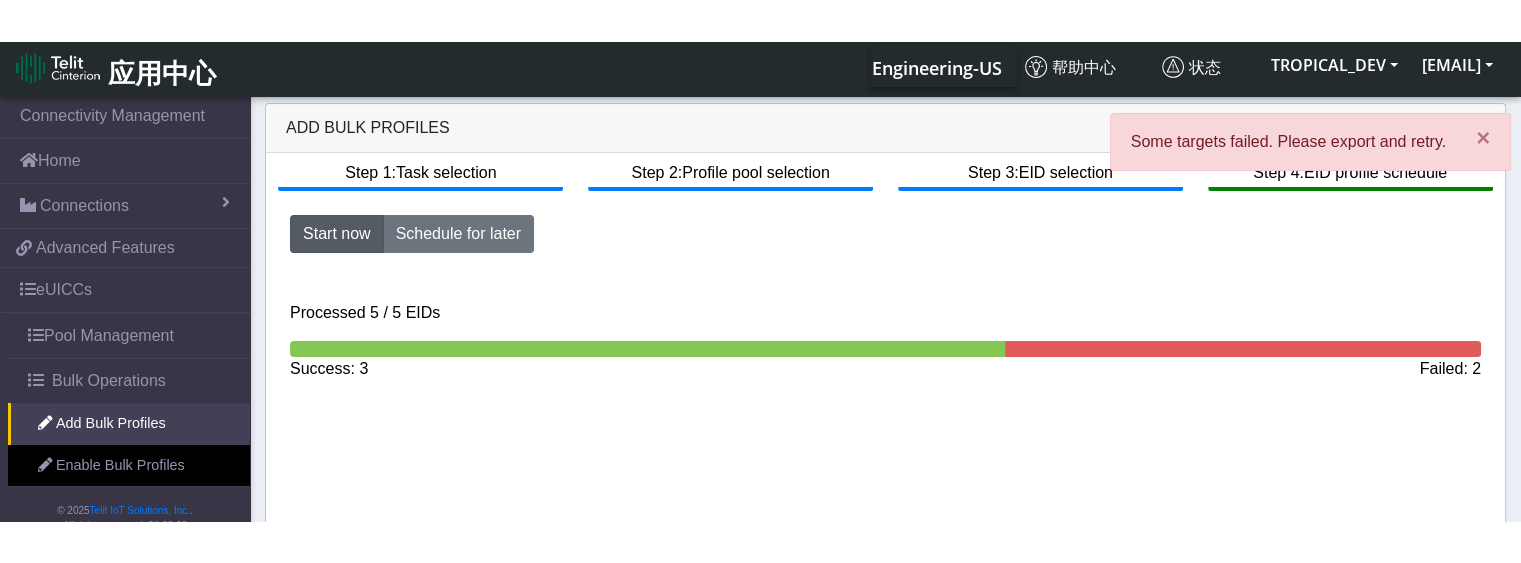 scroll, scrollTop: 0, scrollLeft: 0, axis: both 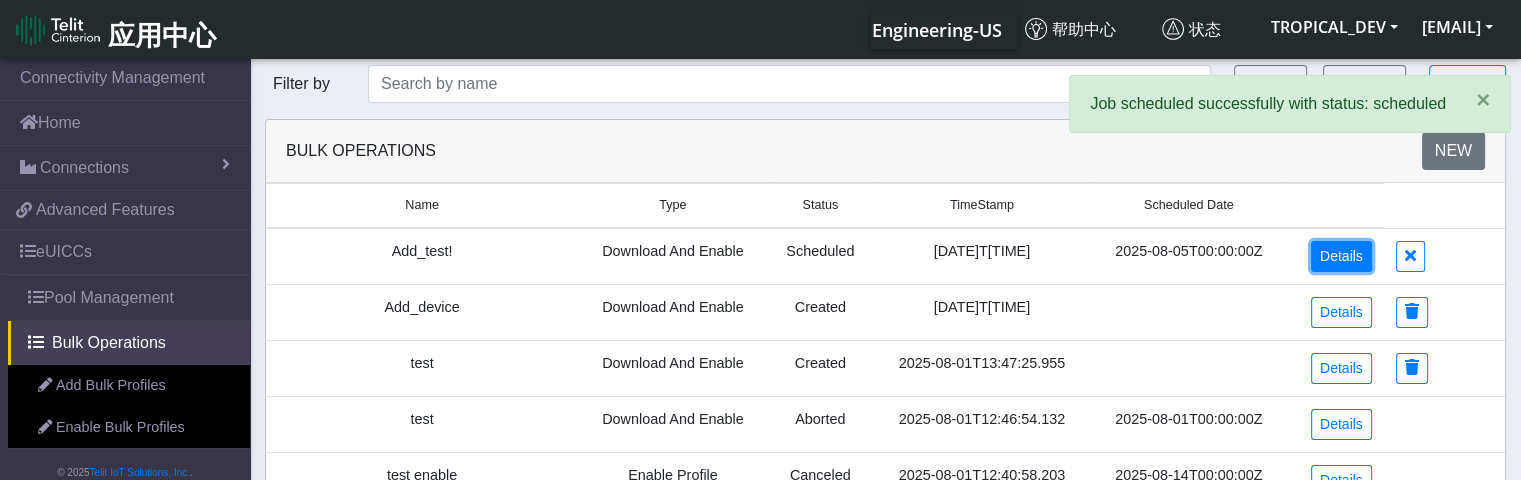 click on "Details" at bounding box center [1341, 256] 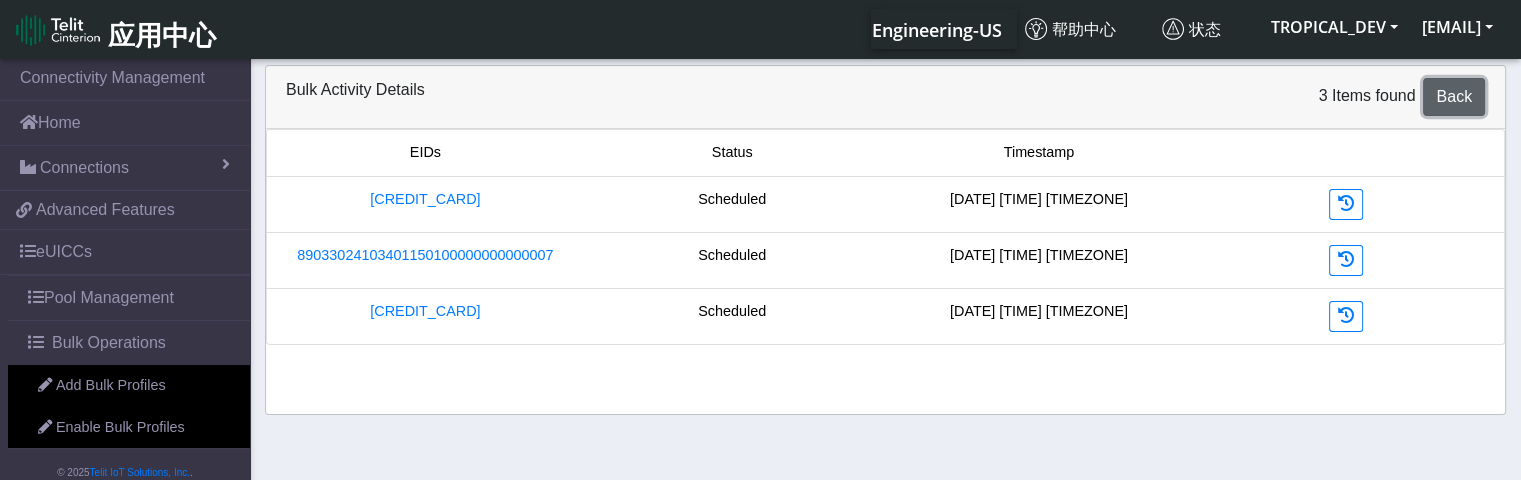 click on "Back" 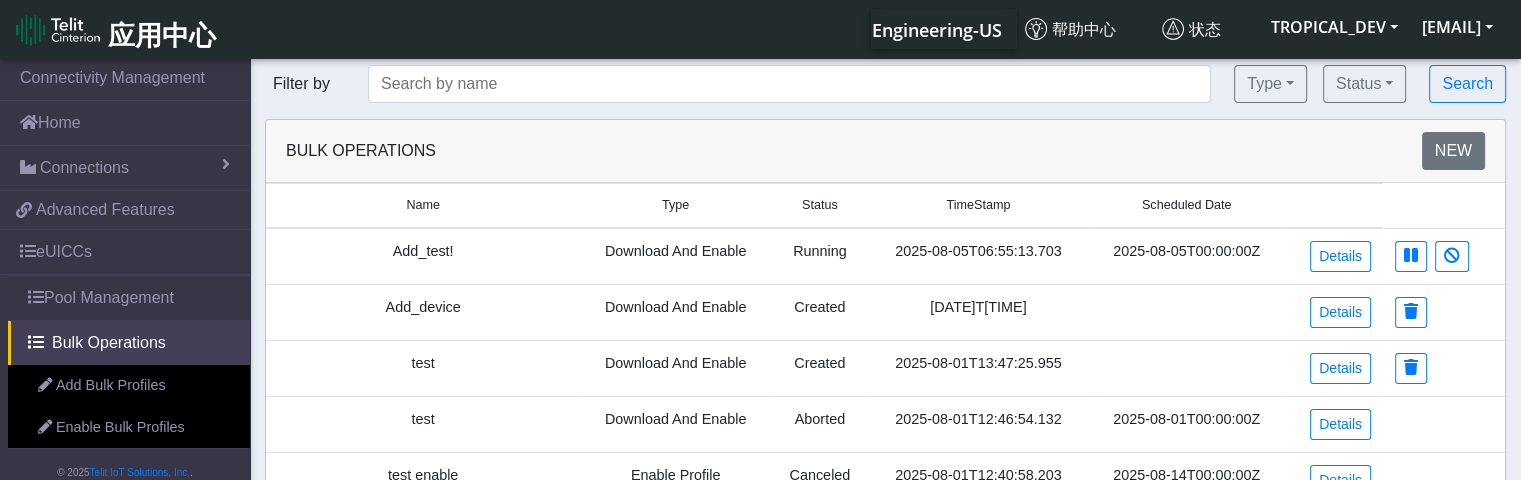 click on "2025-08-01T13:47:25.955" at bounding box center (978, 368) 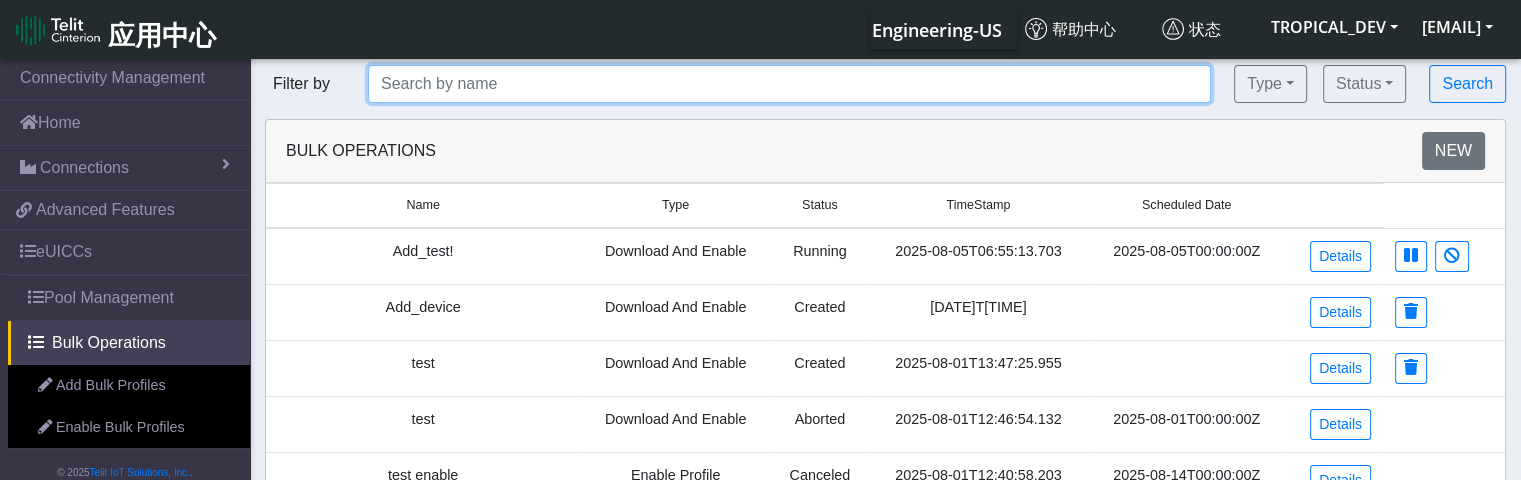 drag, startPoint x: 517, startPoint y: 78, endPoint x: 549, endPoint y: 121, distance: 53.600372 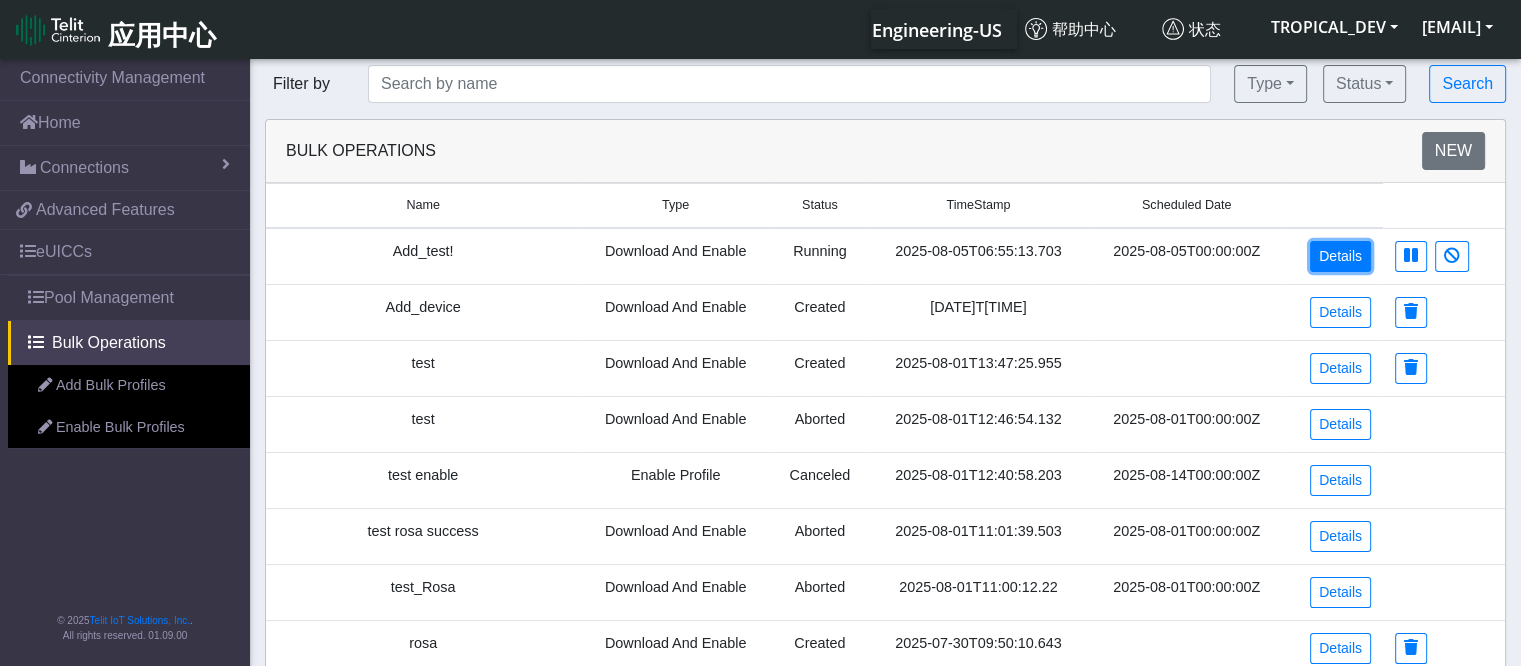 click on "Details" at bounding box center (1340, 256) 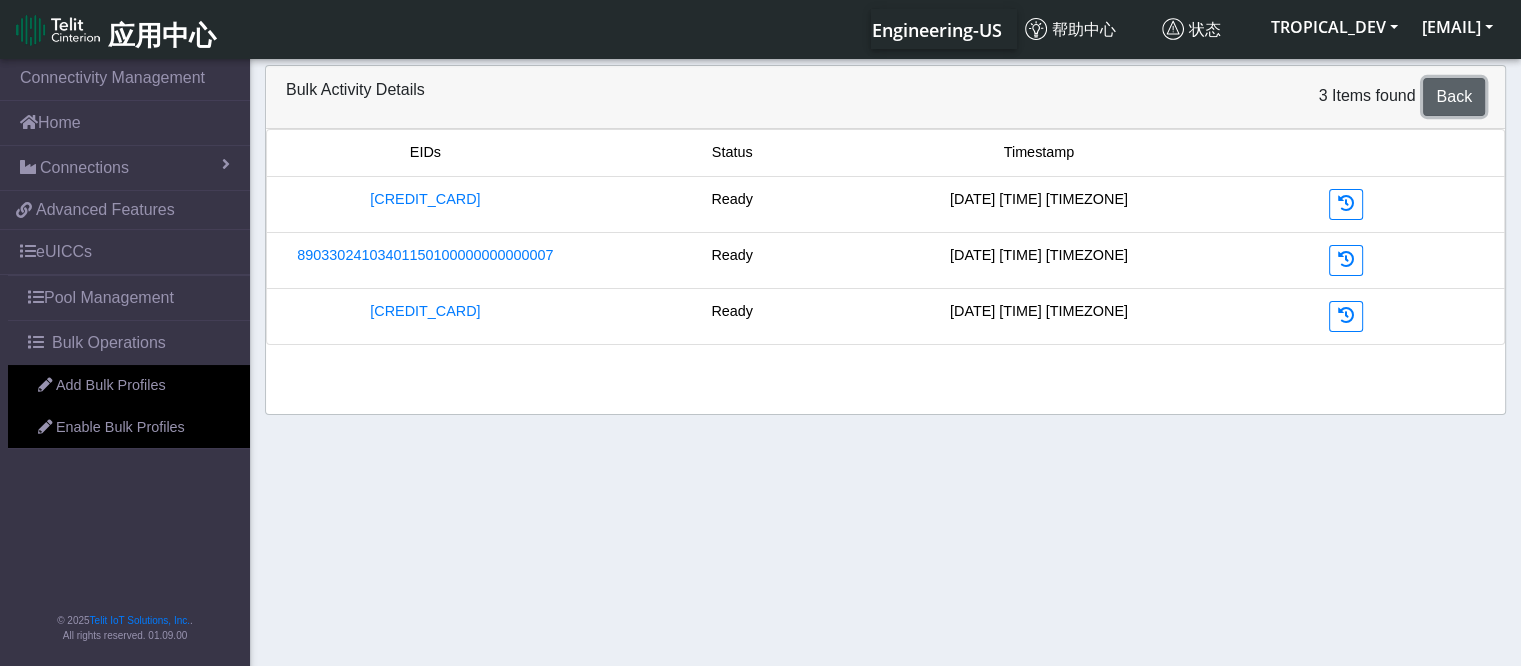 click on "Back" 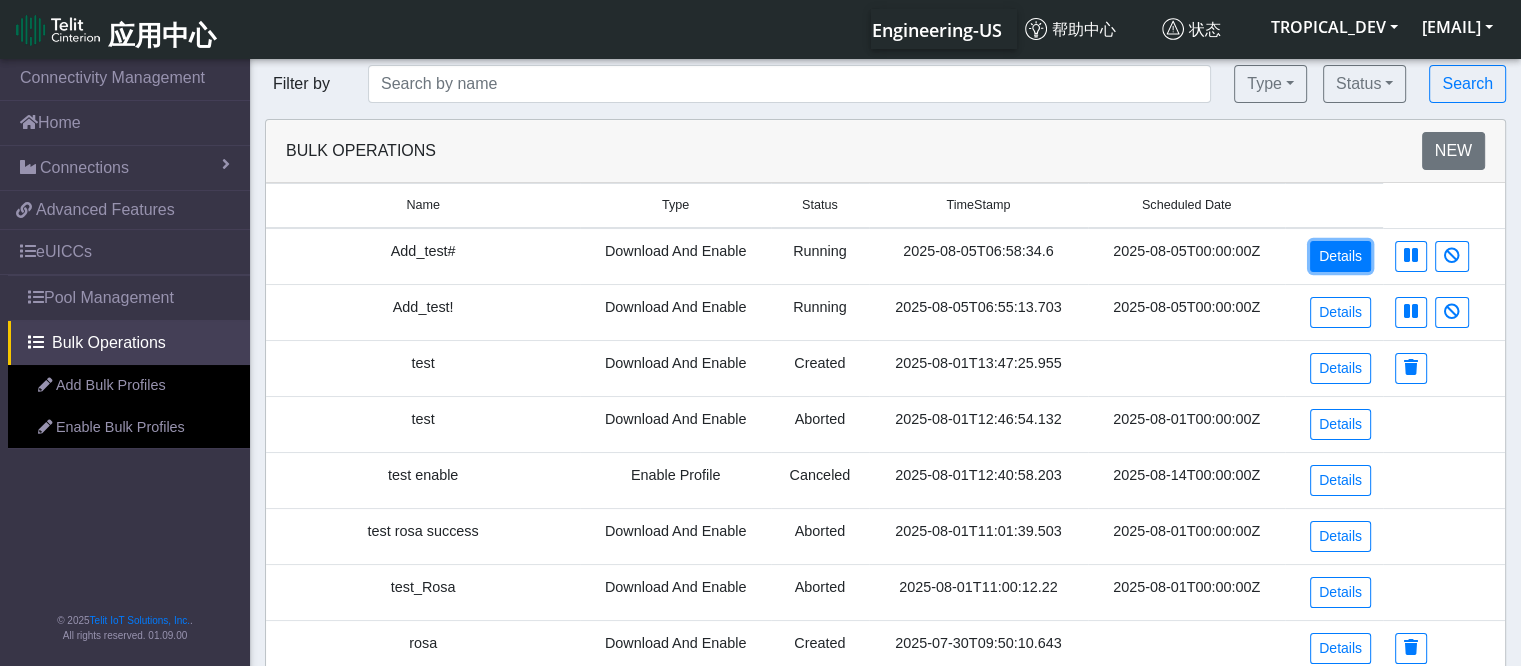 click on "Details" at bounding box center (1340, 256) 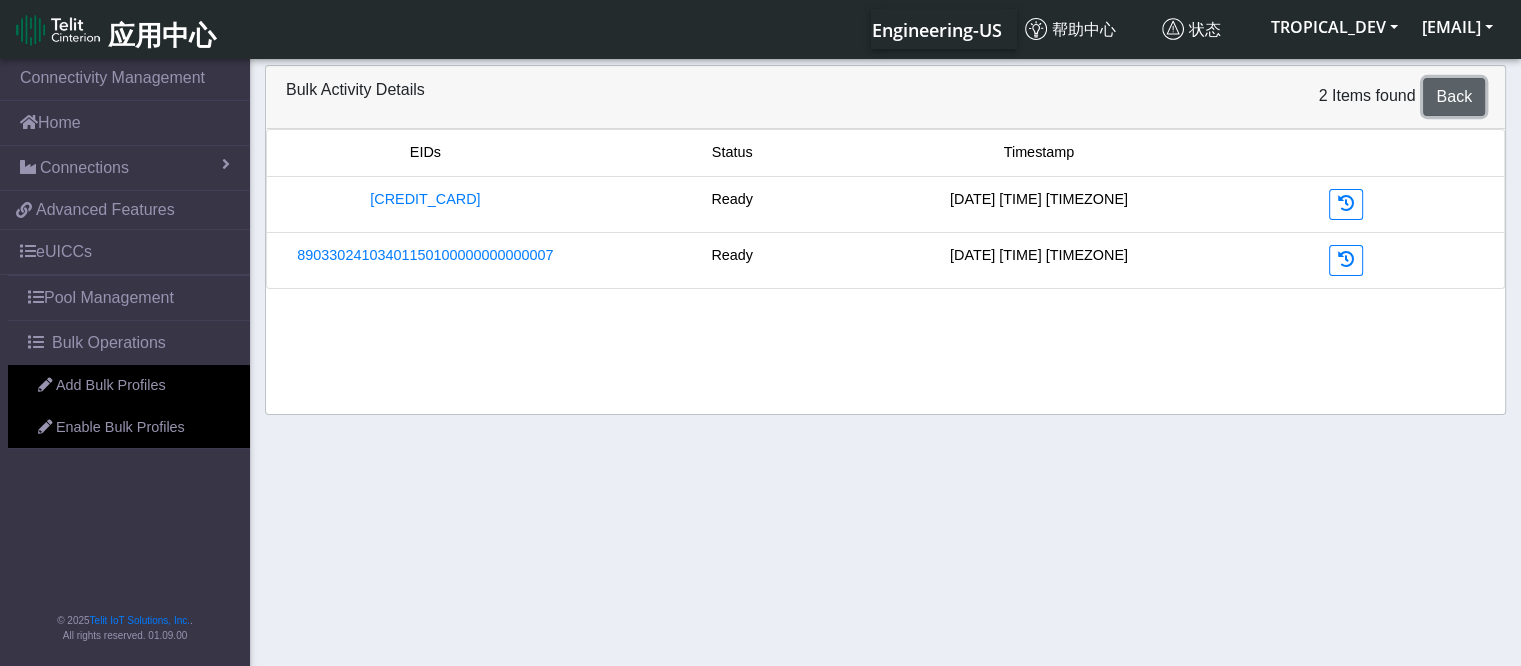 click on "Back" 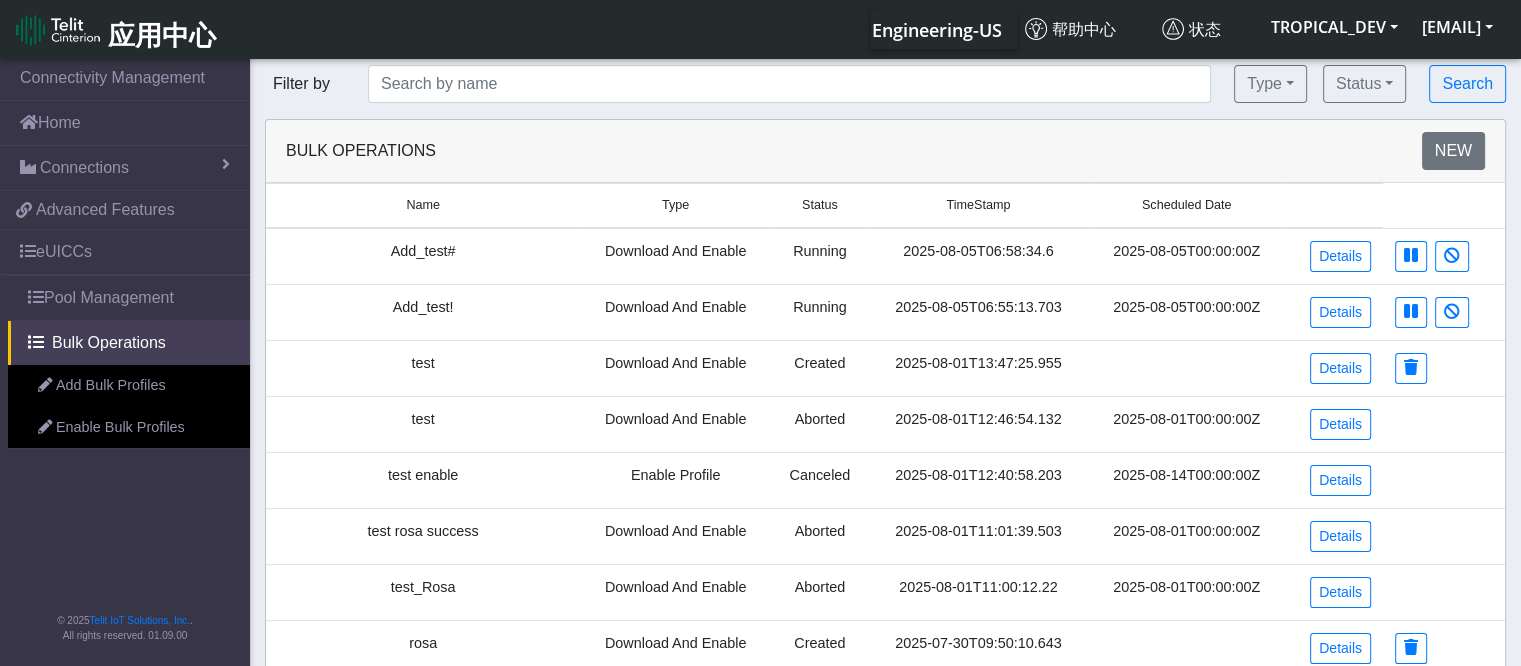 click on "2025-08-05T06:58:34.6" at bounding box center (978, 256) 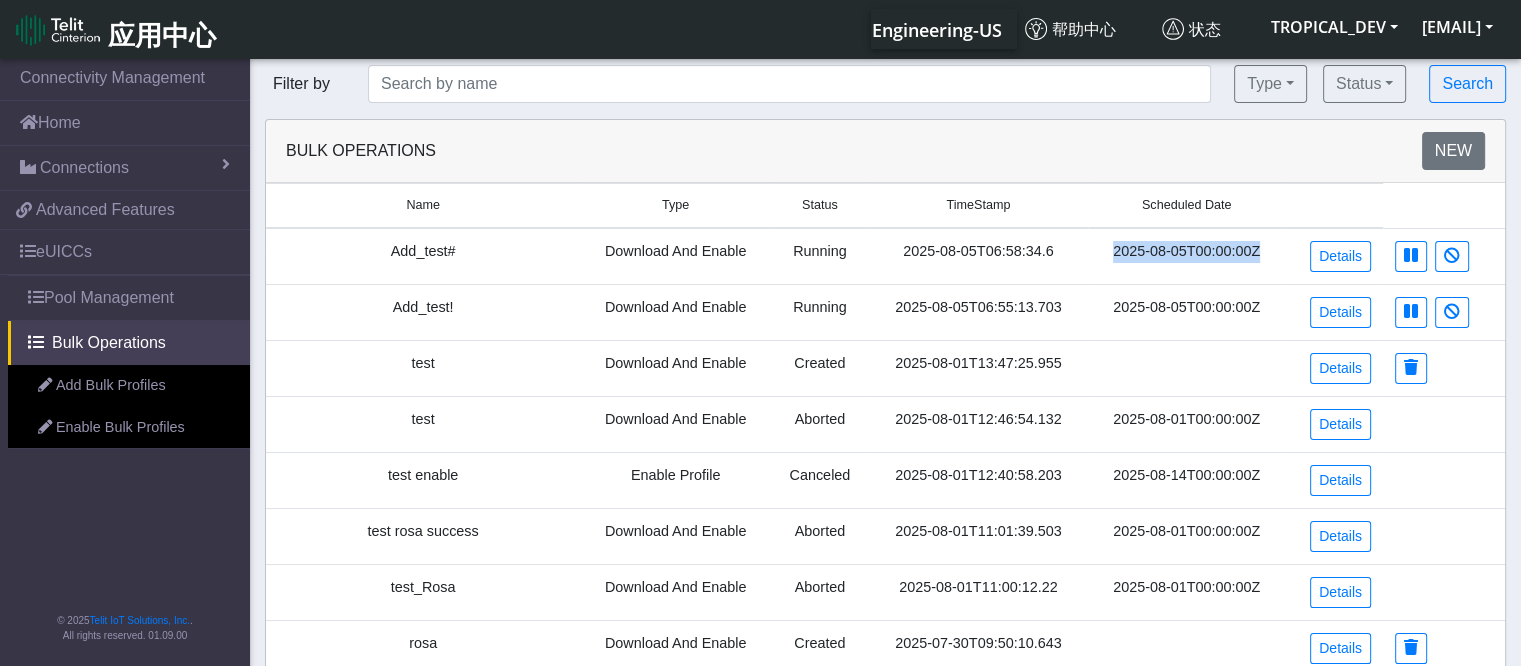 drag, startPoint x: 1104, startPoint y: 250, endPoint x: 1253, endPoint y: 251, distance: 149.00336 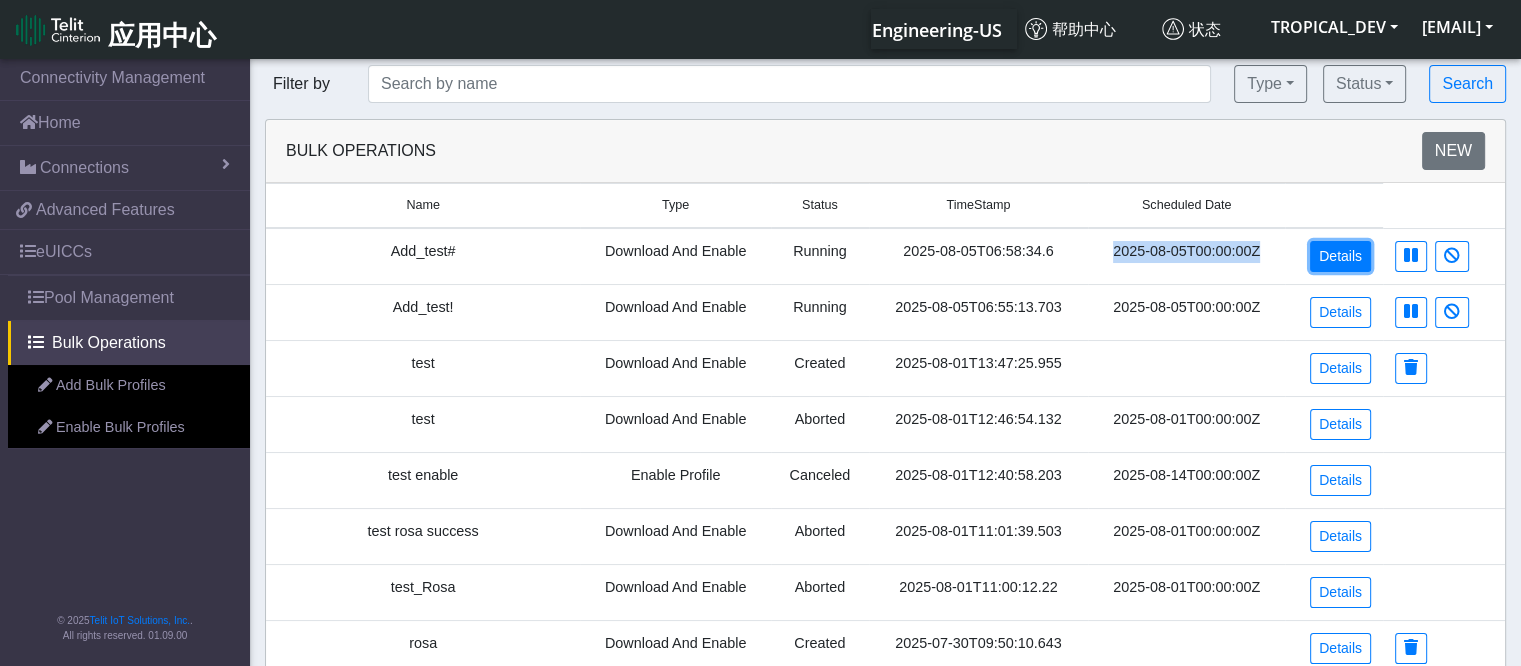 click on "Details" at bounding box center [1340, 256] 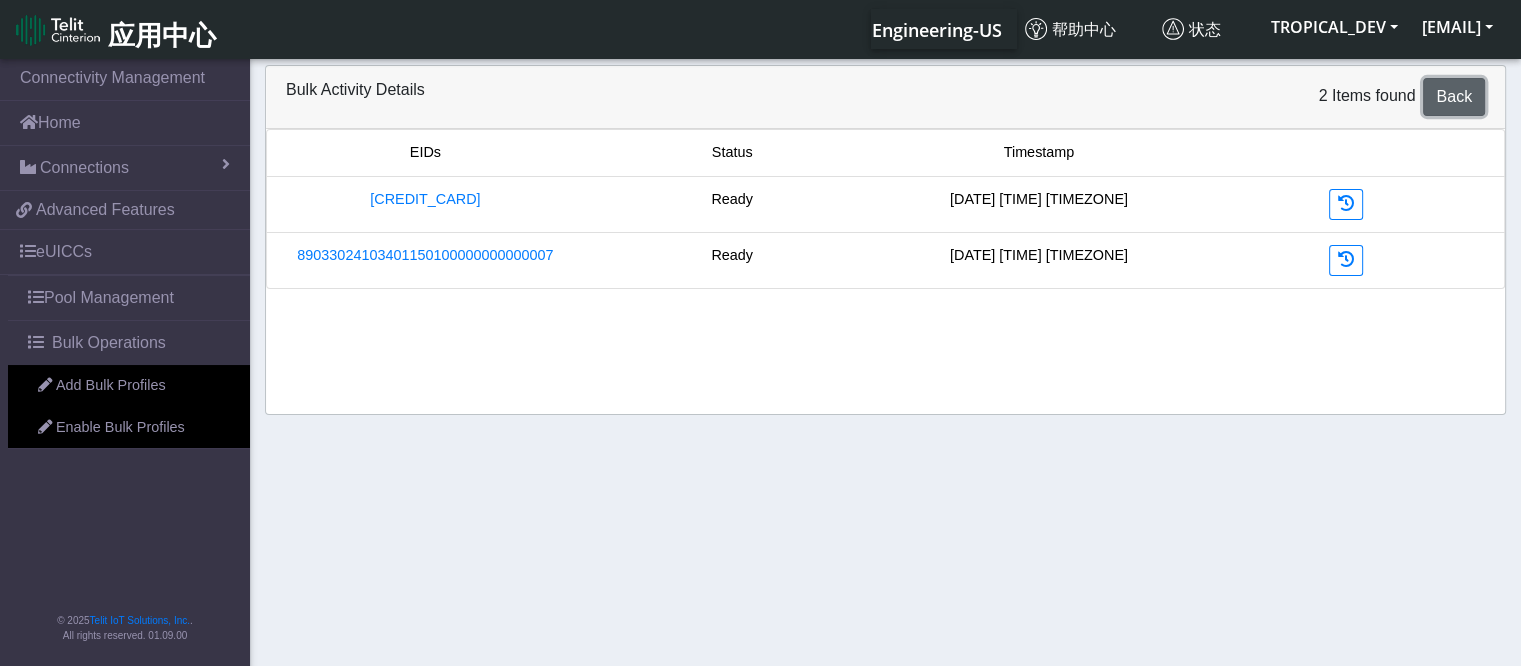 click on "Back" 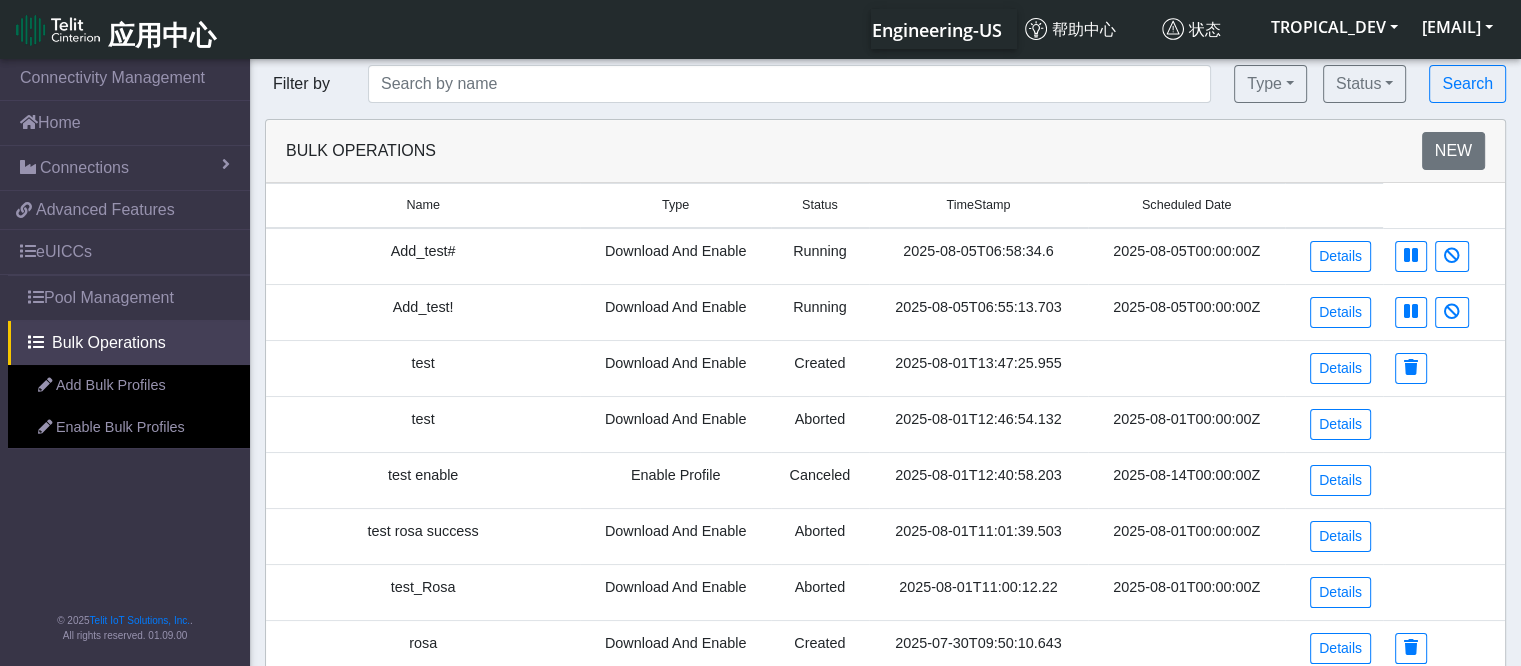 click on "Scheduled Date" at bounding box center [1186, 206] 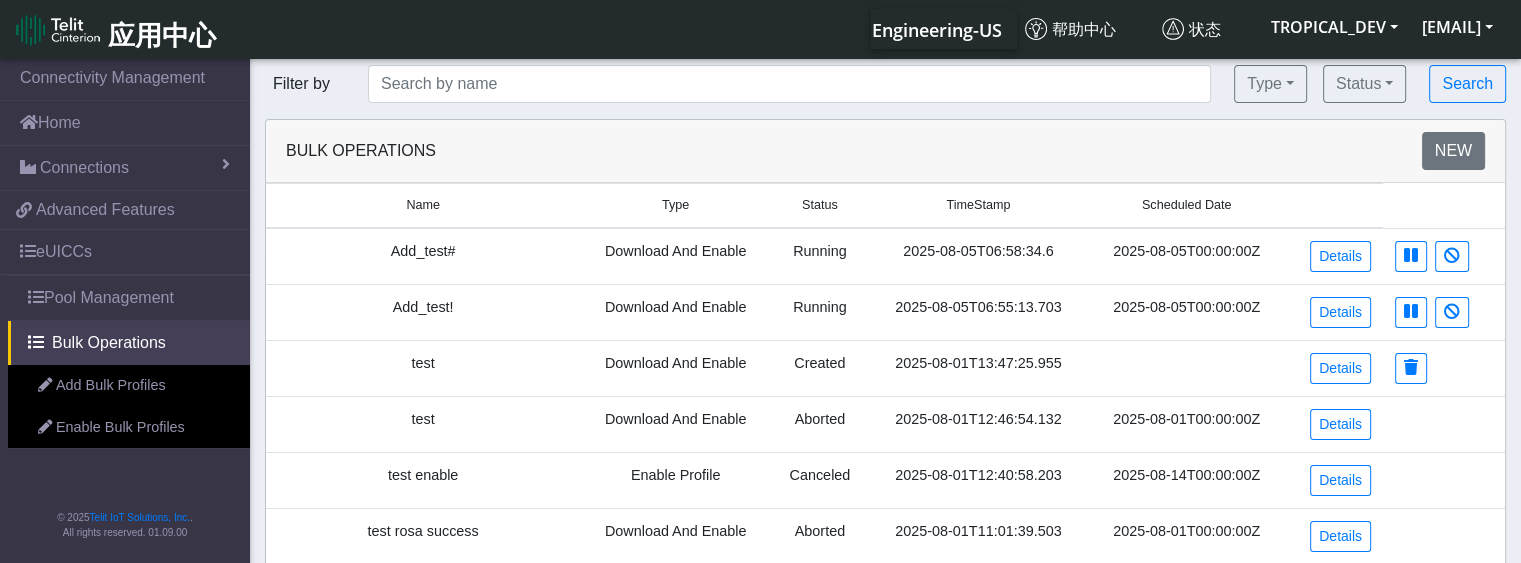 click on "2025-08-05T06:58:34.6" at bounding box center [978, 256] 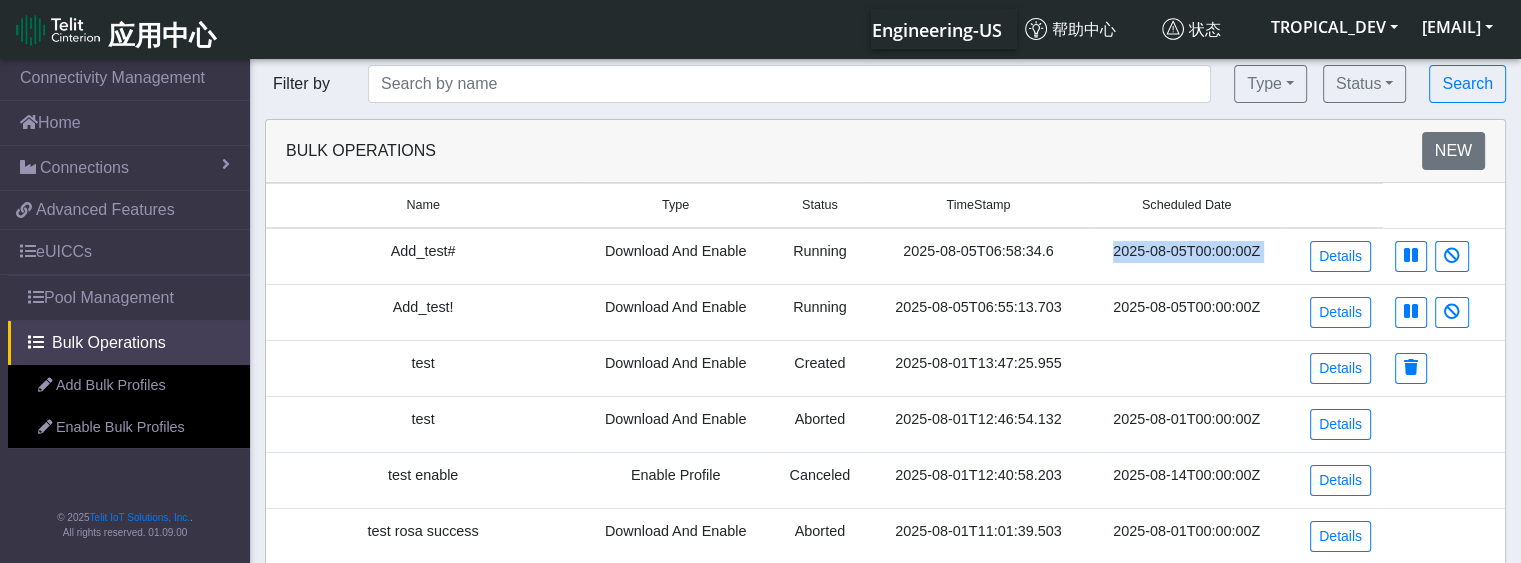 drag, startPoint x: 1281, startPoint y: 252, endPoint x: 1081, endPoint y: 269, distance: 200.7212 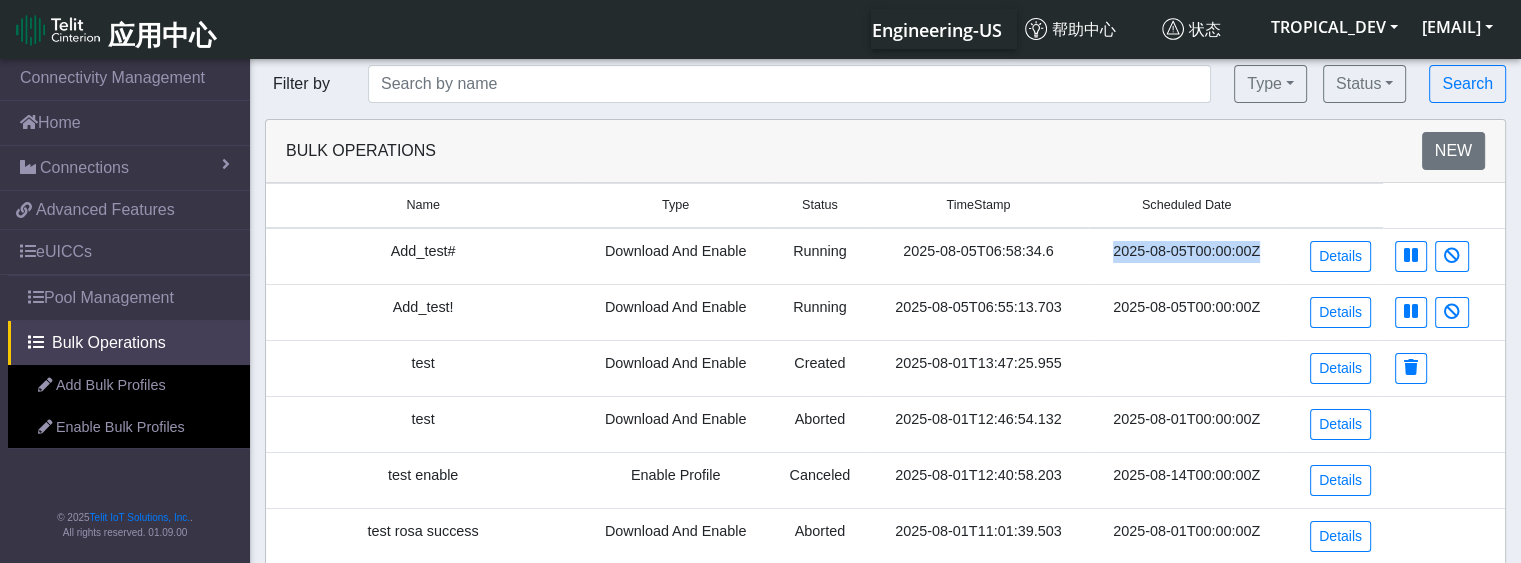 drag, startPoint x: 1100, startPoint y: 250, endPoint x: 1266, endPoint y: 247, distance: 166.0271 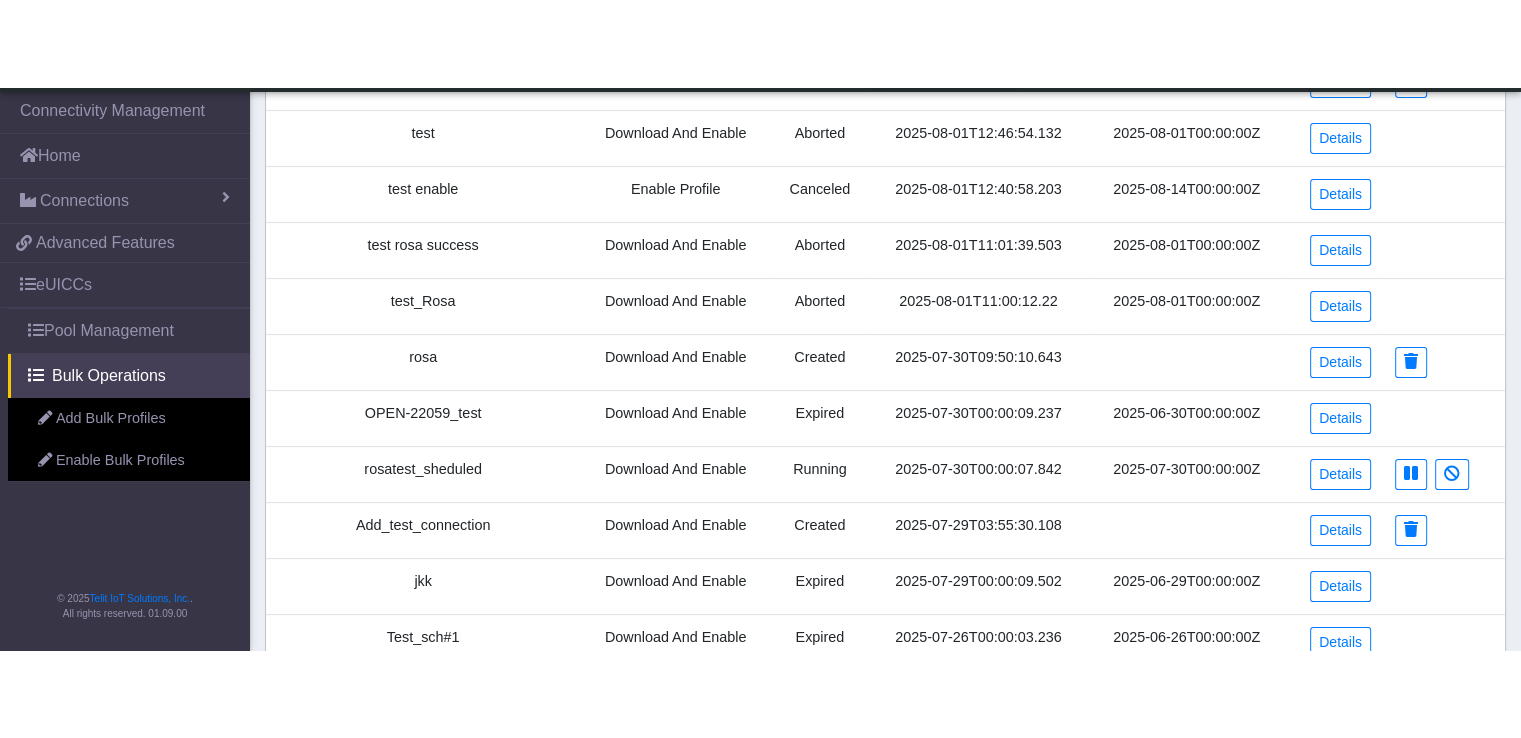 scroll, scrollTop: 0, scrollLeft: 0, axis: both 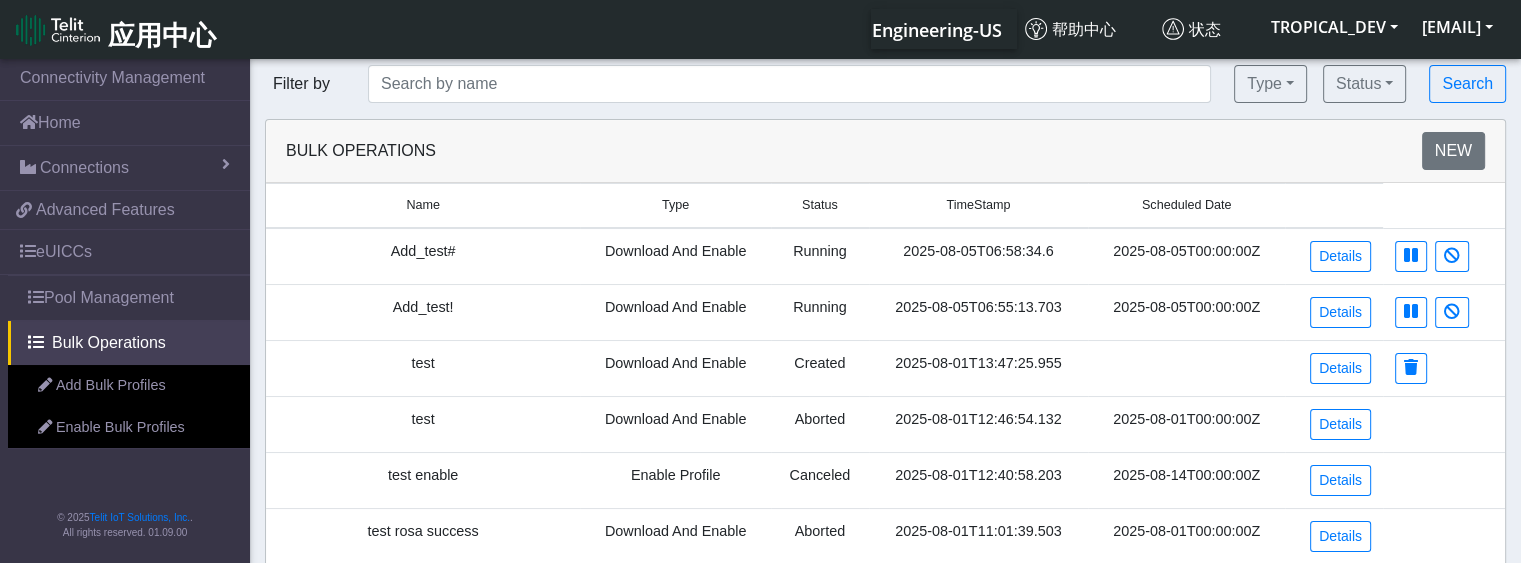 click on "2025-08-05T06:55:13.703" at bounding box center (978, 312) 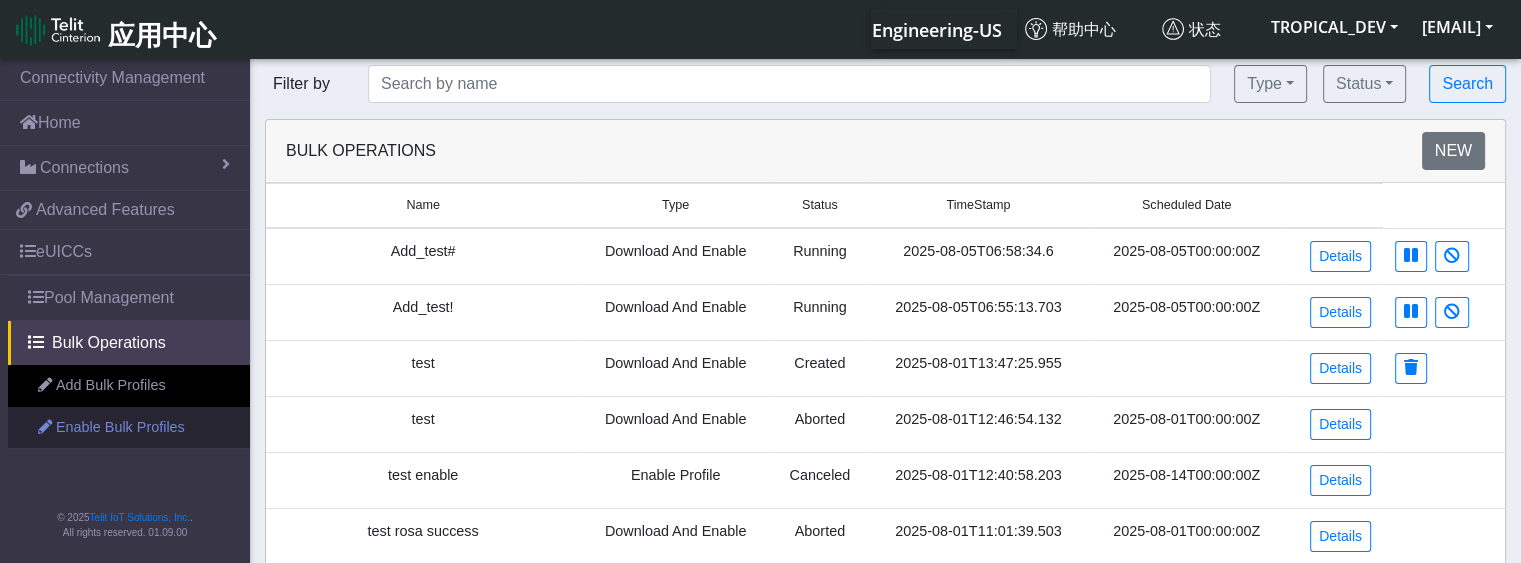 click on "Enable Bulk Profiles" at bounding box center [129, 428] 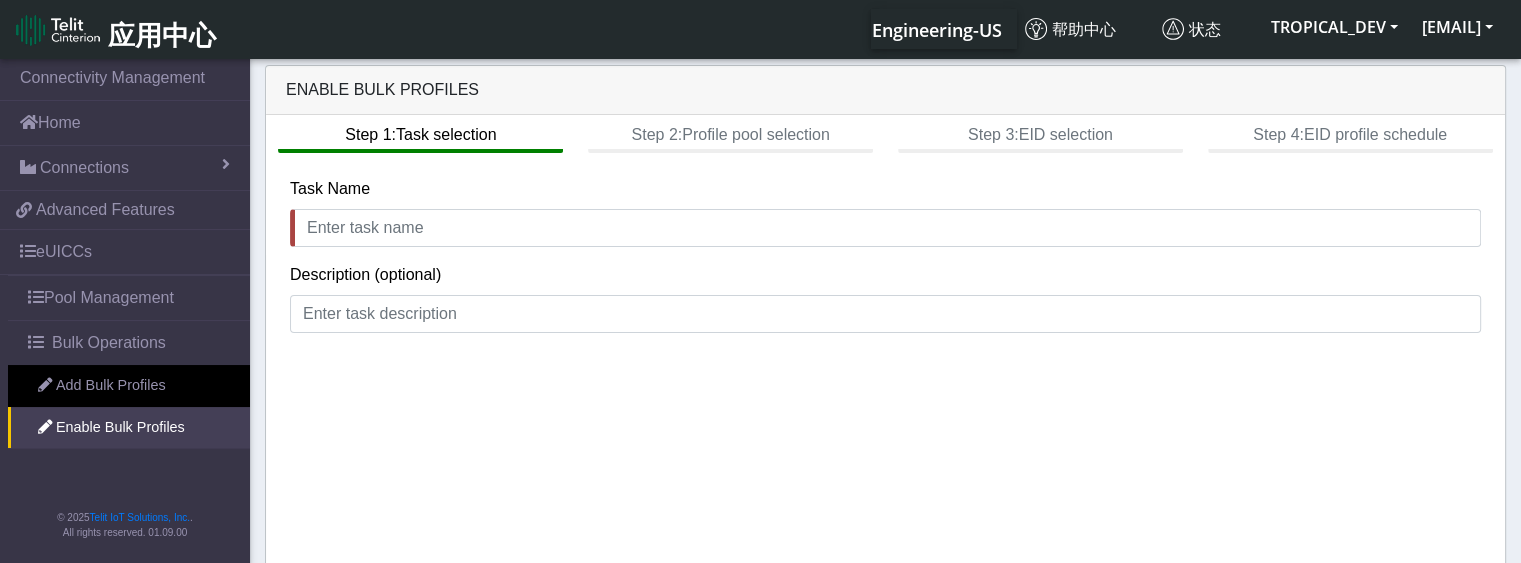 click on "Add Bulk Profiles" at bounding box center [129, 386] 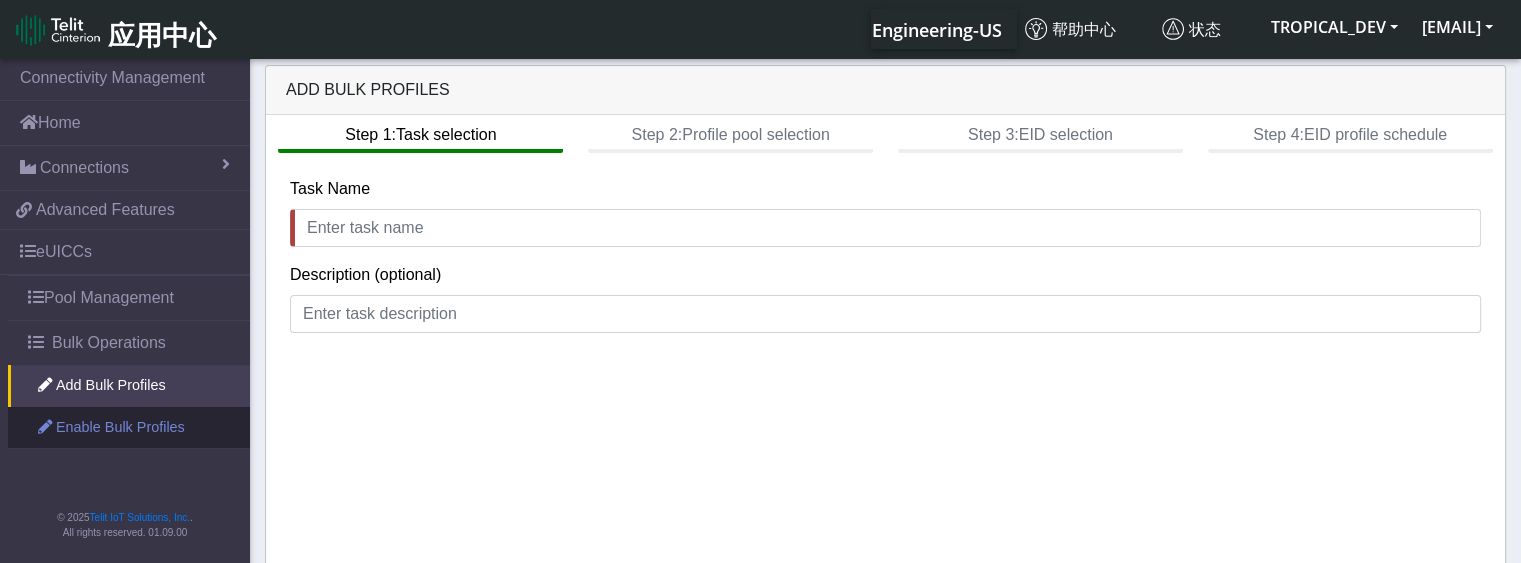 click on "Enable Bulk Profiles" at bounding box center (129, 428) 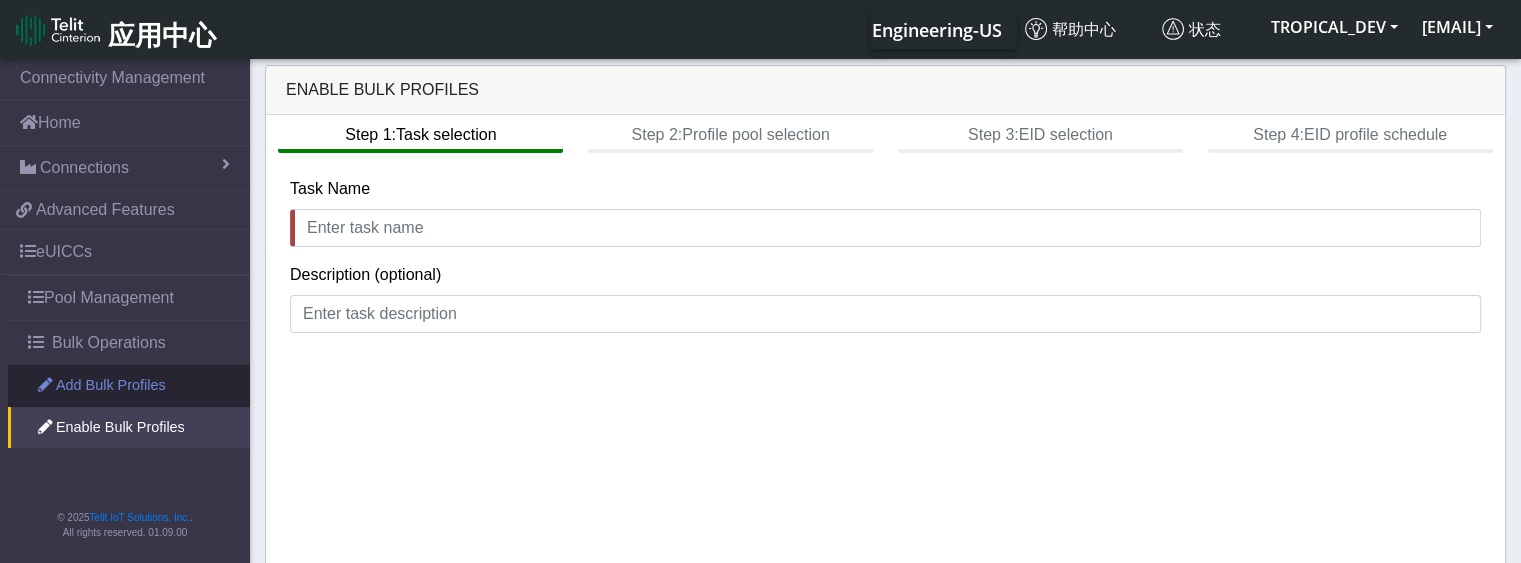 click on "Add Bulk Profiles" at bounding box center (129, 386) 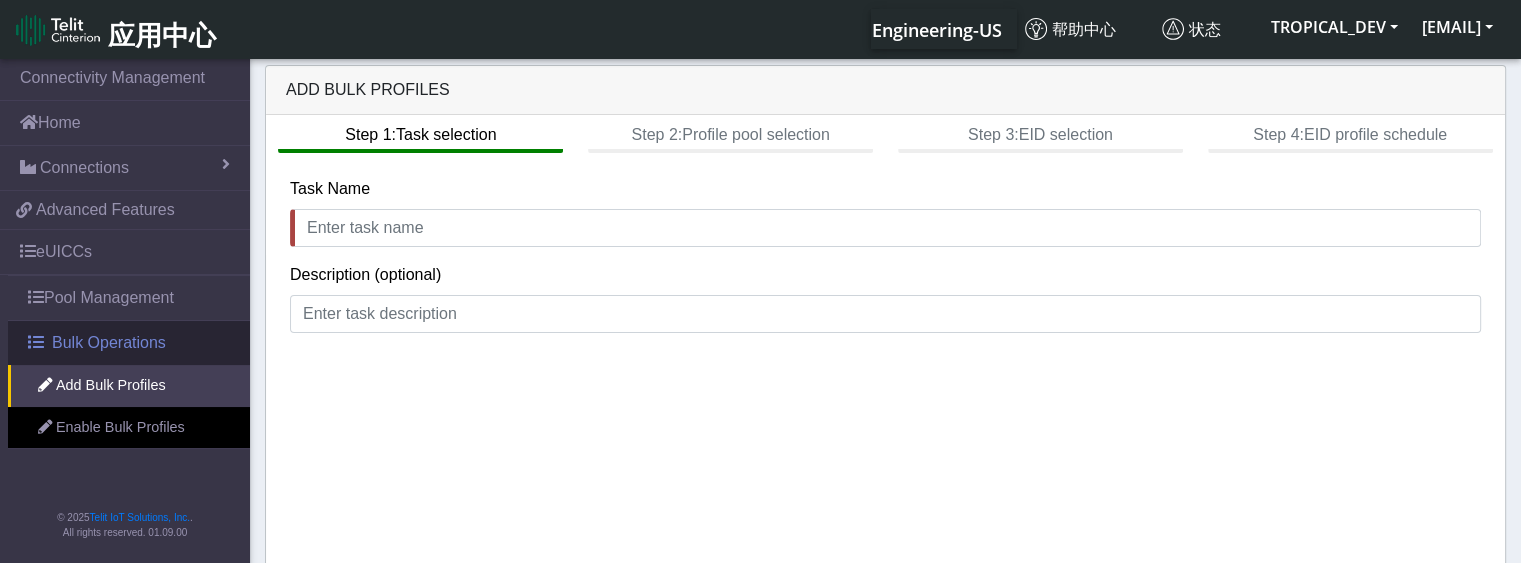 click on "Bulk Operations" at bounding box center (109, 343) 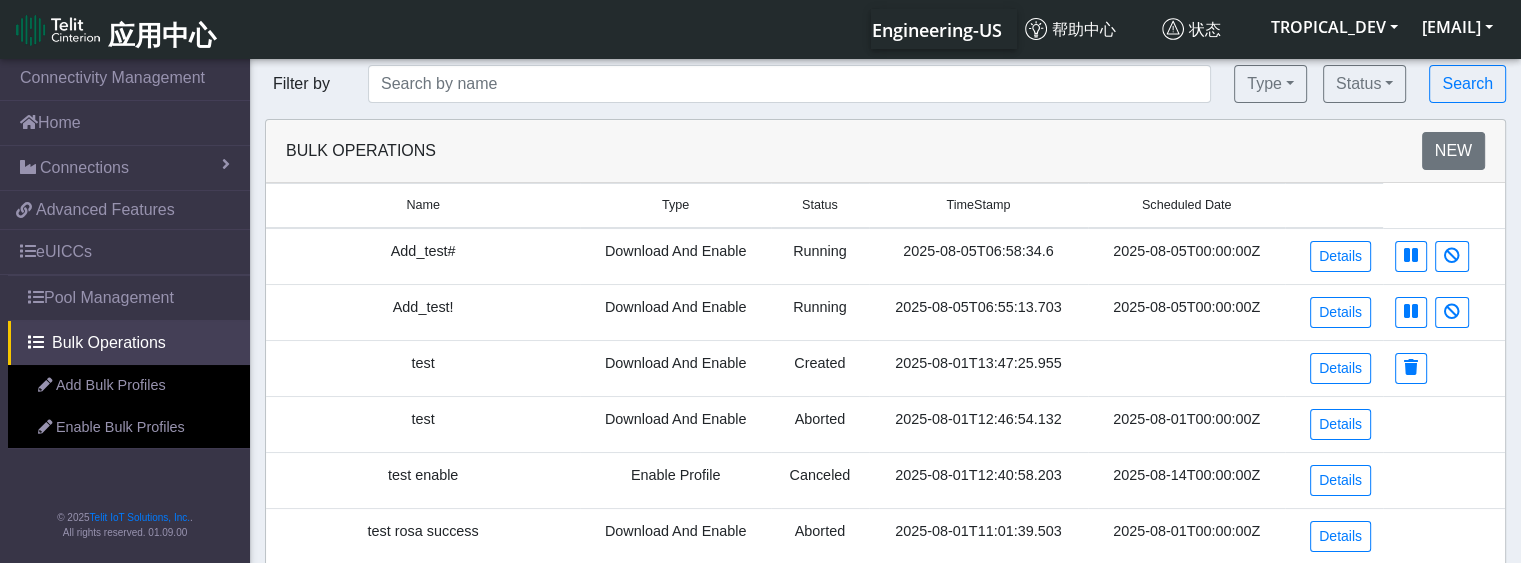 click 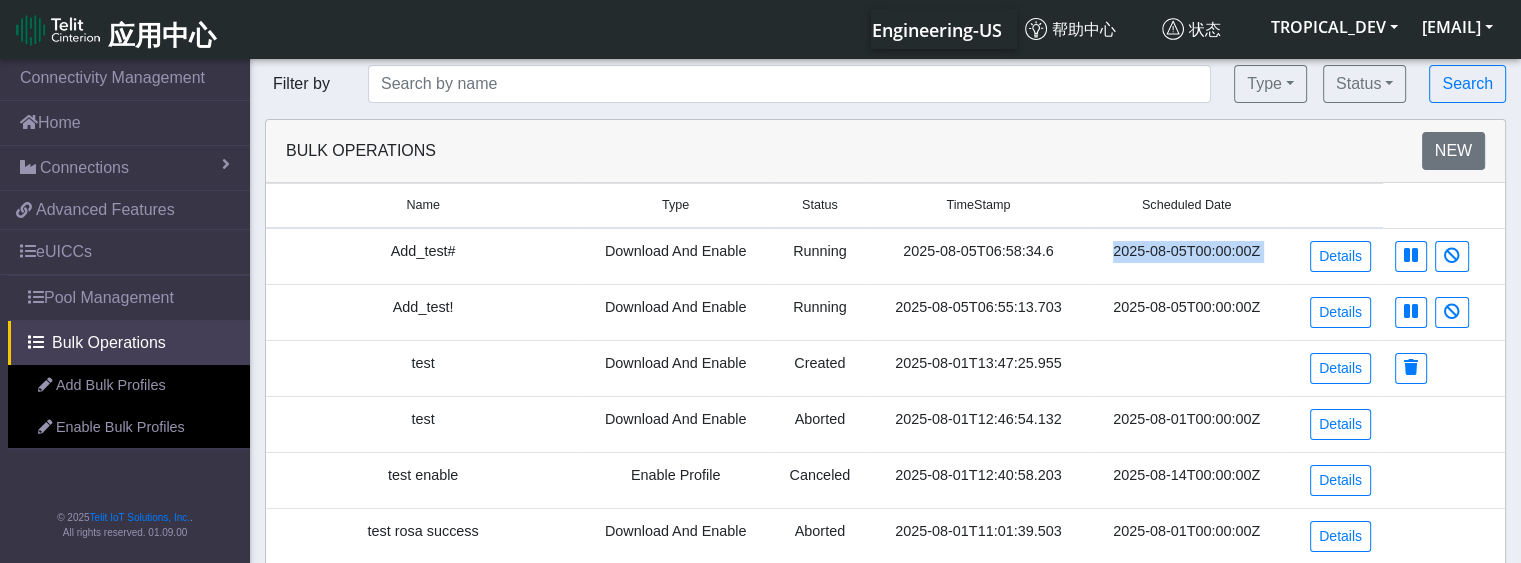 drag, startPoint x: 1110, startPoint y: 251, endPoint x: 1286, endPoint y: 248, distance: 176.02557 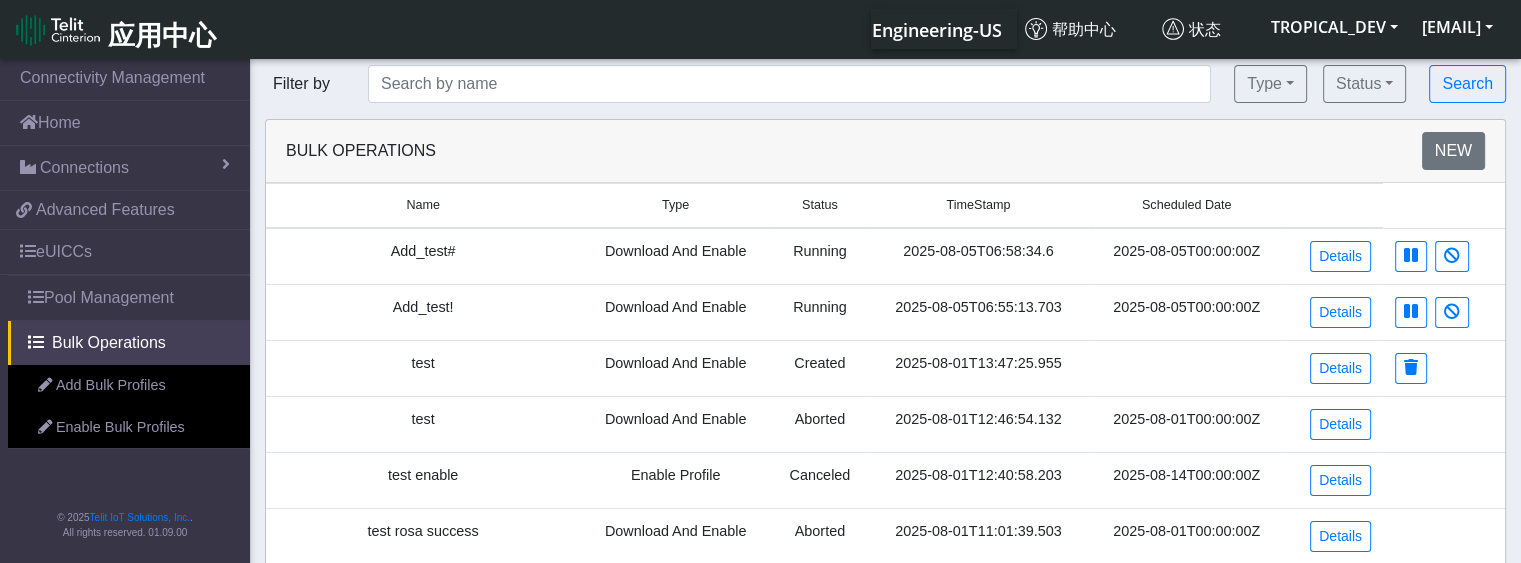 click on "Download And Enable" at bounding box center [675, 368] 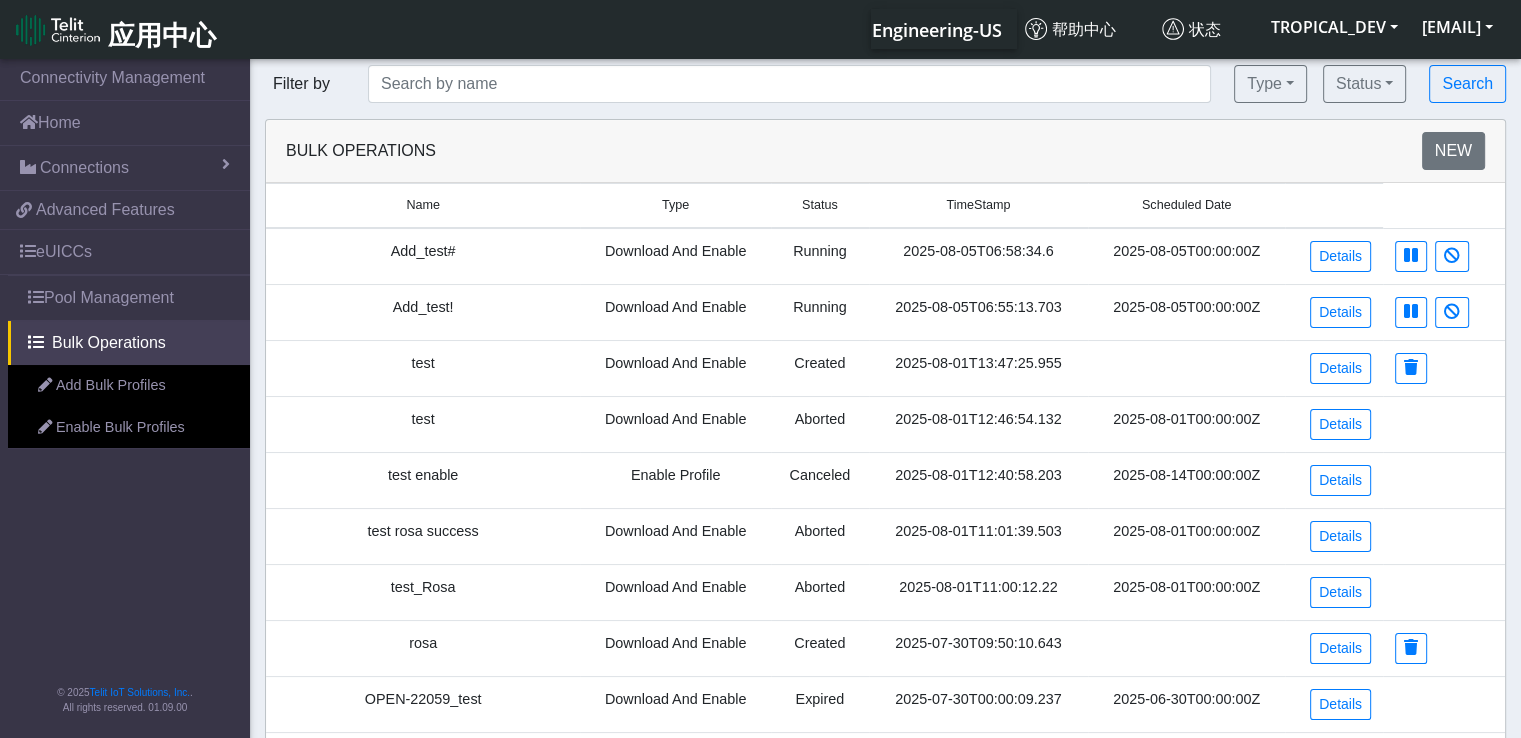 click on "Bulk Operations" 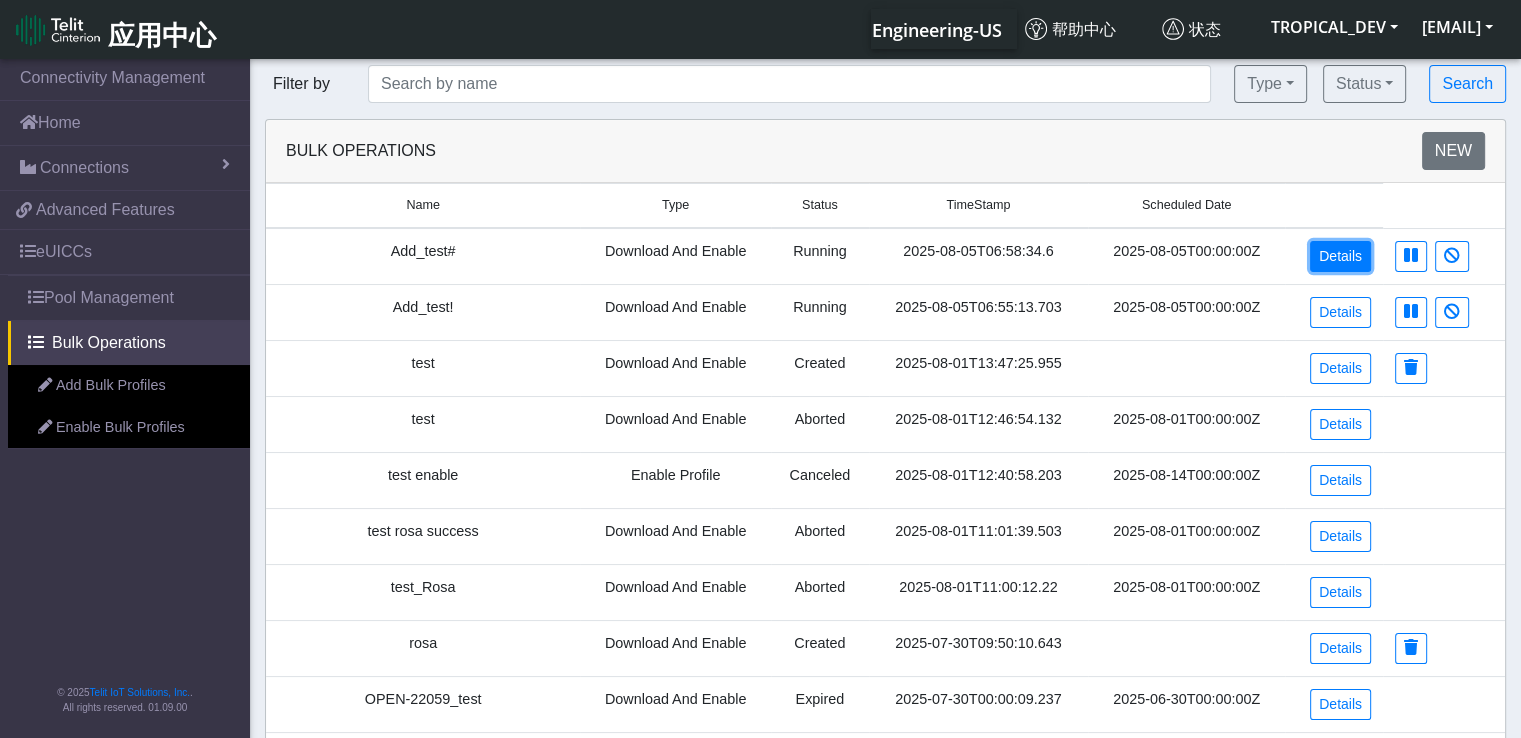 click on "Details" at bounding box center [1340, 256] 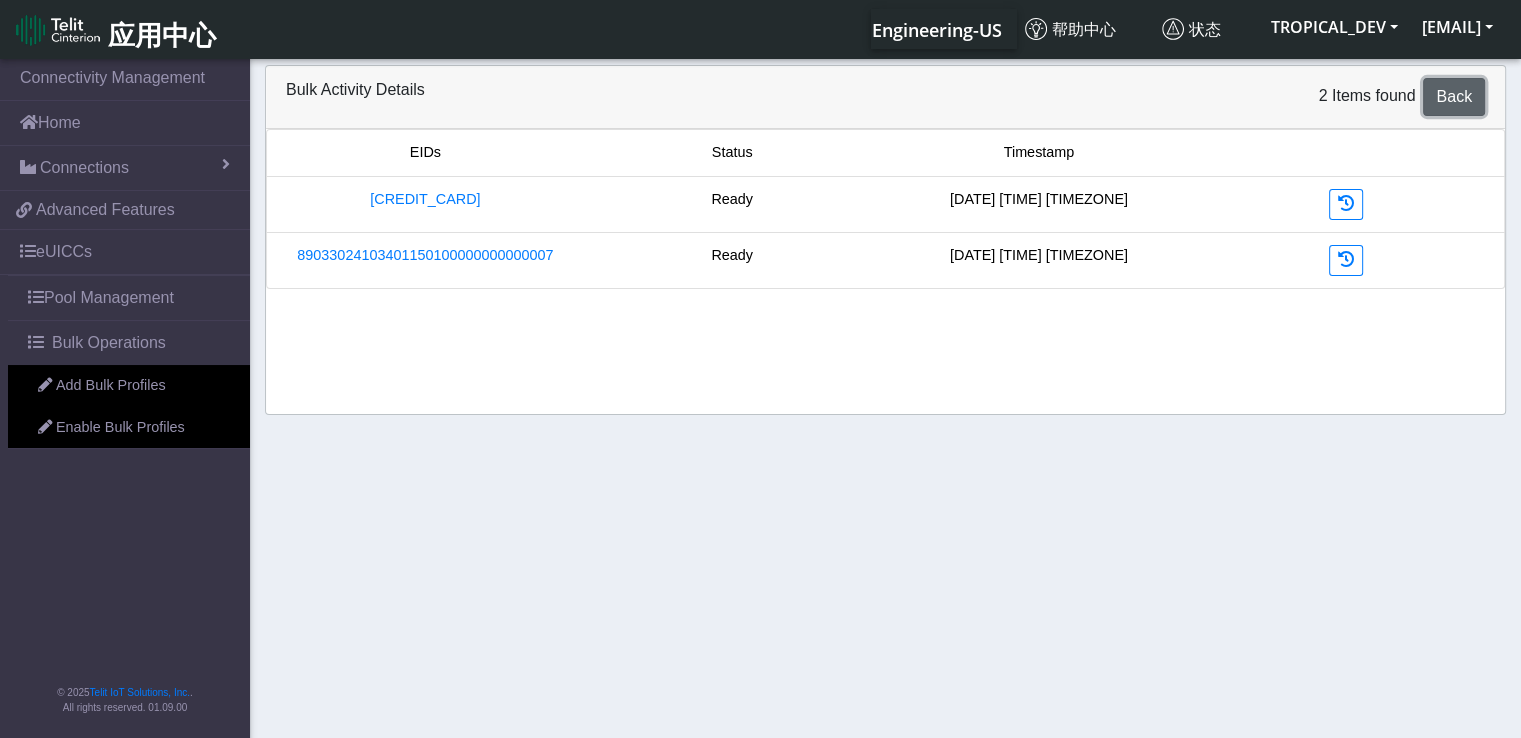 click on "Back" 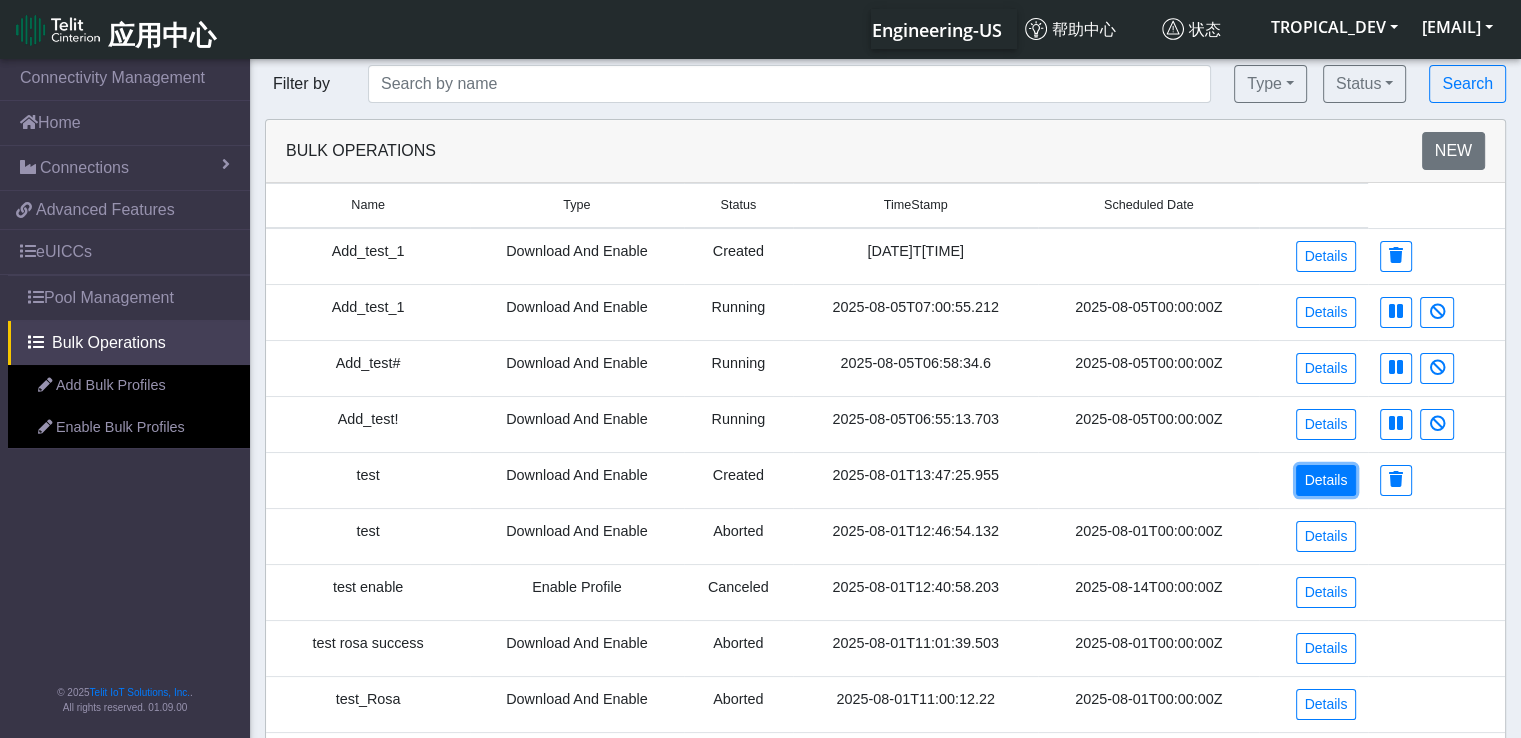 click on "Details" at bounding box center [1326, 480] 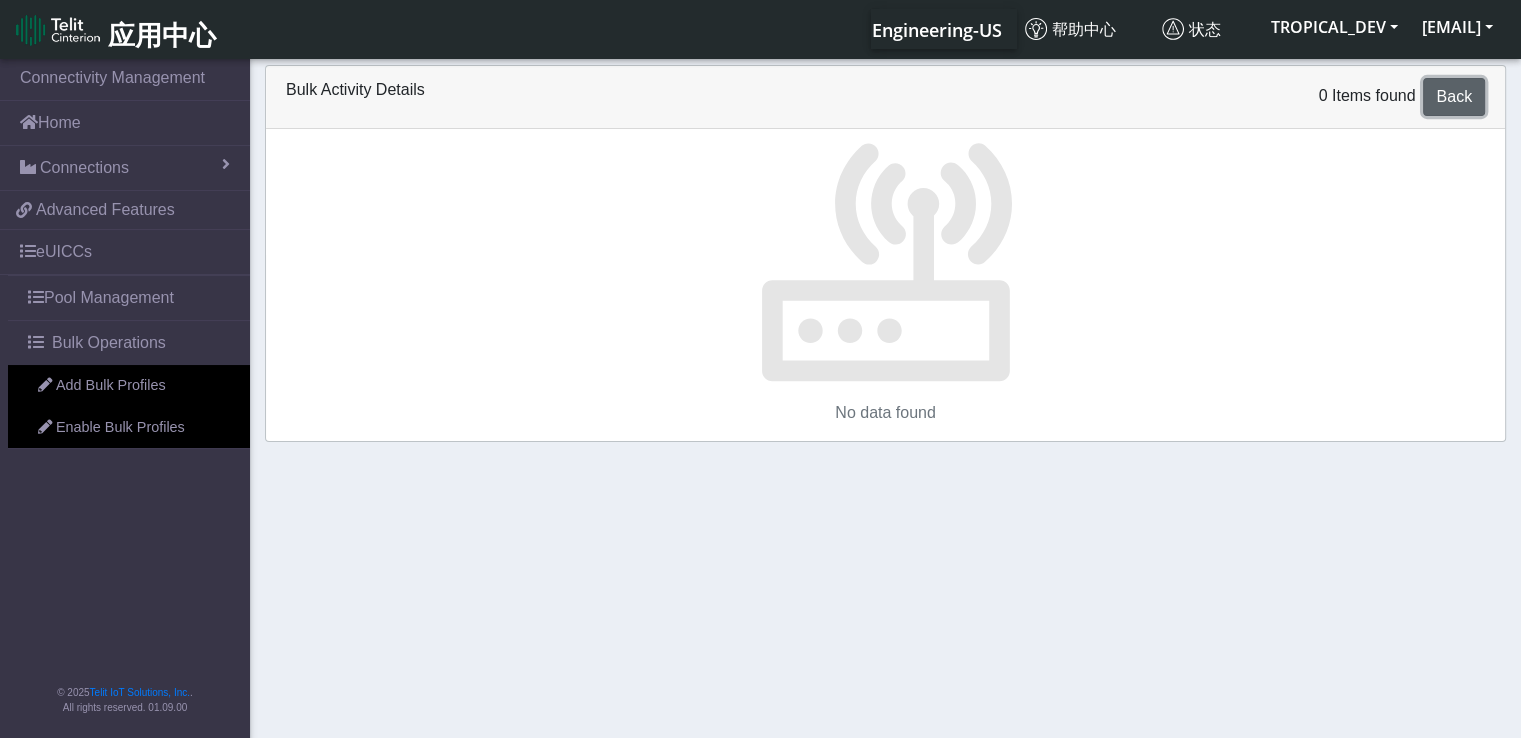 click on "Back" 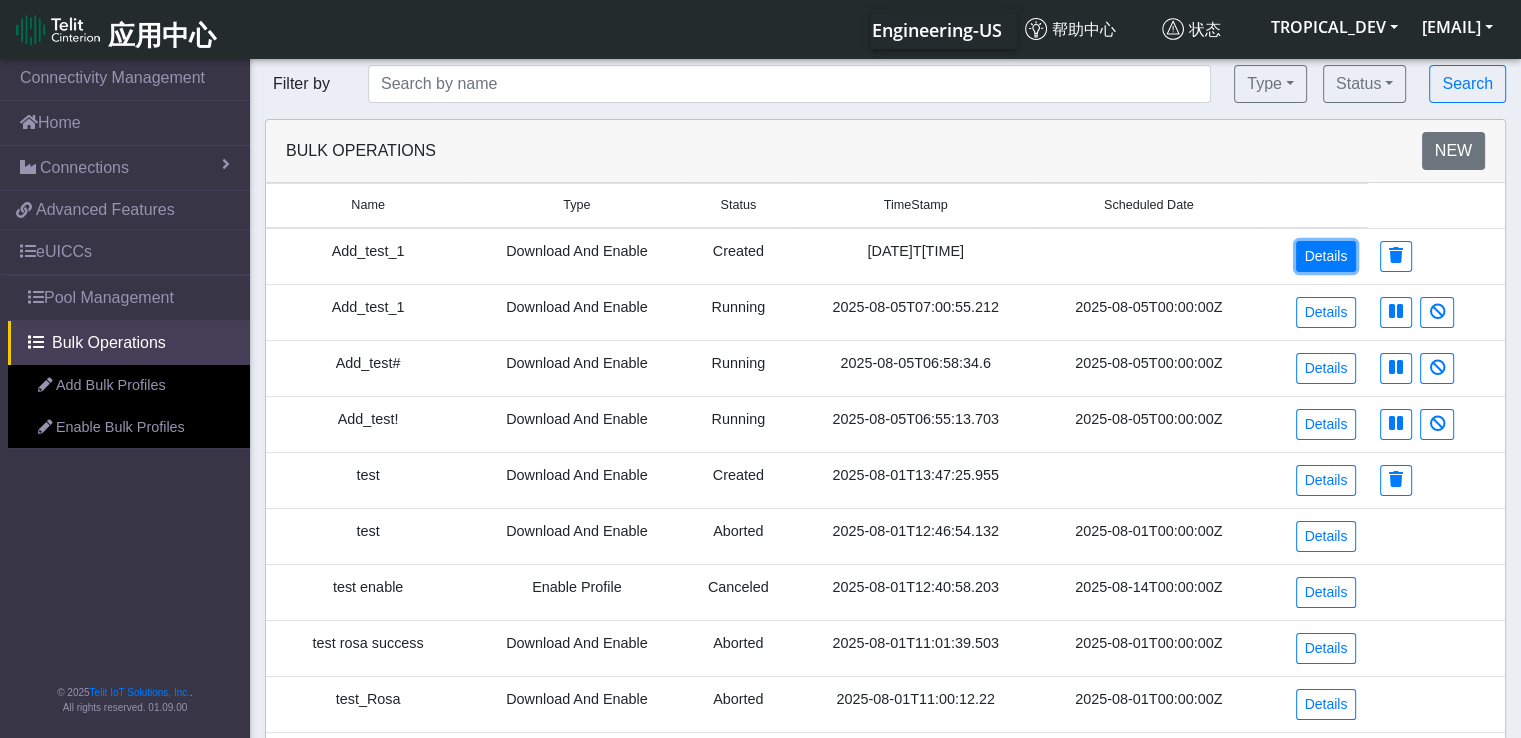 click on "Details" at bounding box center [1326, 256] 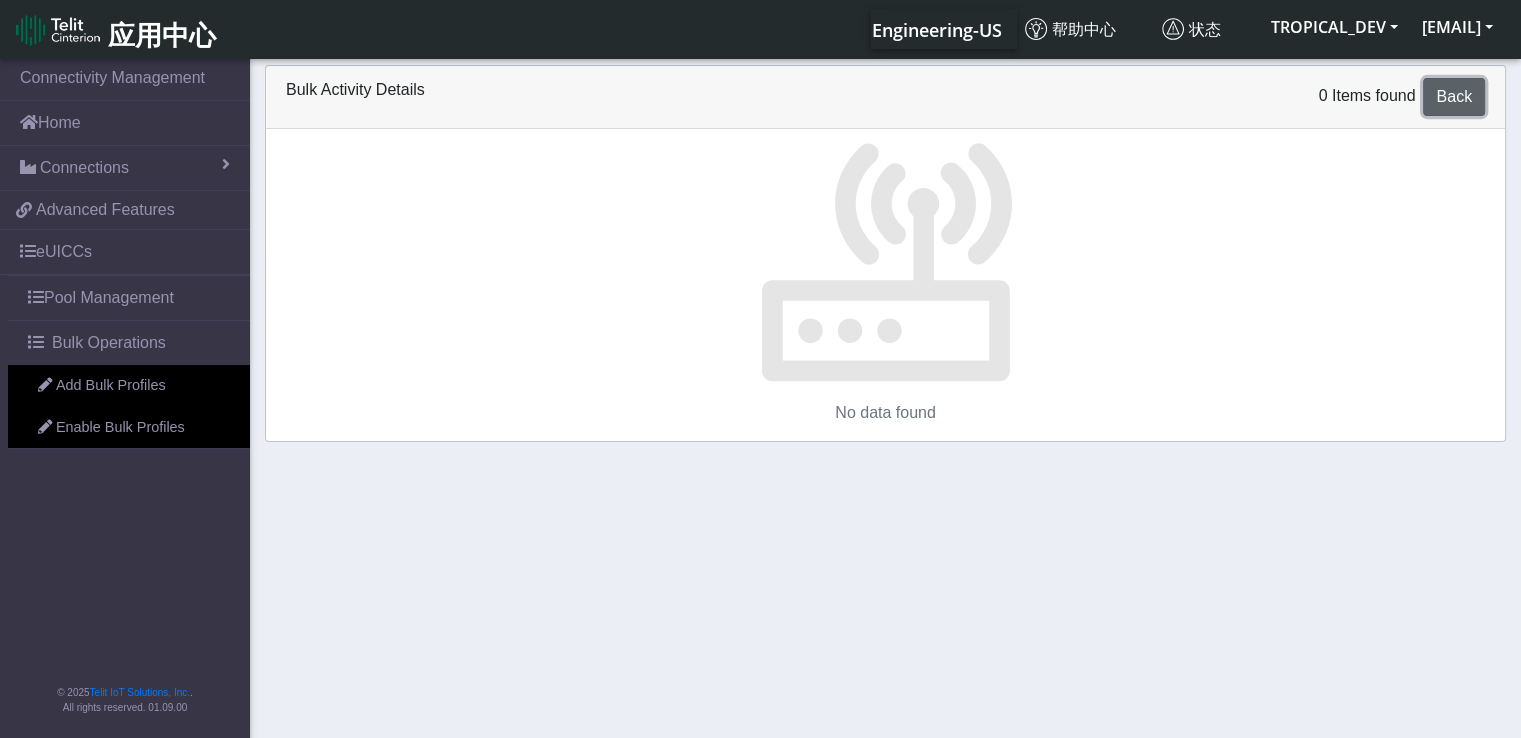 click on "Back" 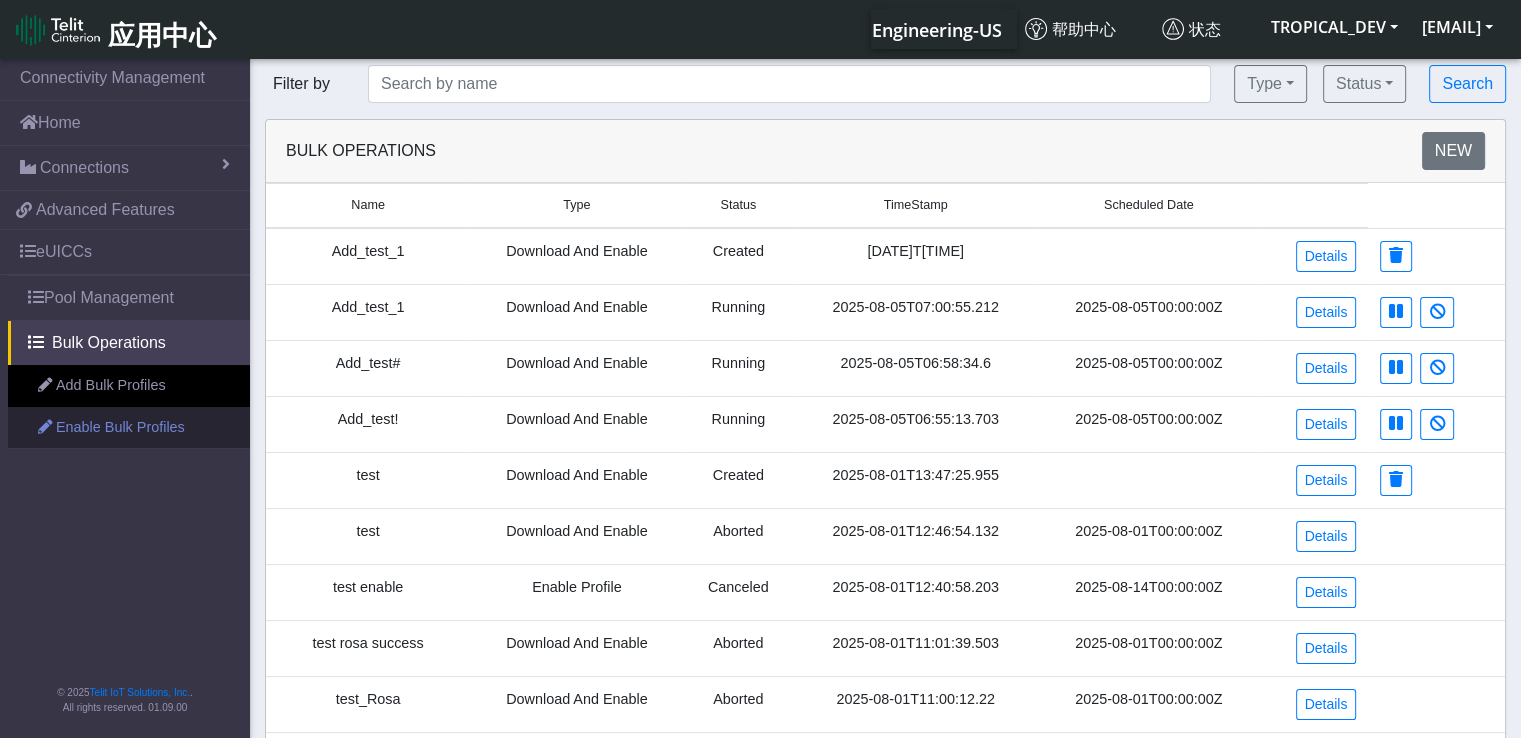 click on "Enable Bulk Profiles" at bounding box center (129, 428) 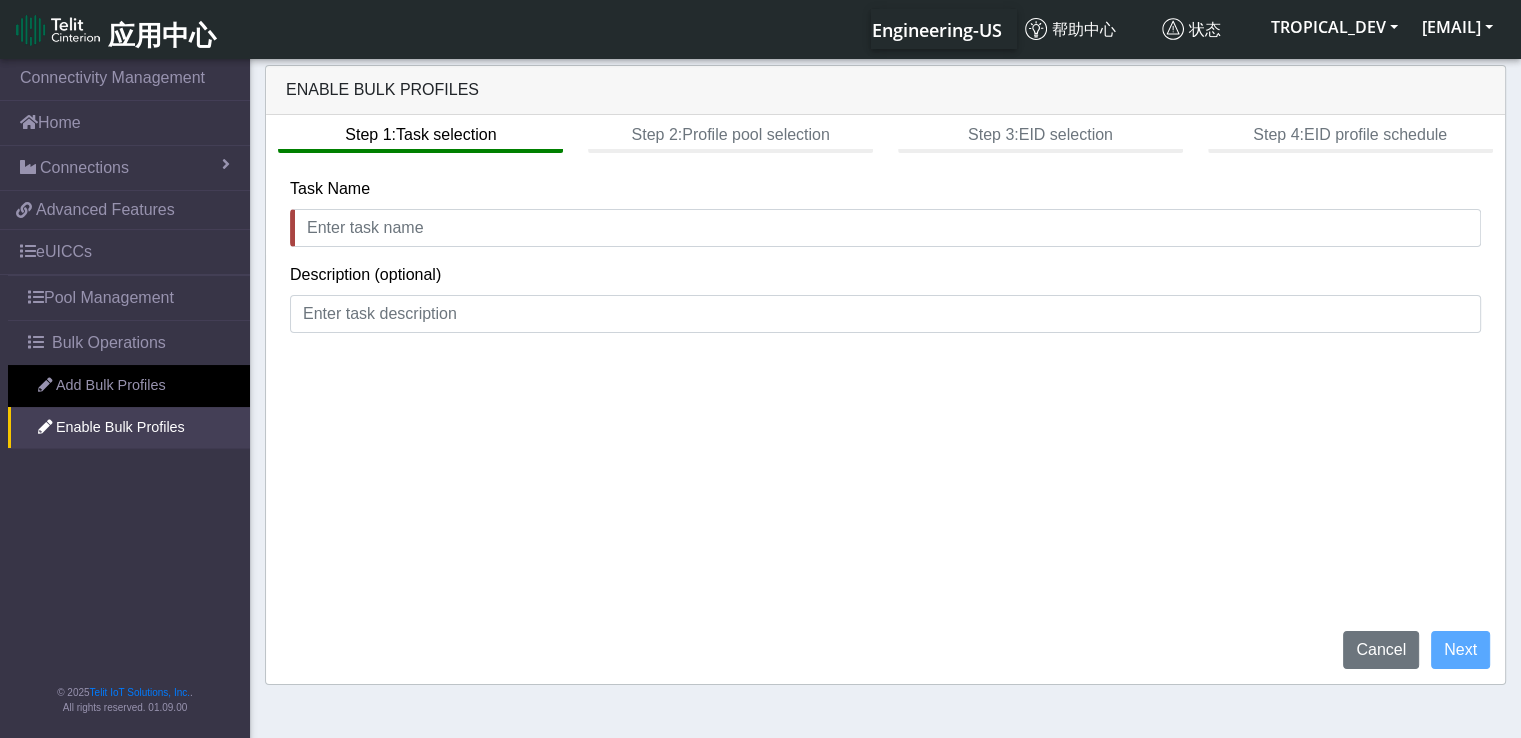 click on "Step 1:  Task selection  Step 2:  Profile pool selection  Step 3:  EID selection  Step 4:  EID profile schedule Task Name Description (optional)  Cancel   Next" 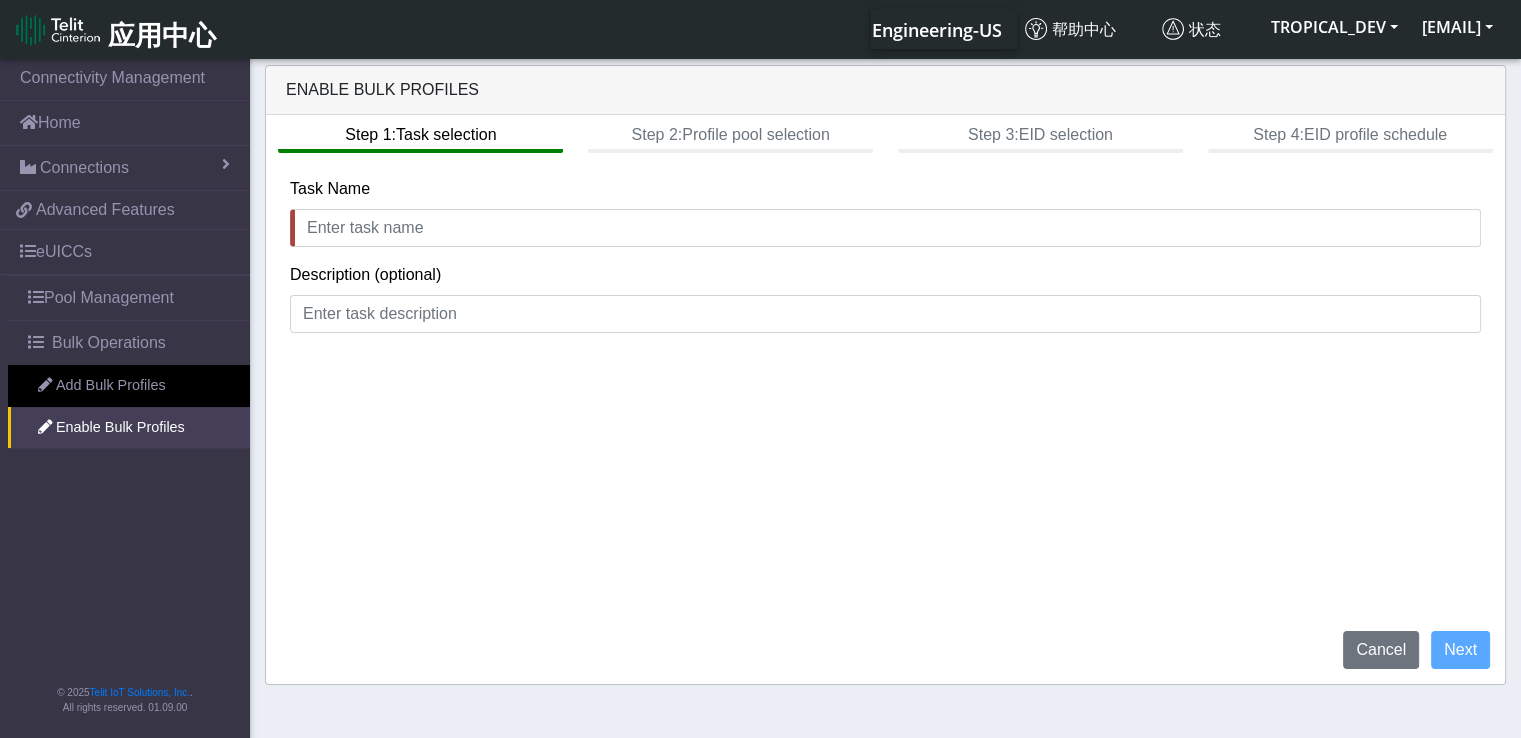 click on "Step 1:  Task selection  Step 2:  Profile pool selection  Step 3:  EID selection  Step 4:  EID profile schedule Task Name Description (optional)  Cancel   Next" 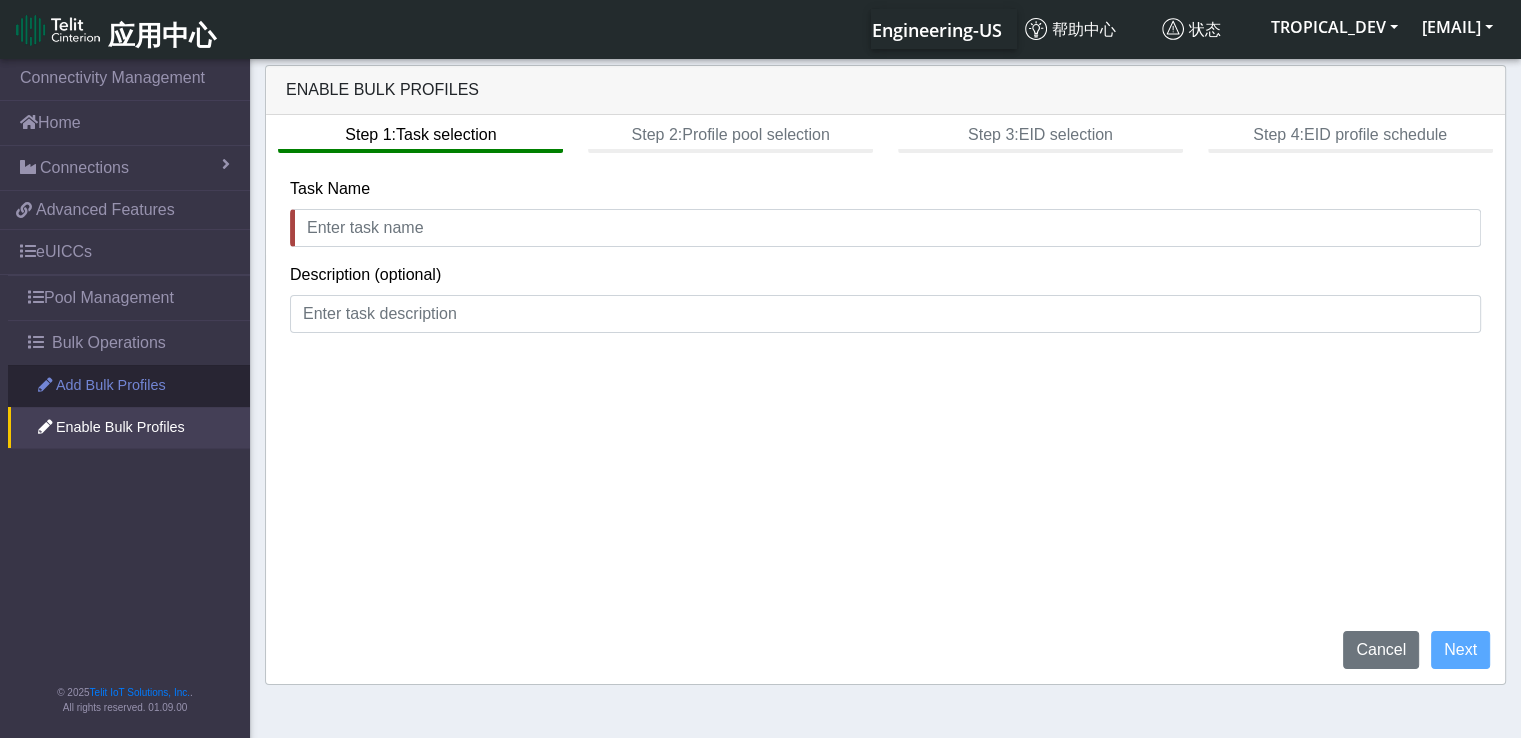 click on "Add Bulk Profiles" at bounding box center (129, 386) 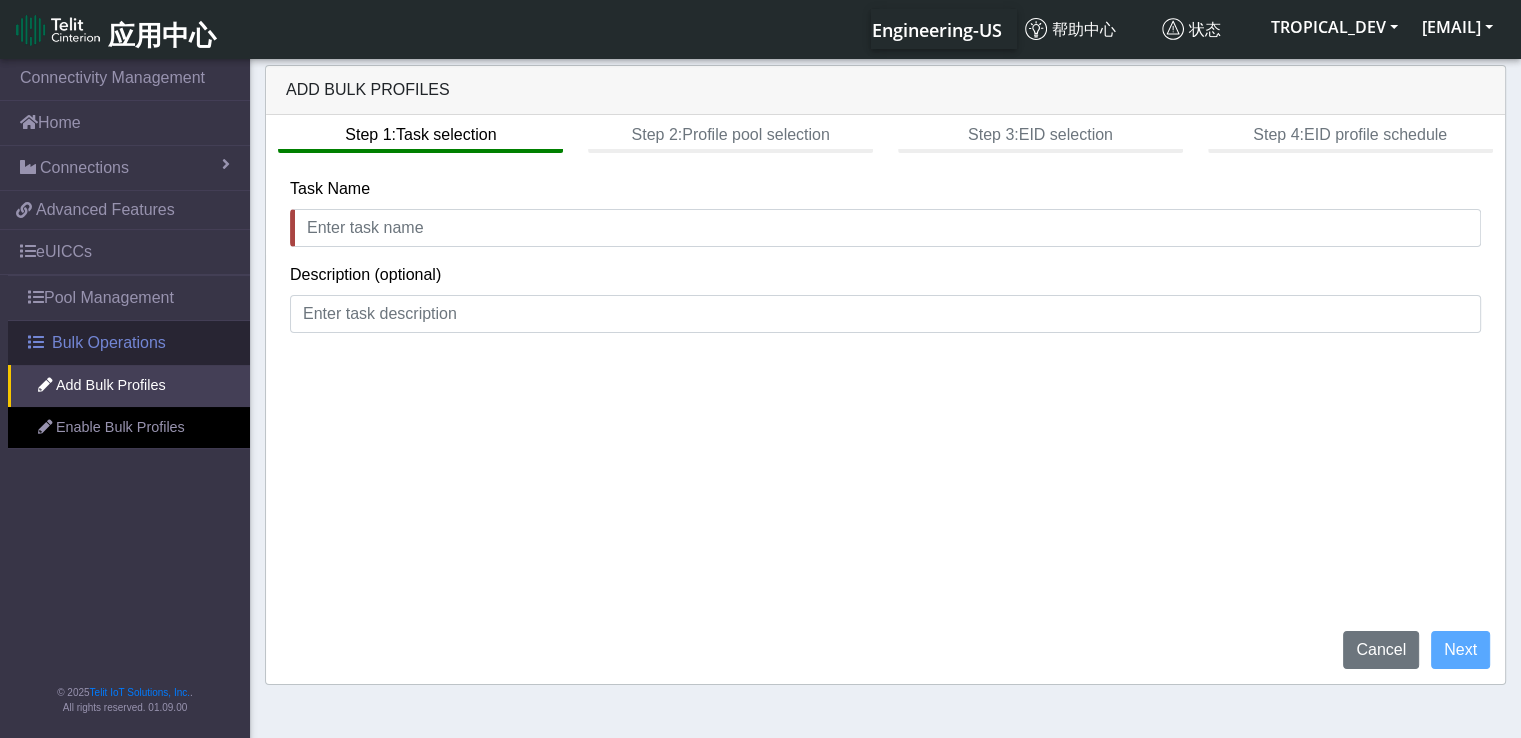 click on "Bulk Operations" at bounding box center [129, 343] 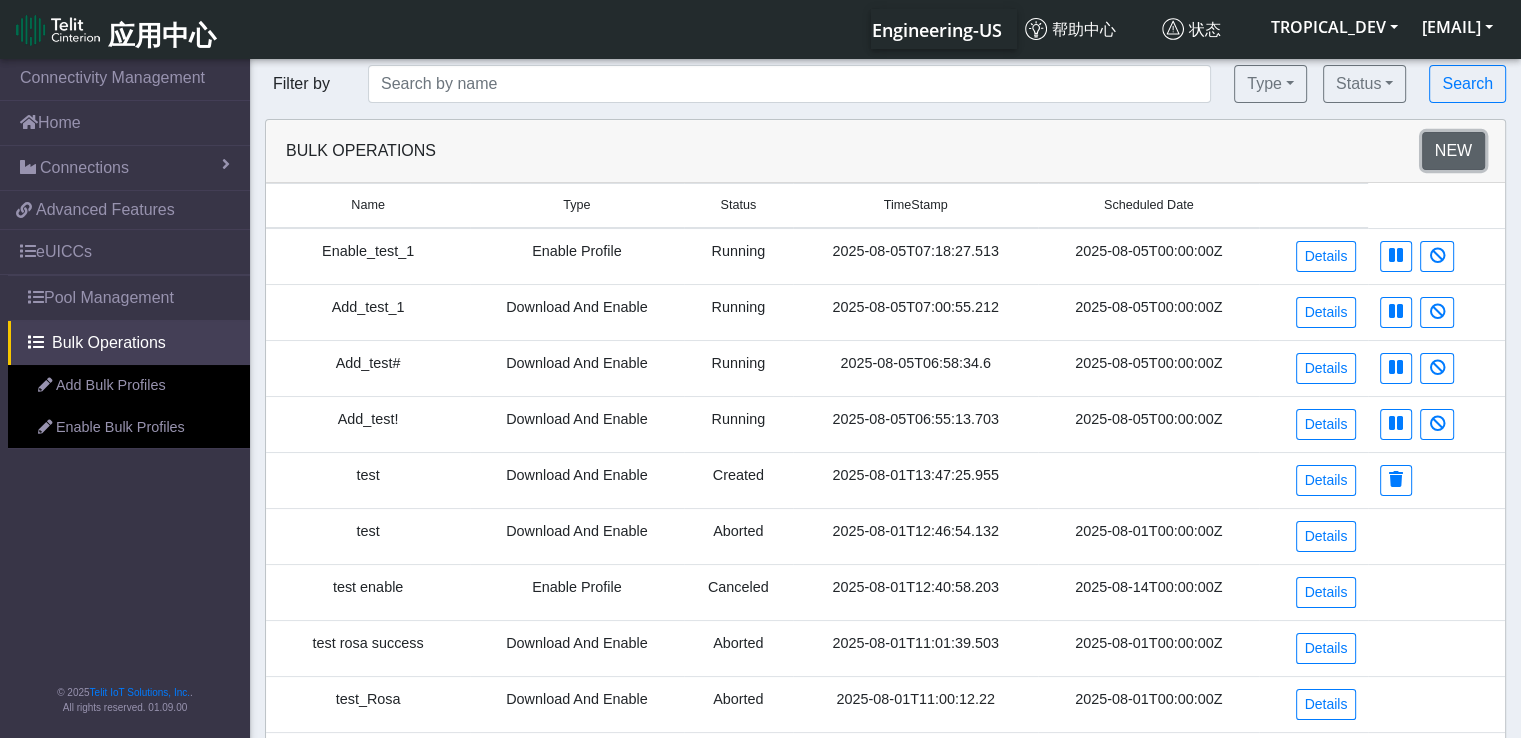 click on "New" 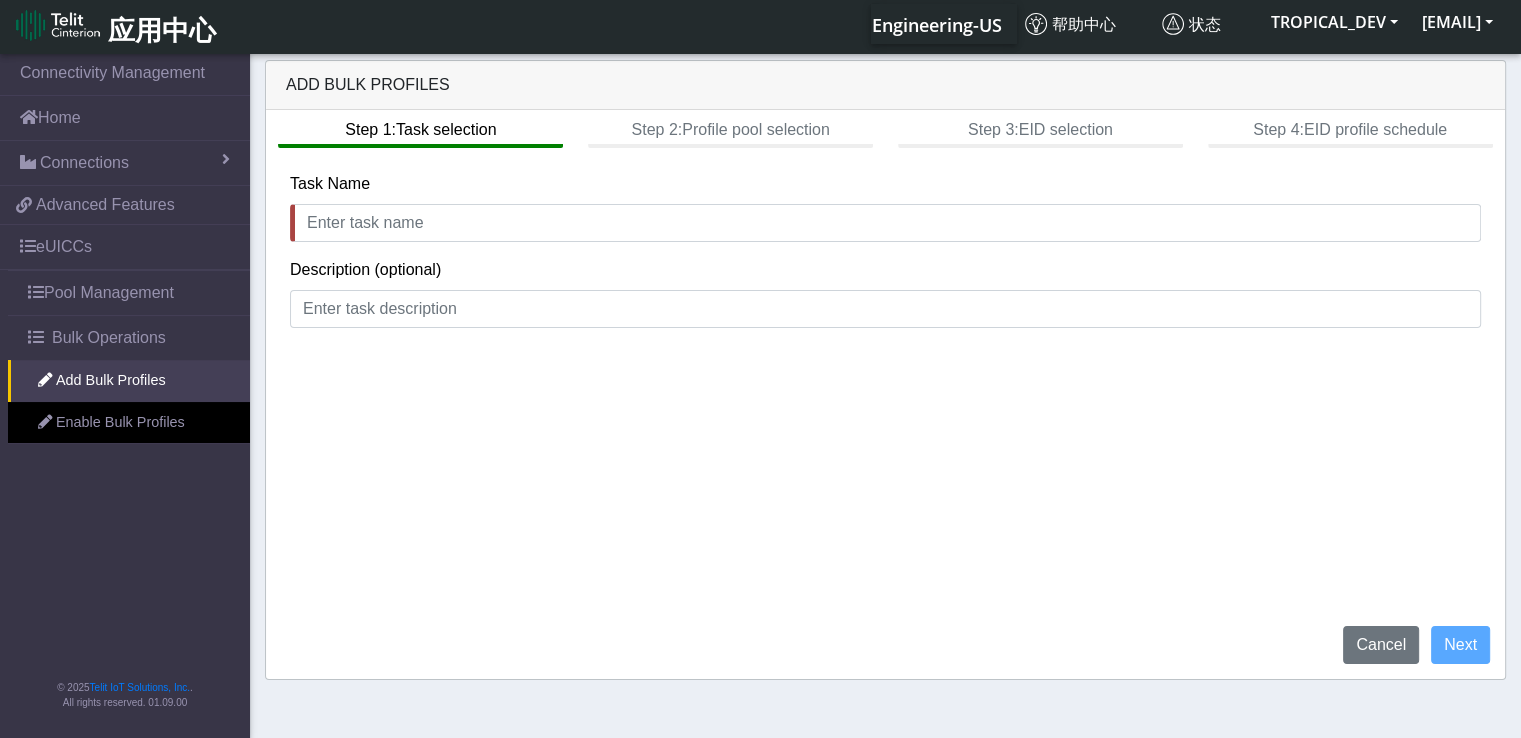 scroll, scrollTop: 7, scrollLeft: 0, axis: vertical 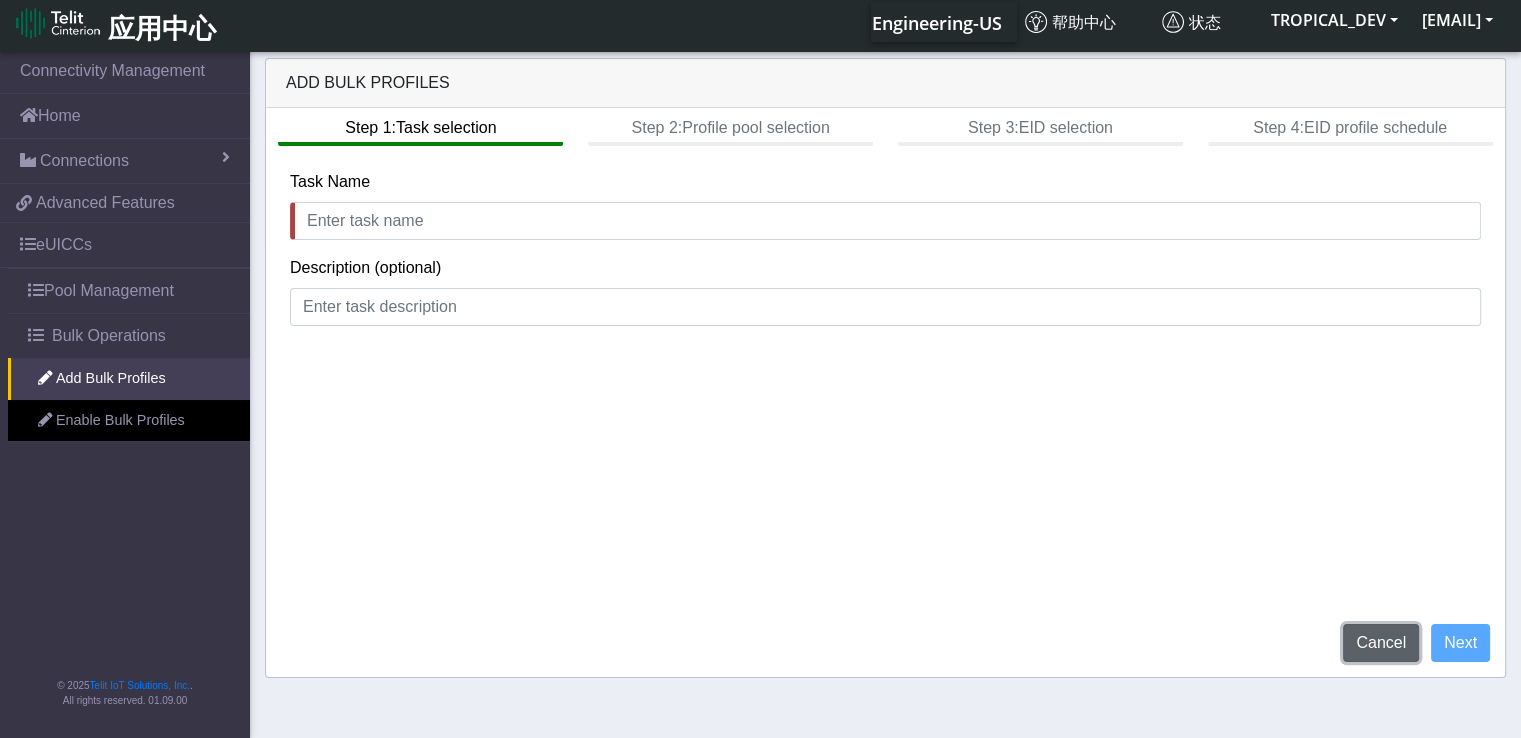 click on "Cancel" 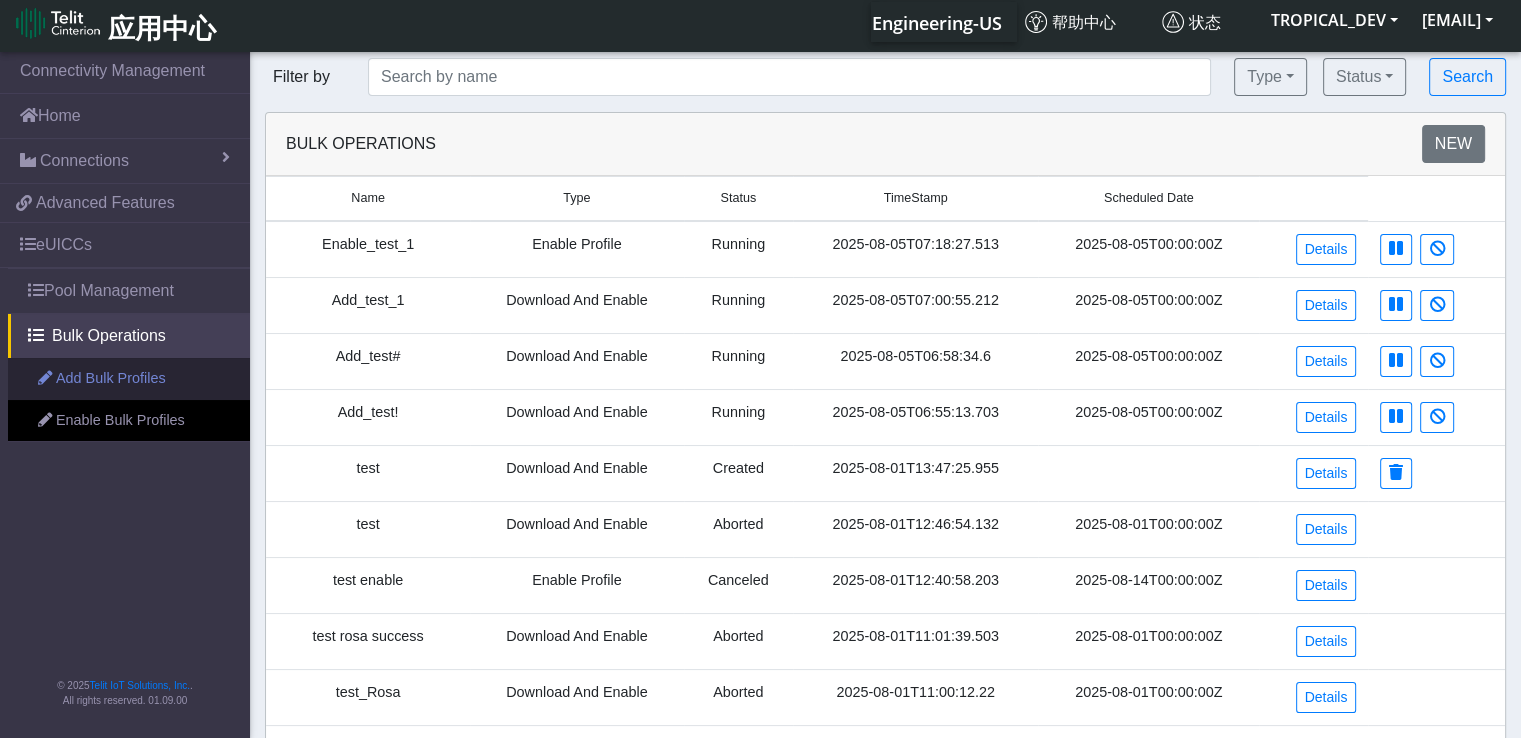 click on "Add Bulk Profiles" at bounding box center (129, 379) 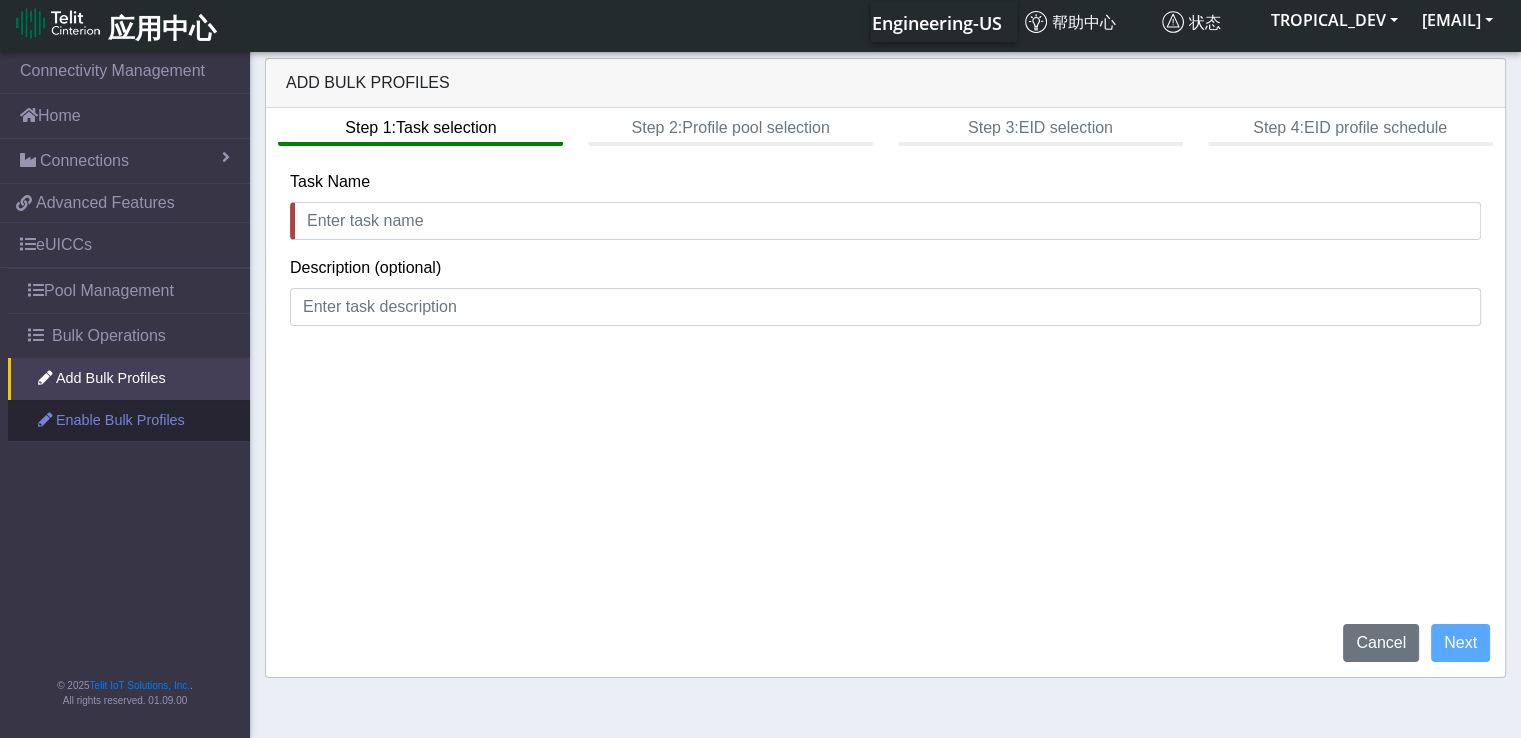 click on "Enable Bulk Profiles" at bounding box center [129, 421] 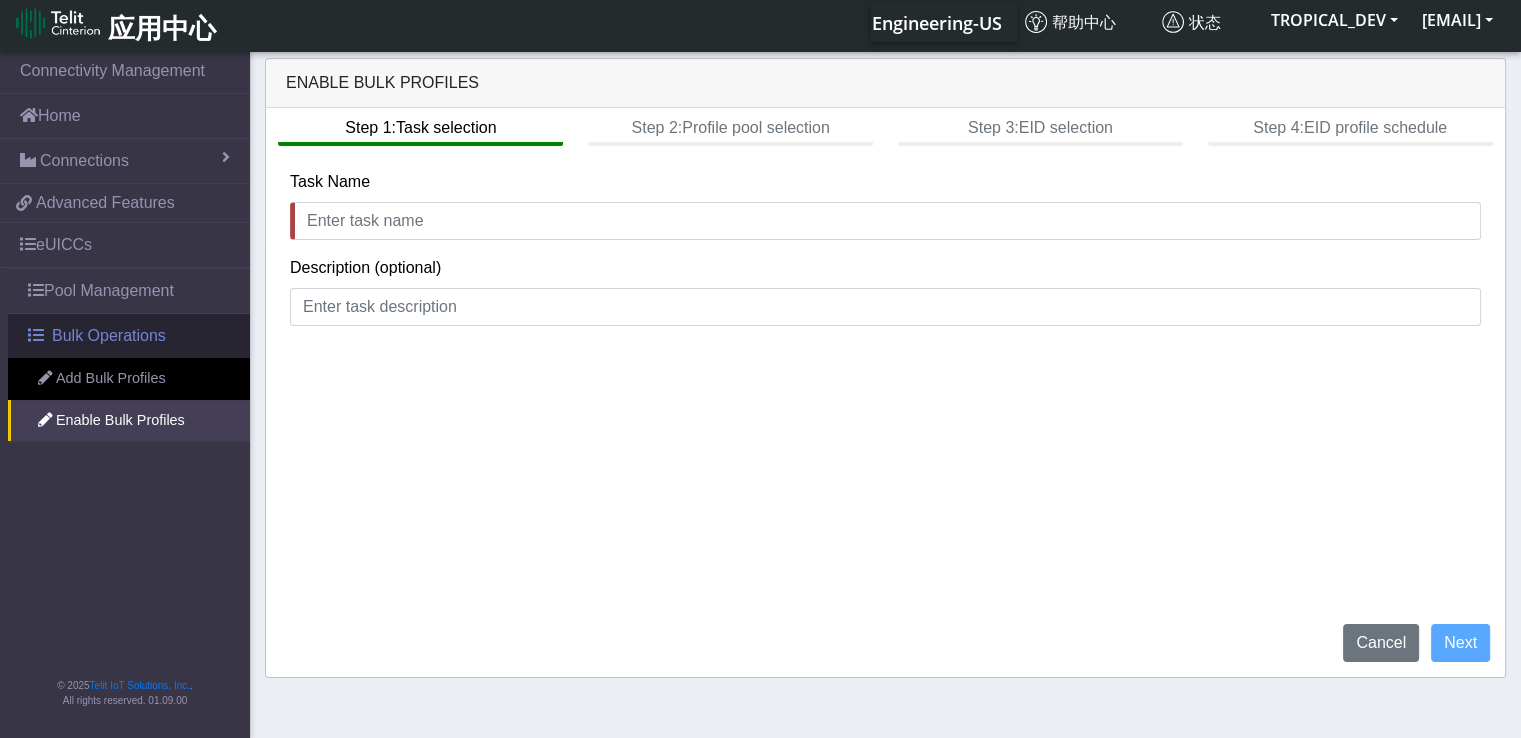 click on "Bulk Operations" at bounding box center [109, 336] 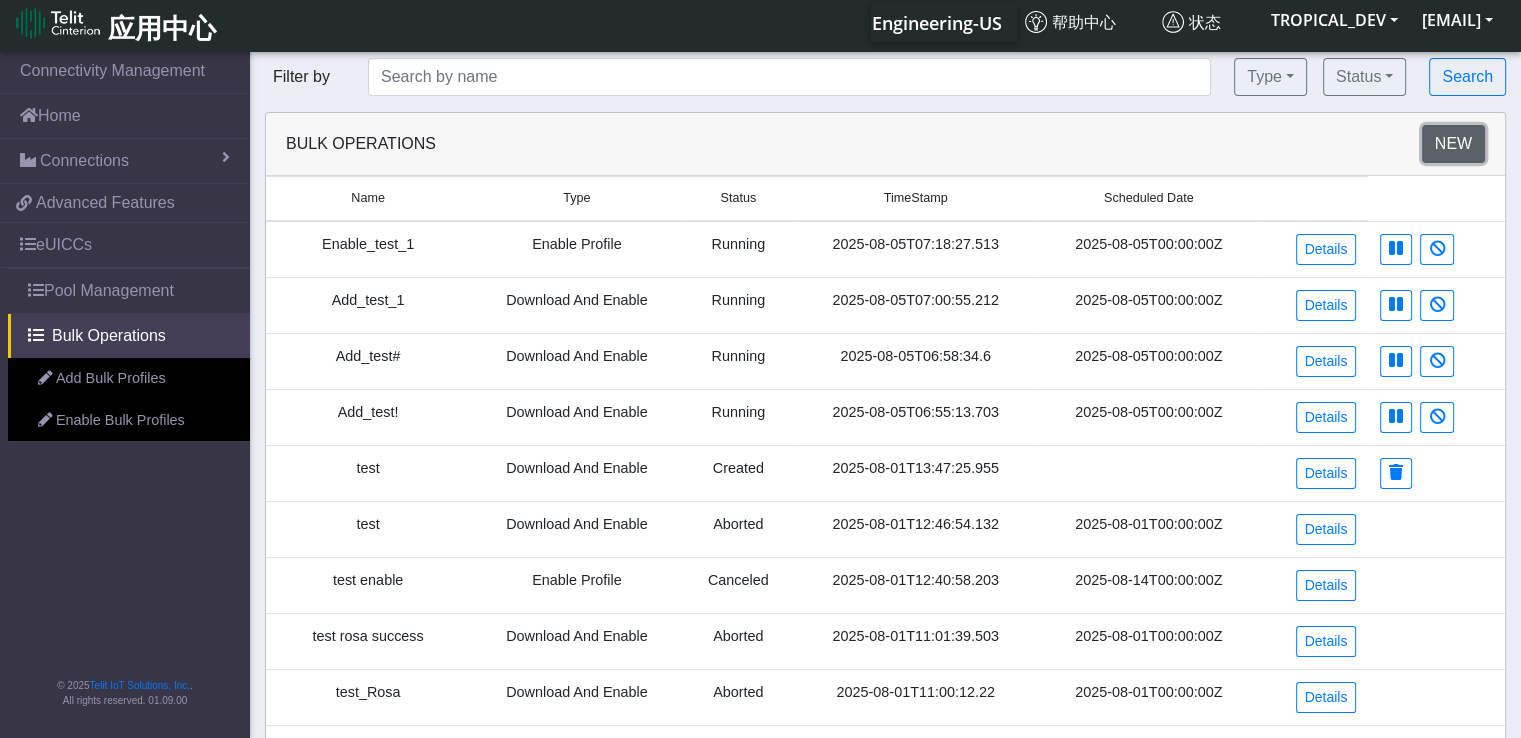 click on "New" 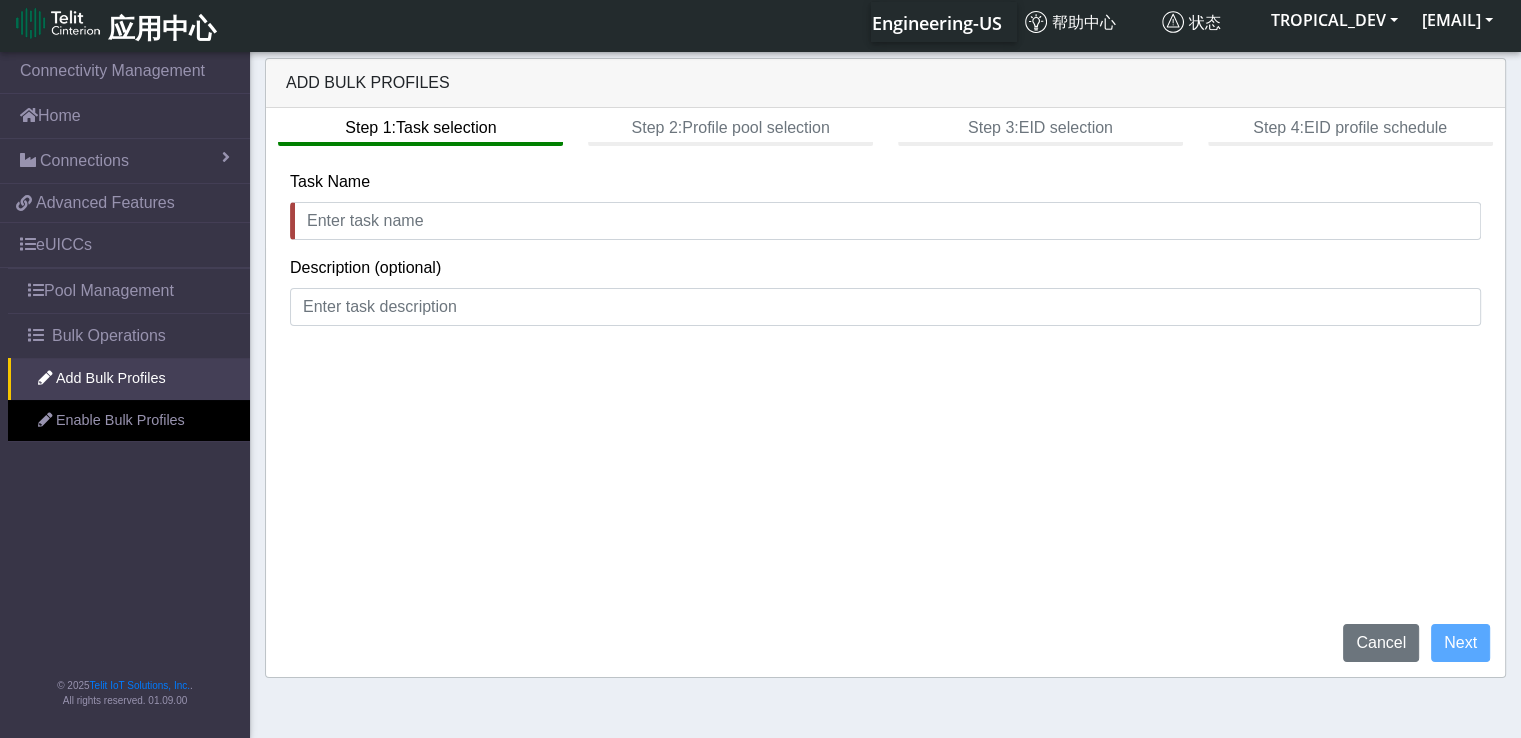 click on "Step 1:  Task selection  Step 2:  Profile pool selection  Step 3:  EID selection  Step 4:  EID profile schedule Task Name Description (optional)  Cancel   Next" 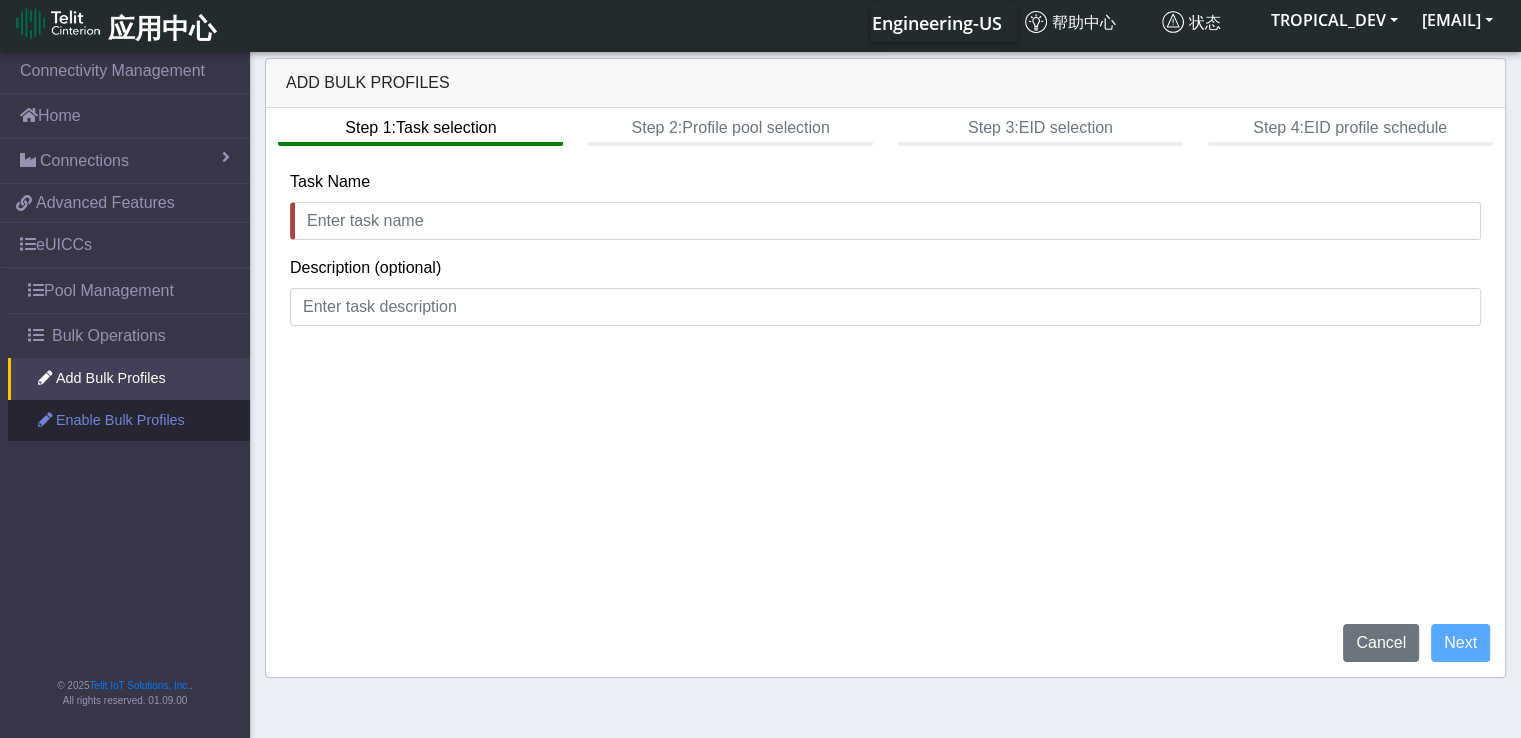 click on "Enable Bulk Profiles" at bounding box center [129, 421] 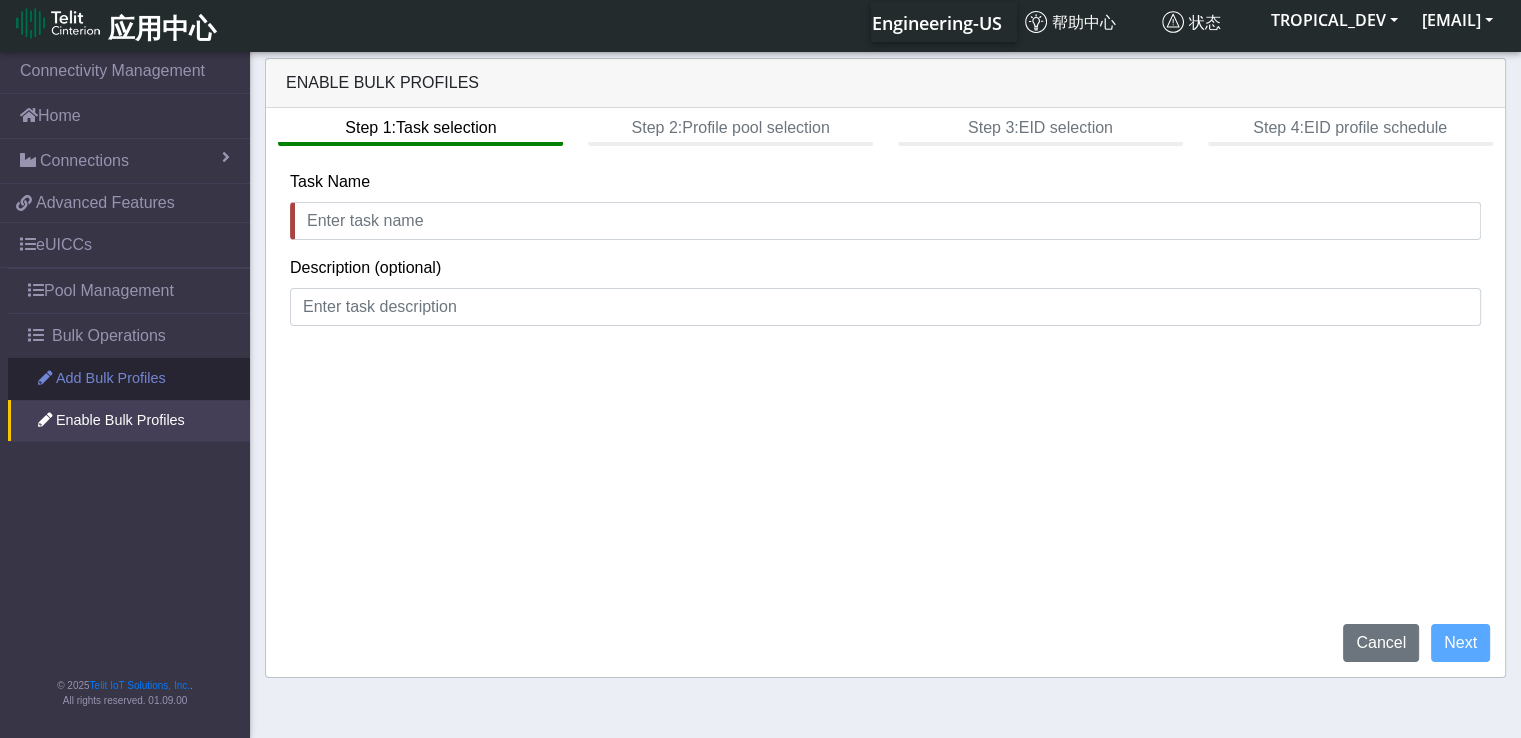 click on "Add Bulk Profiles" at bounding box center (129, 379) 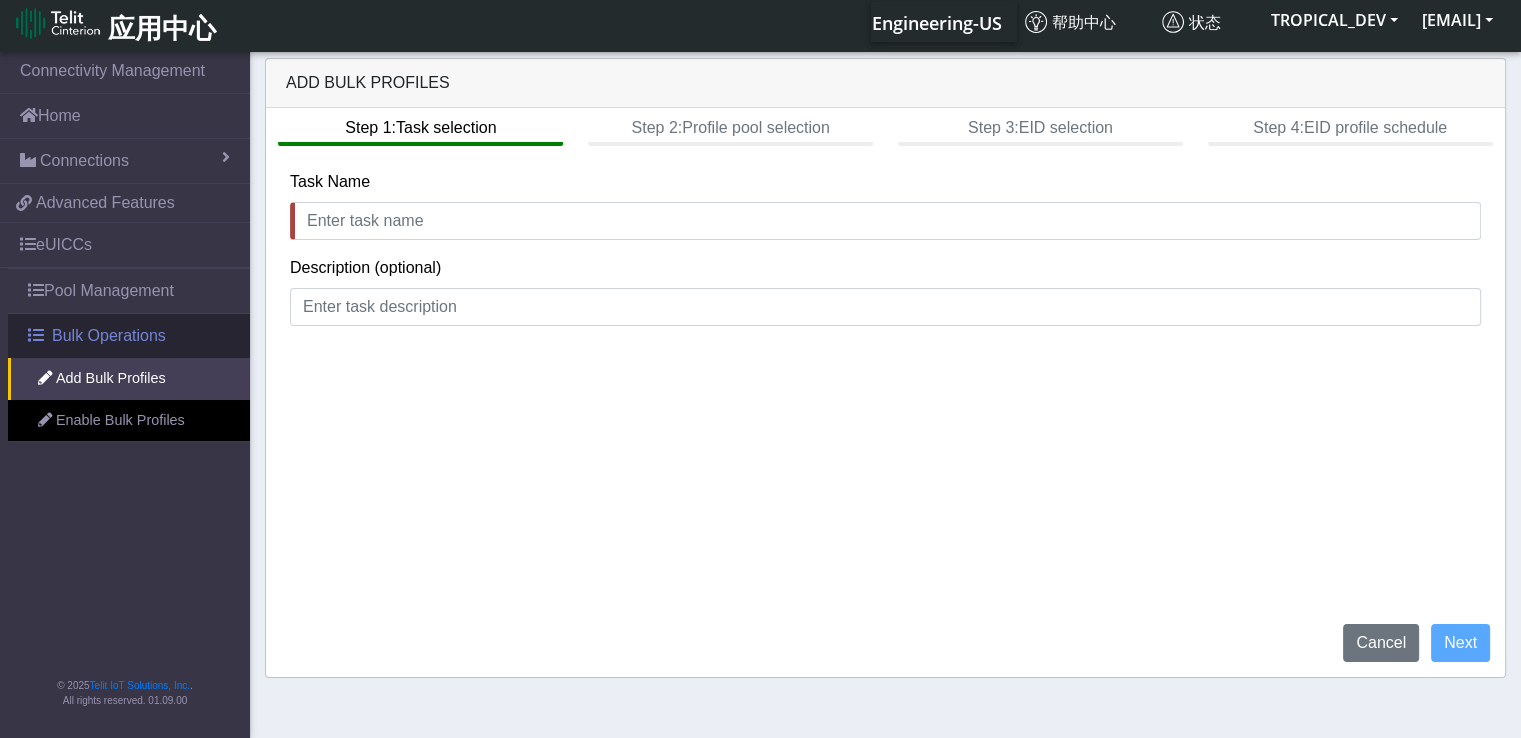 click on "Bulk Operations" at bounding box center [109, 336] 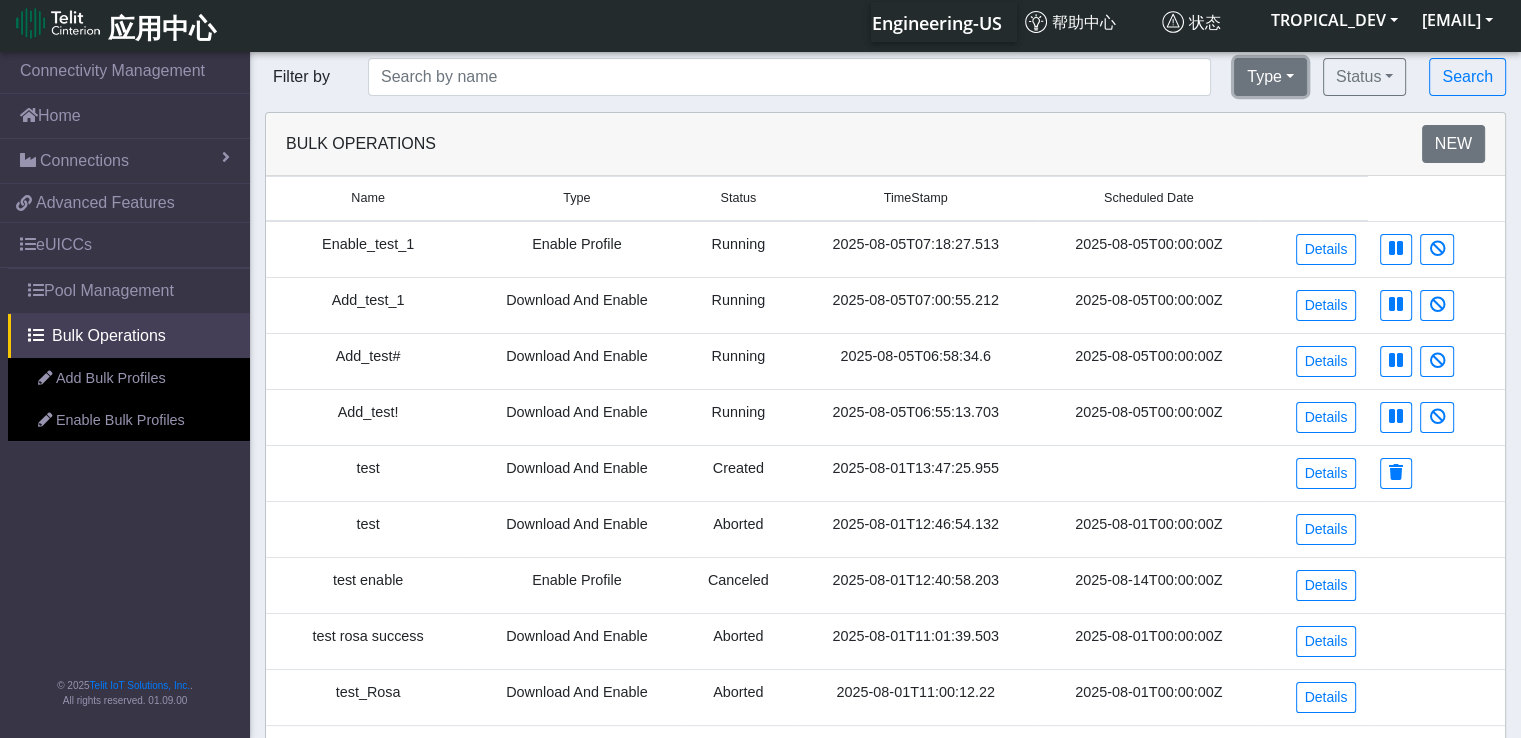 click on "Type" 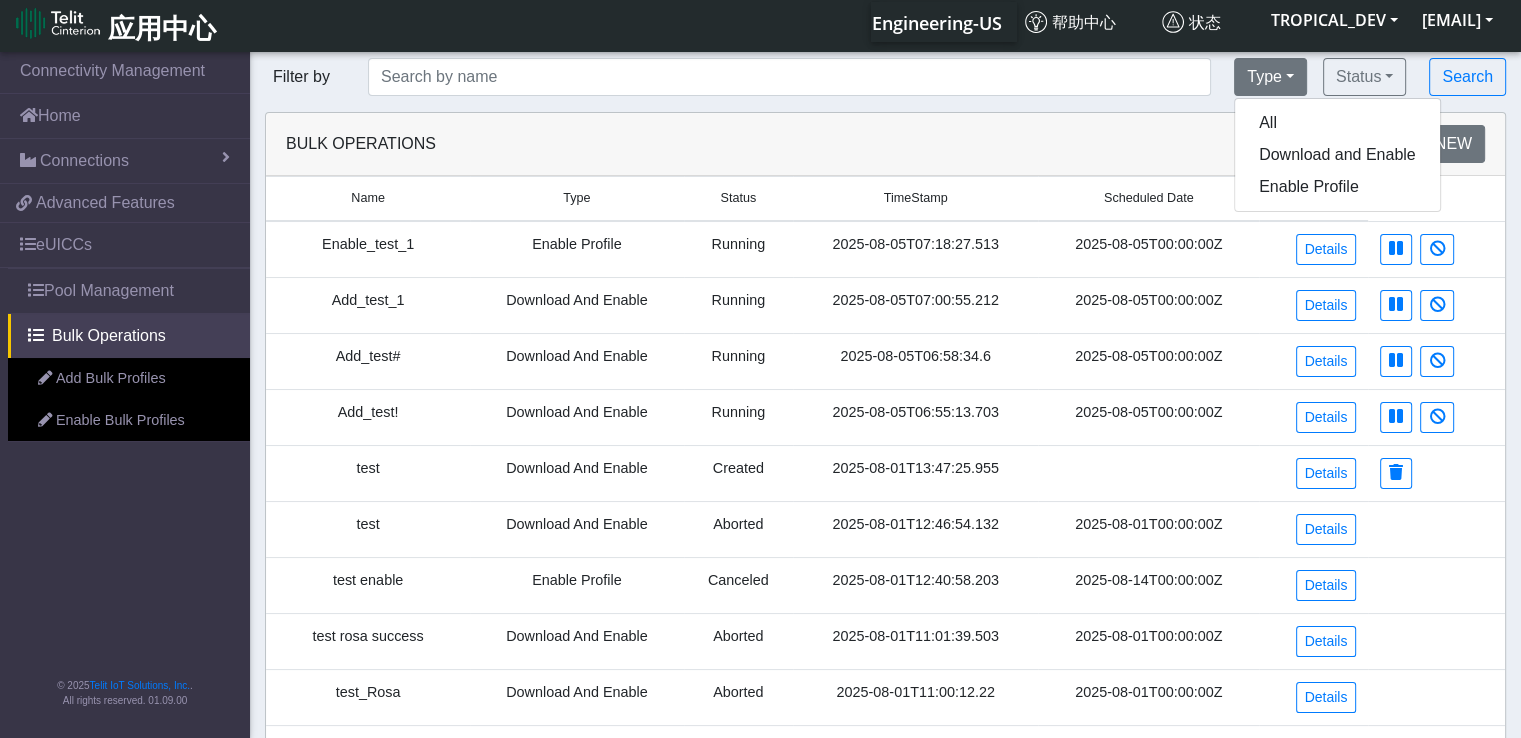 click on "New" 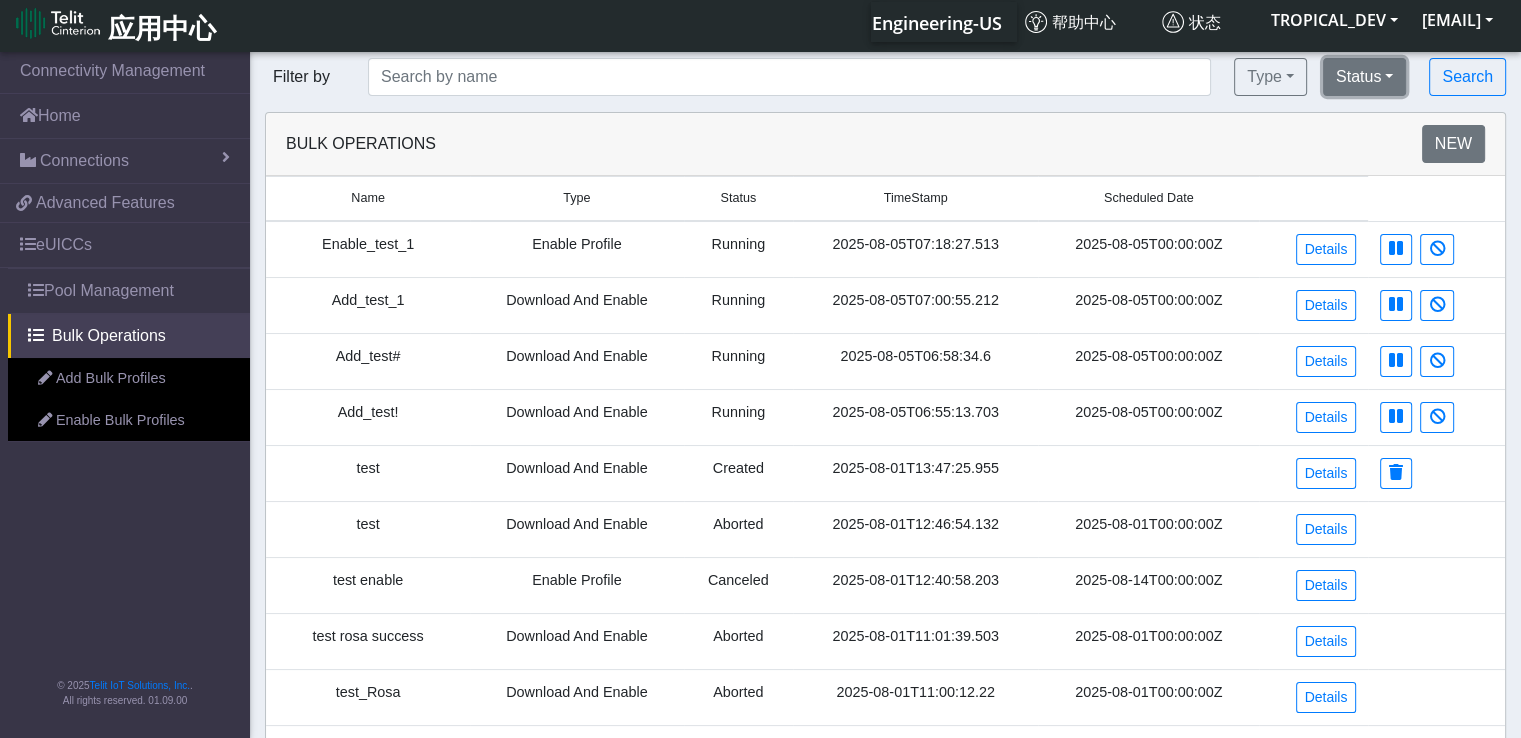 click on "Status" 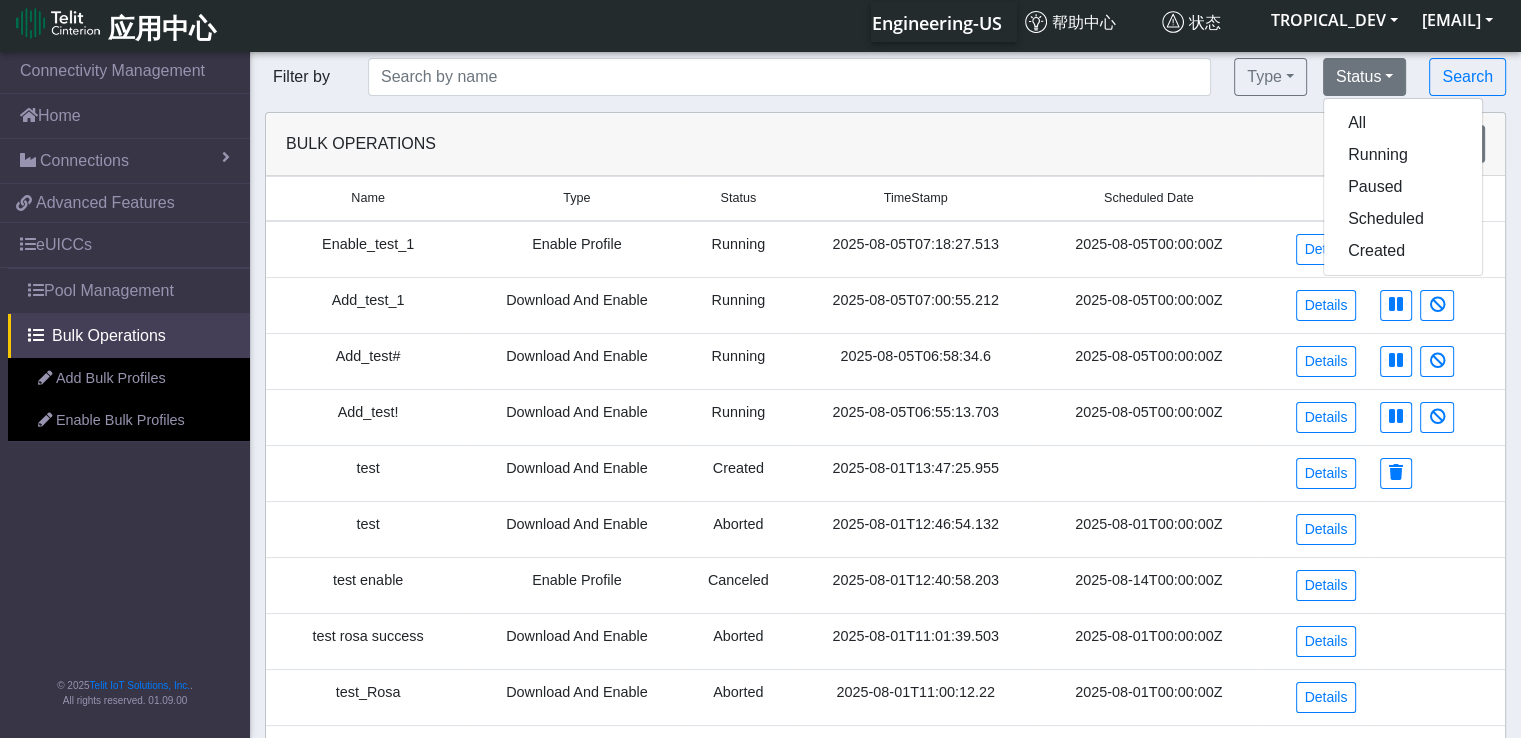 click on "New" 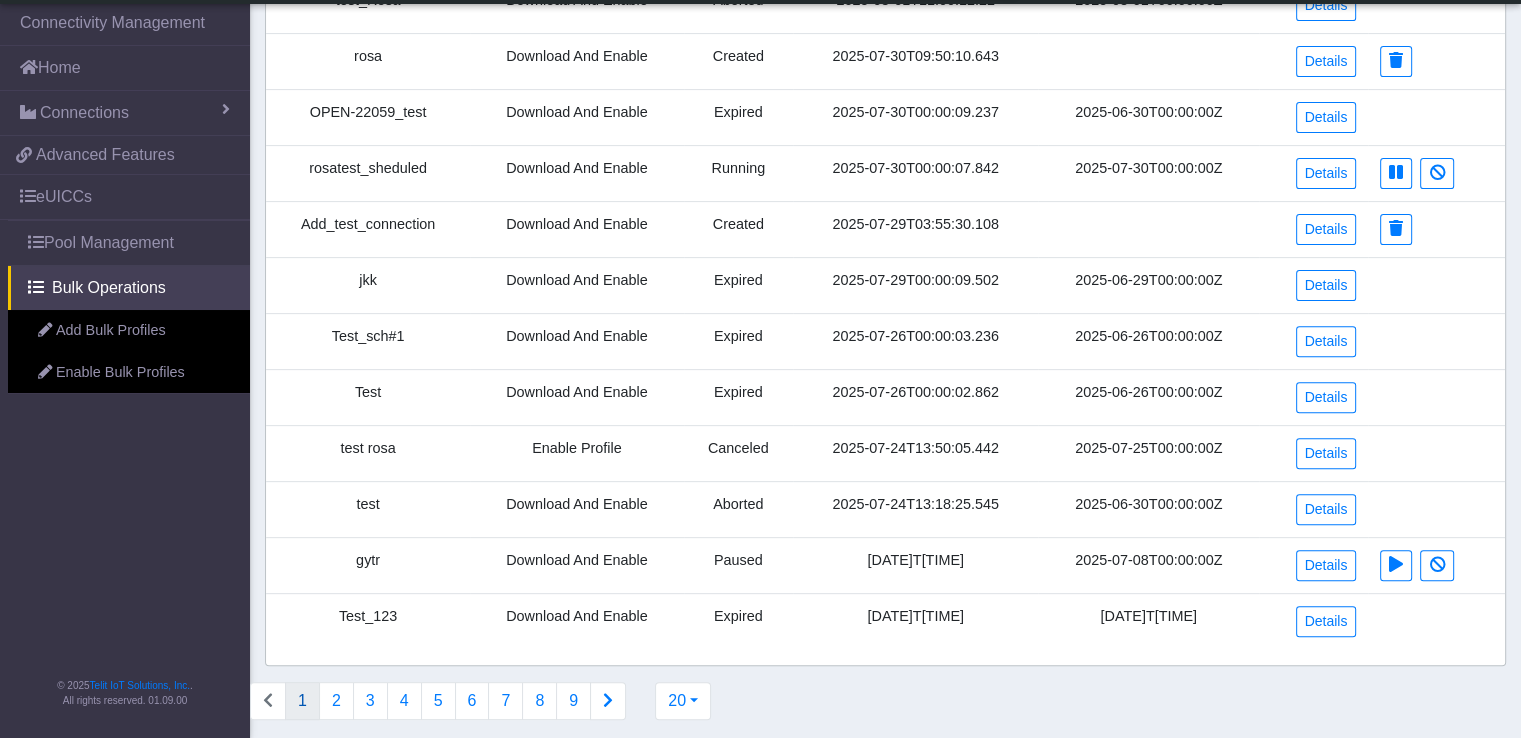 scroll, scrollTop: 644, scrollLeft: 0, axis: vertical 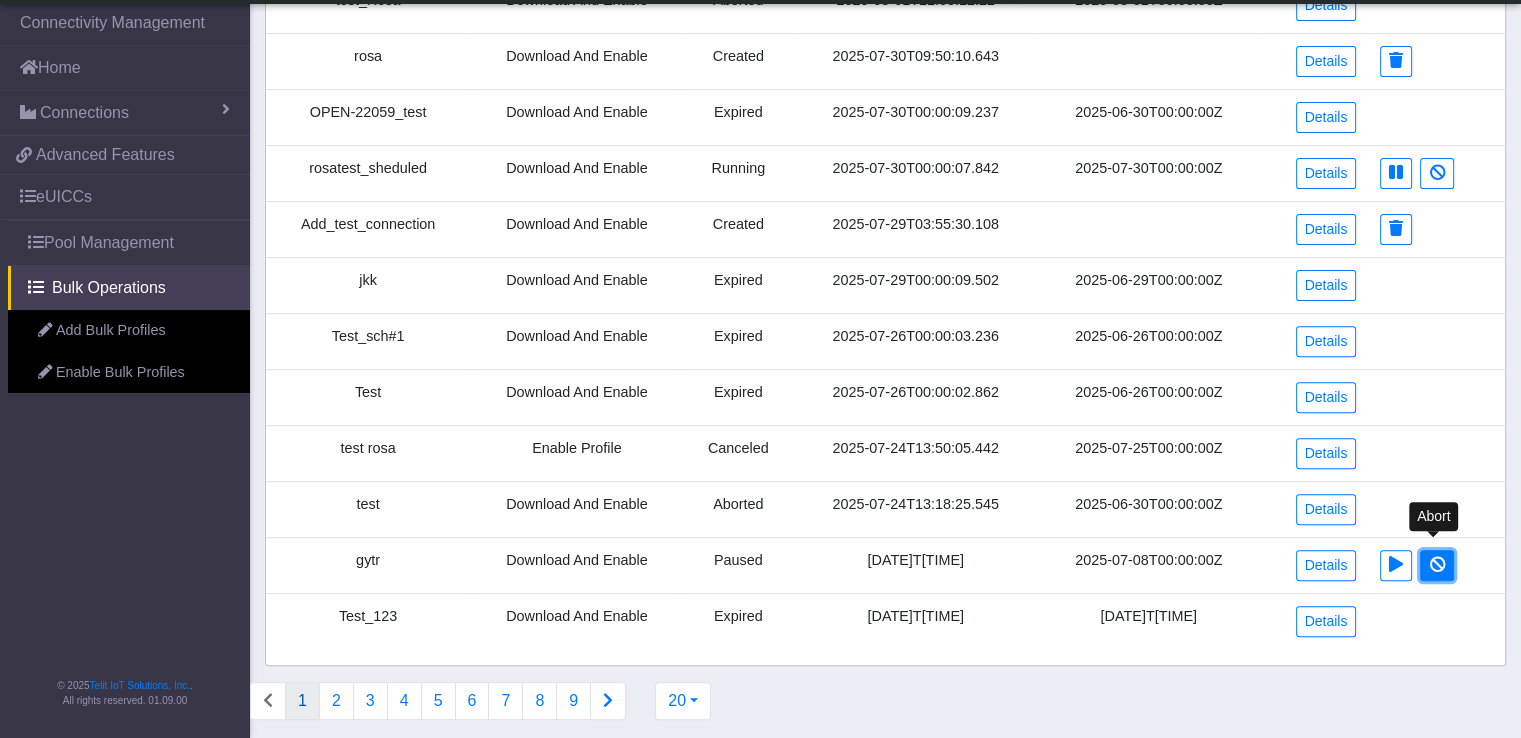 click at bounding box center (1437, 565) 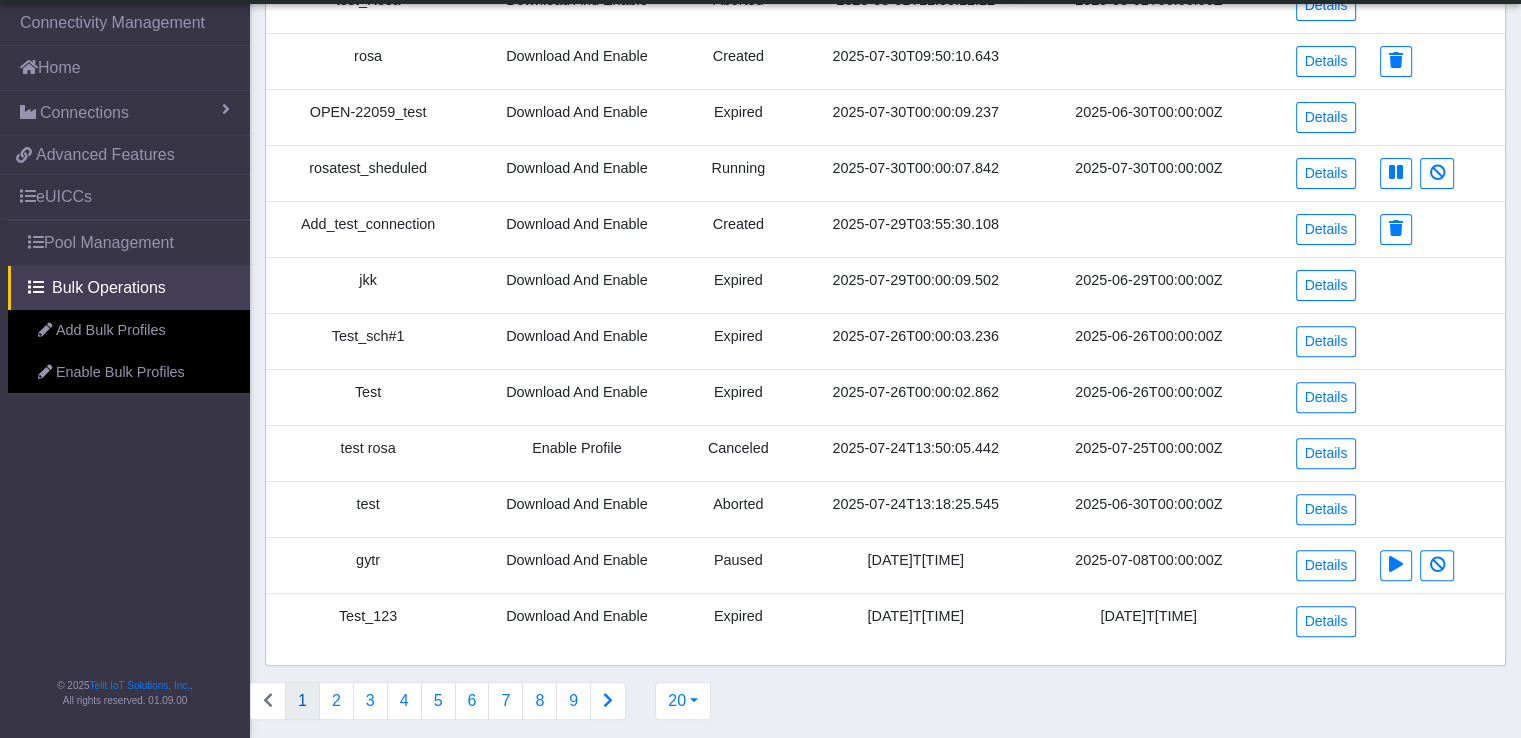 click on "gytr" at bounding box center (368, 565) 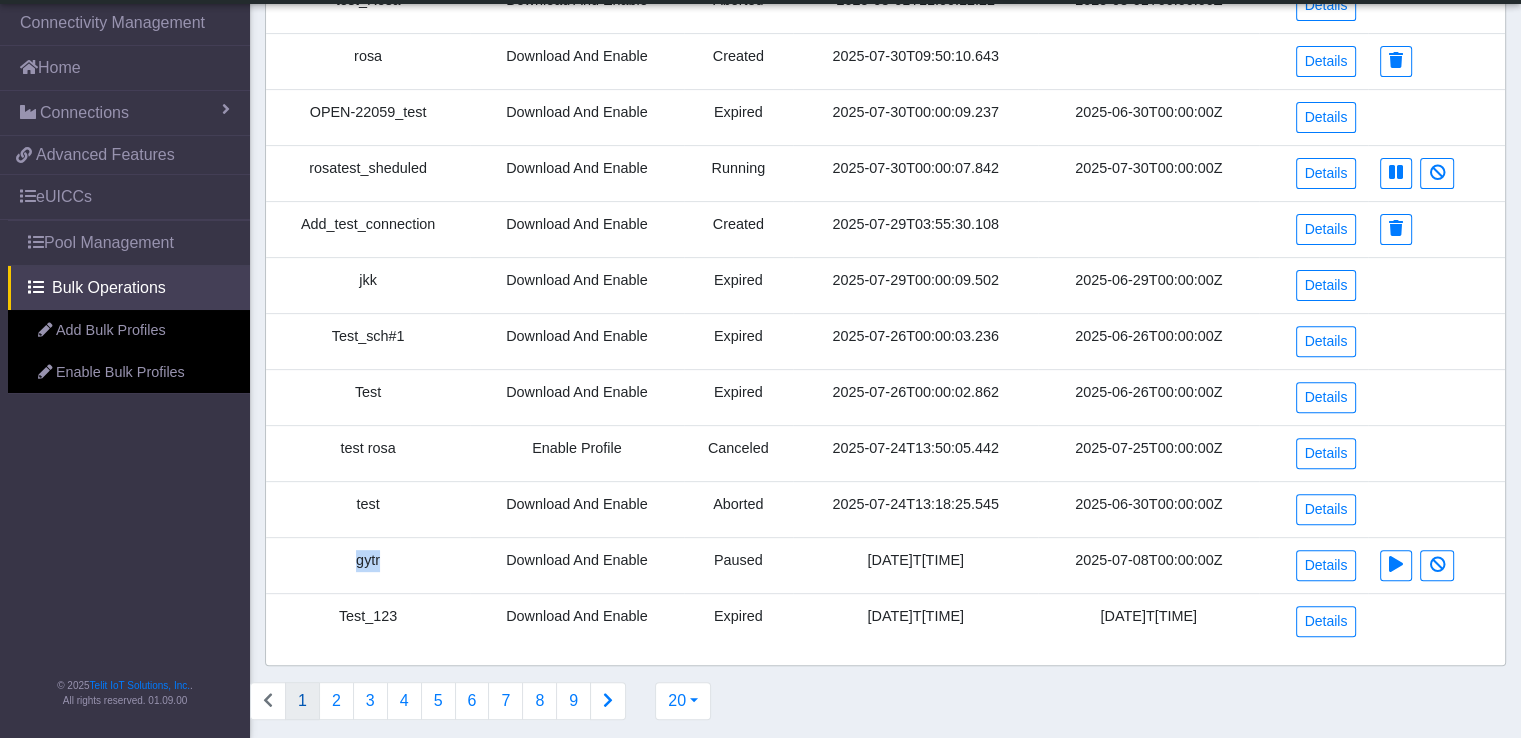 click on "gytr" at bounding box center (368, 565) 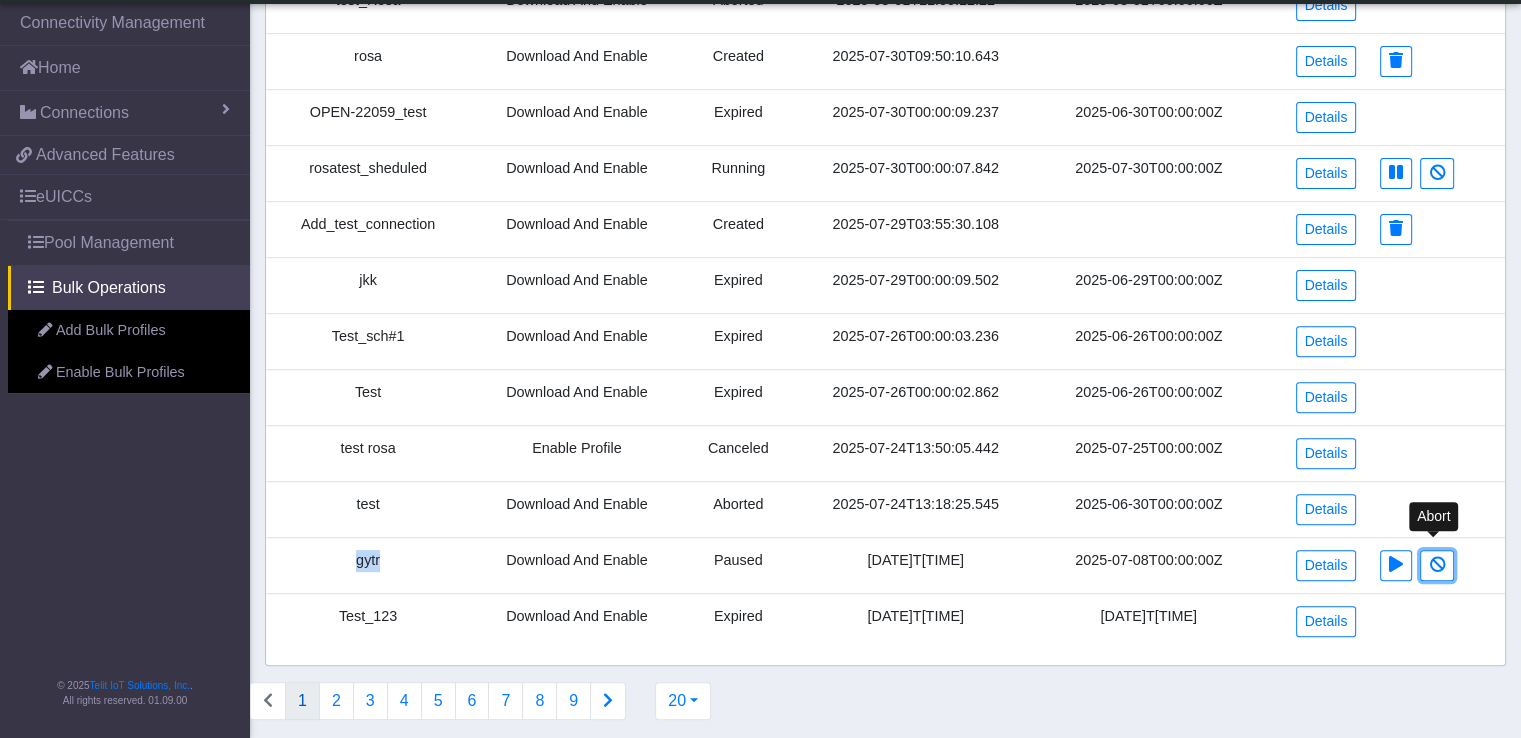 click at bounding box center [1437, 564] 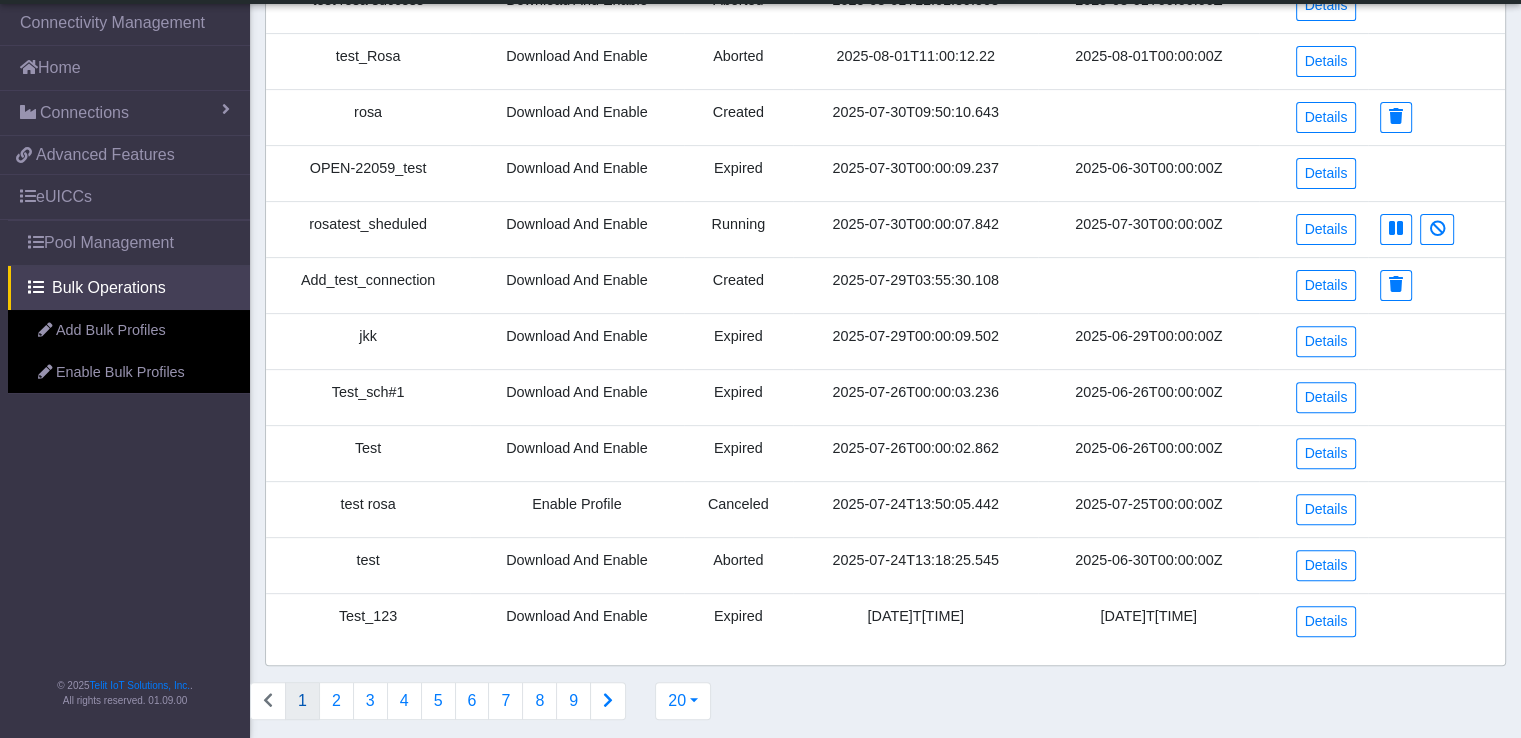 scroll, scrollTop: 0, scrollLeft: 0, axis: both 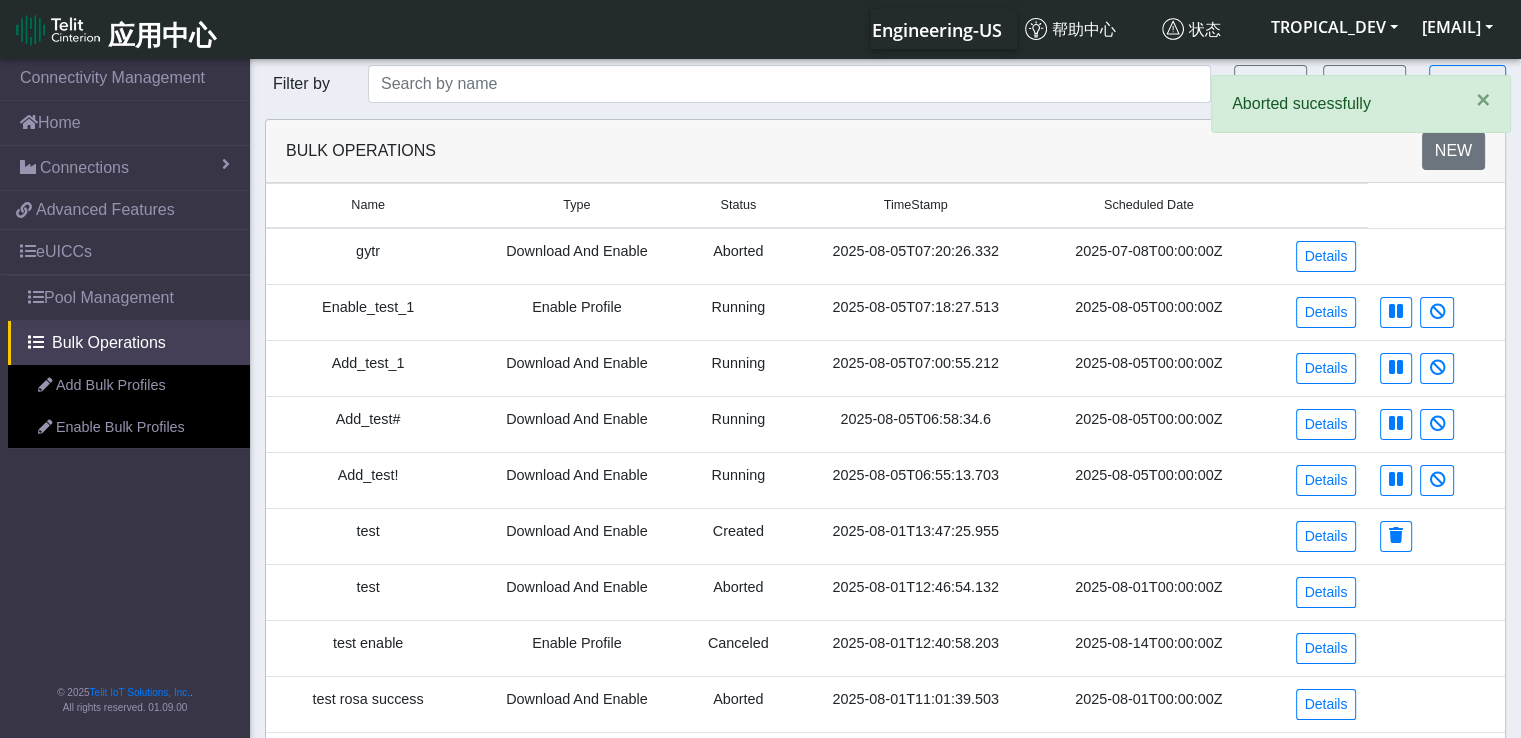 click on "Details" at bounding box center [1313, 256] 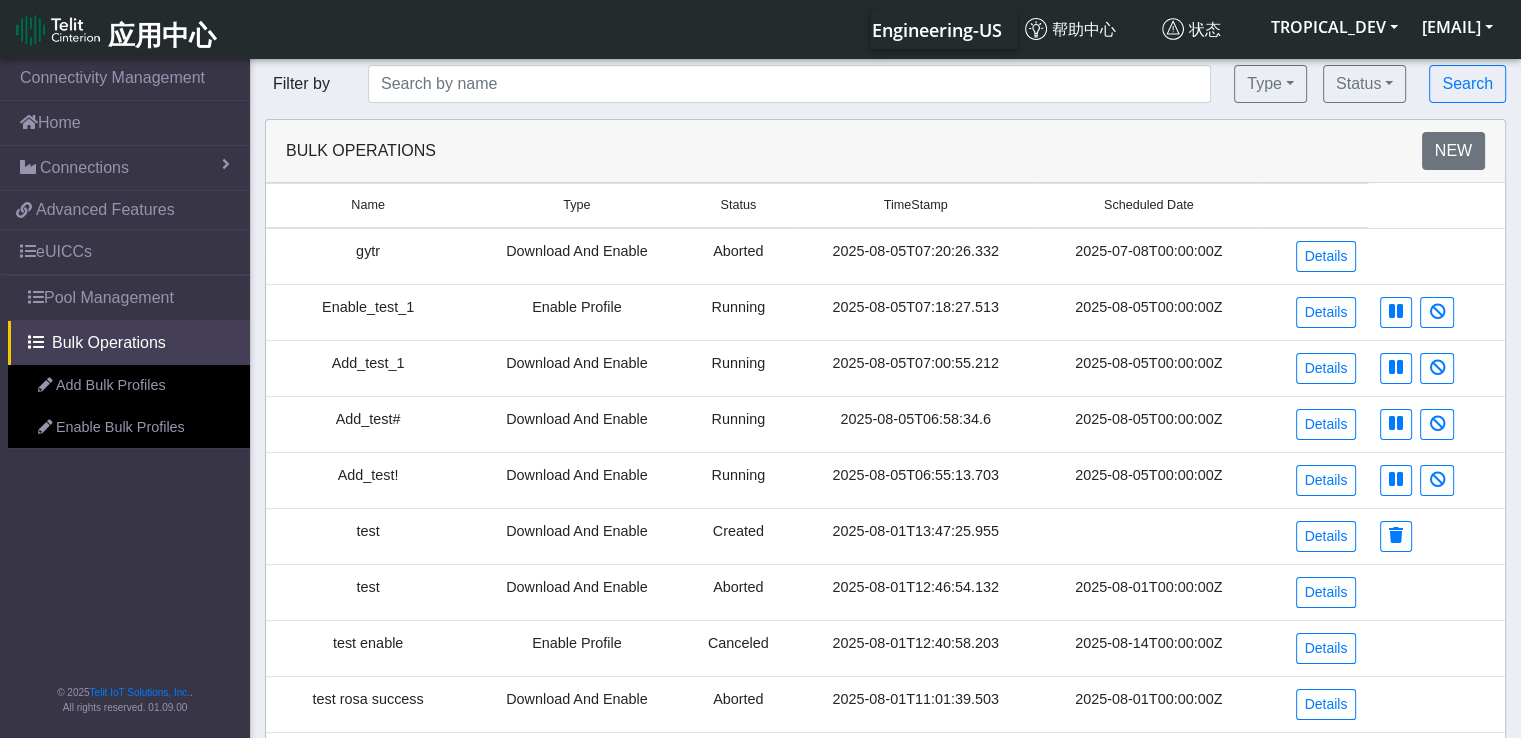 click on "New" 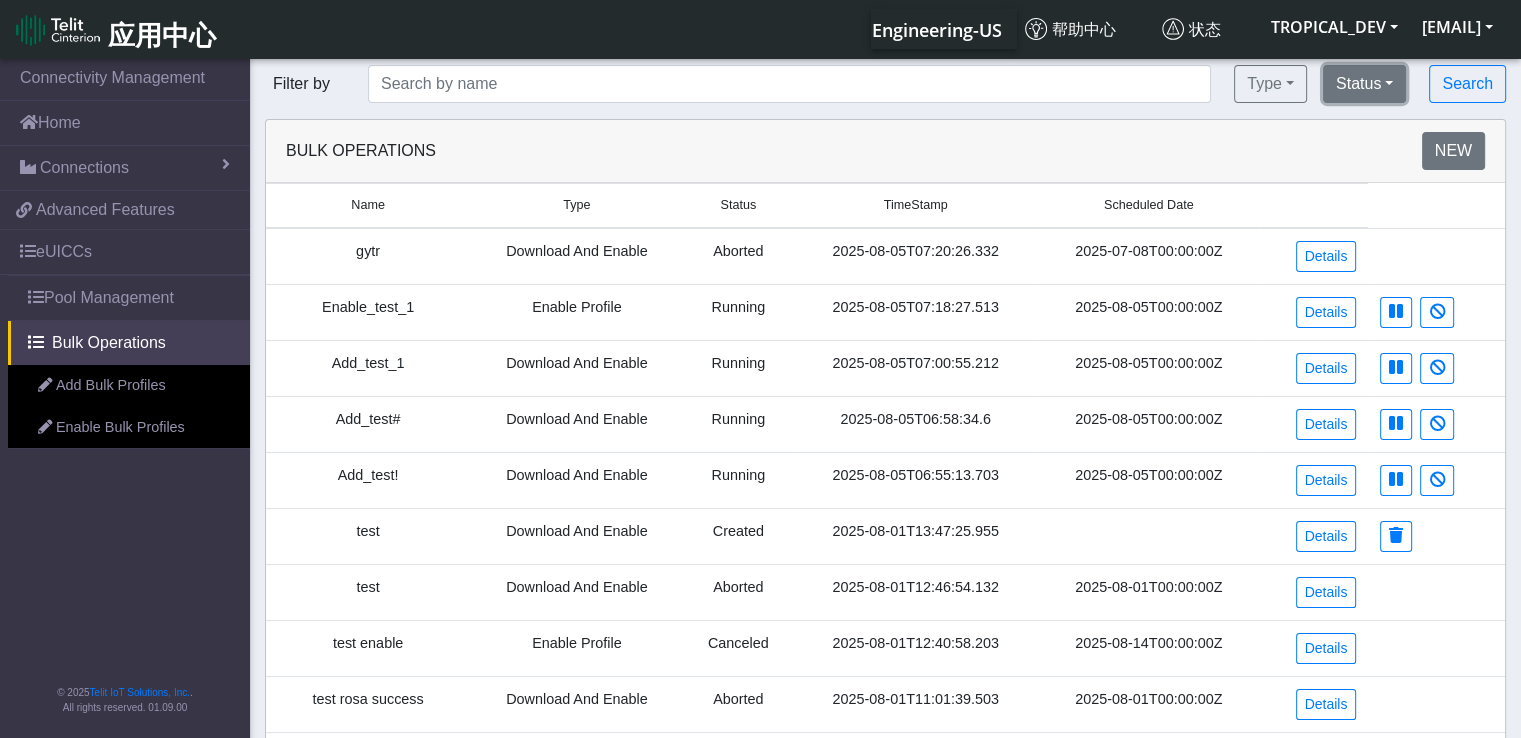 click on "Status" 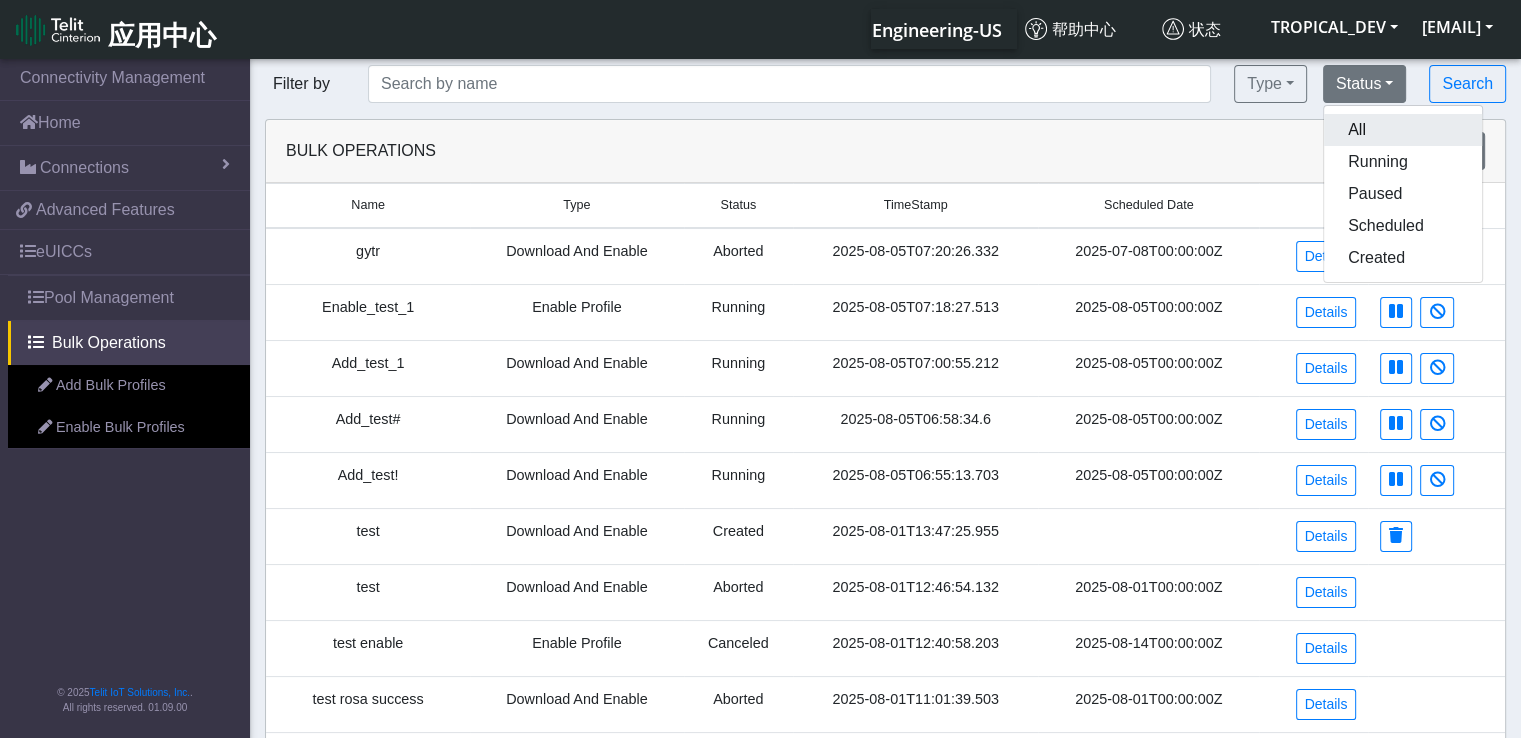 click on "All" 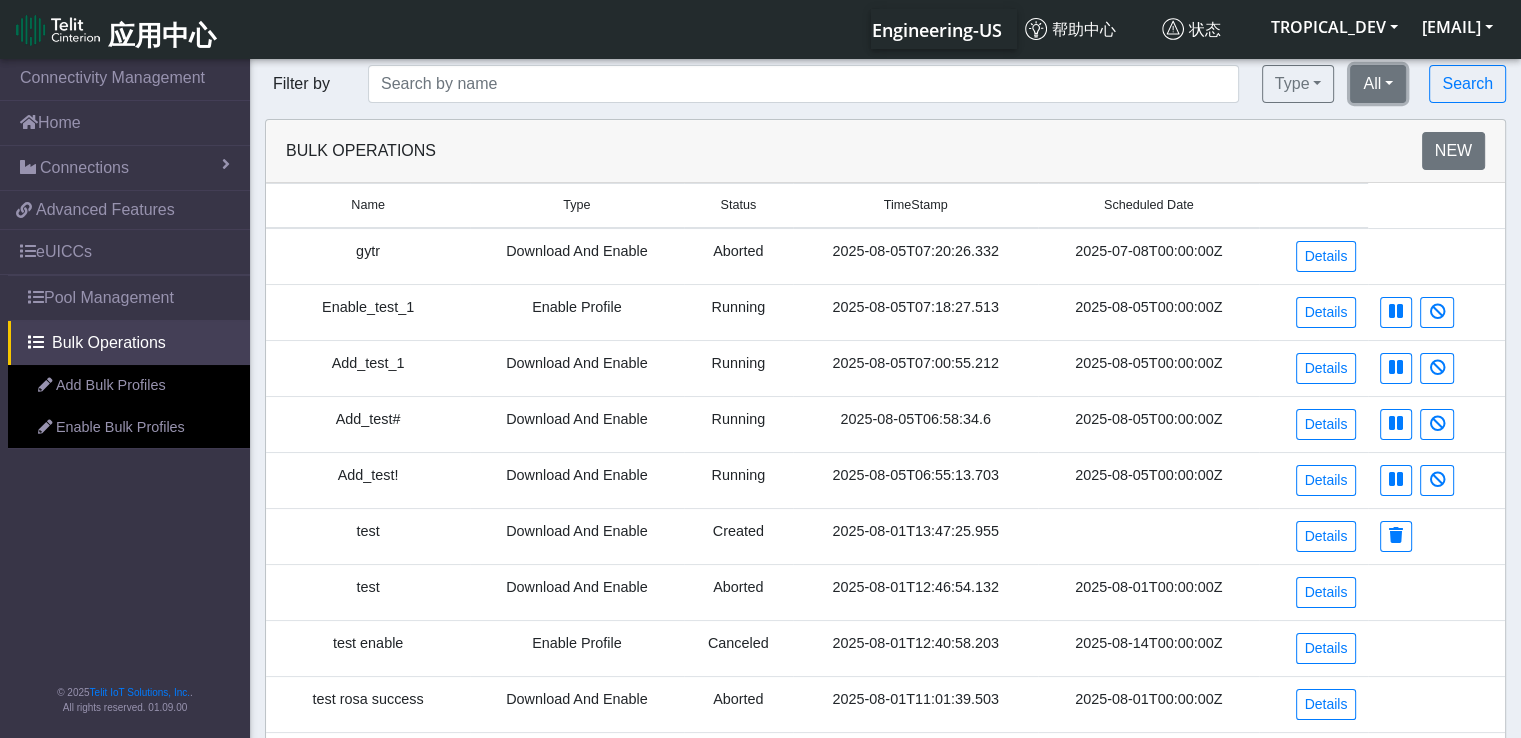click on "All" 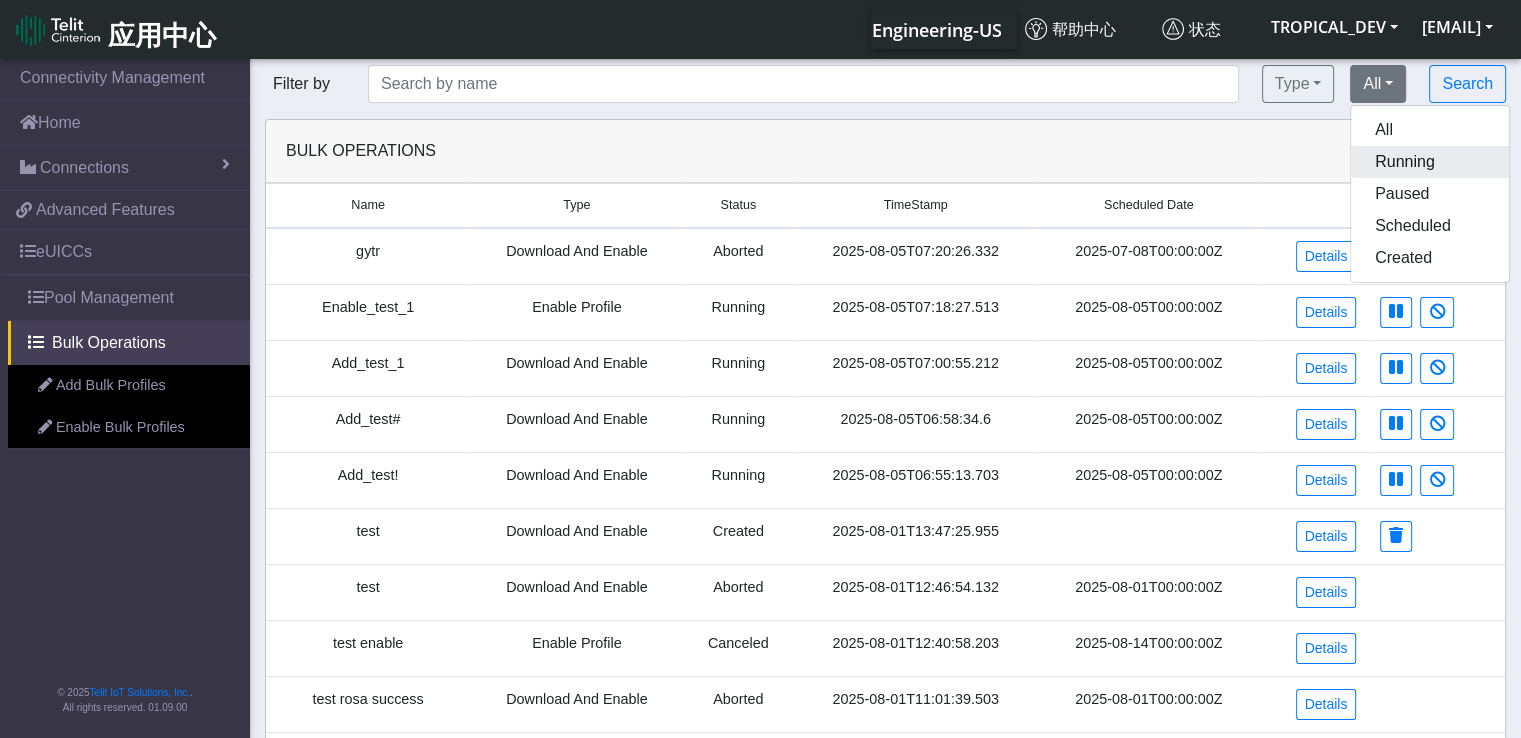 click on "Running" 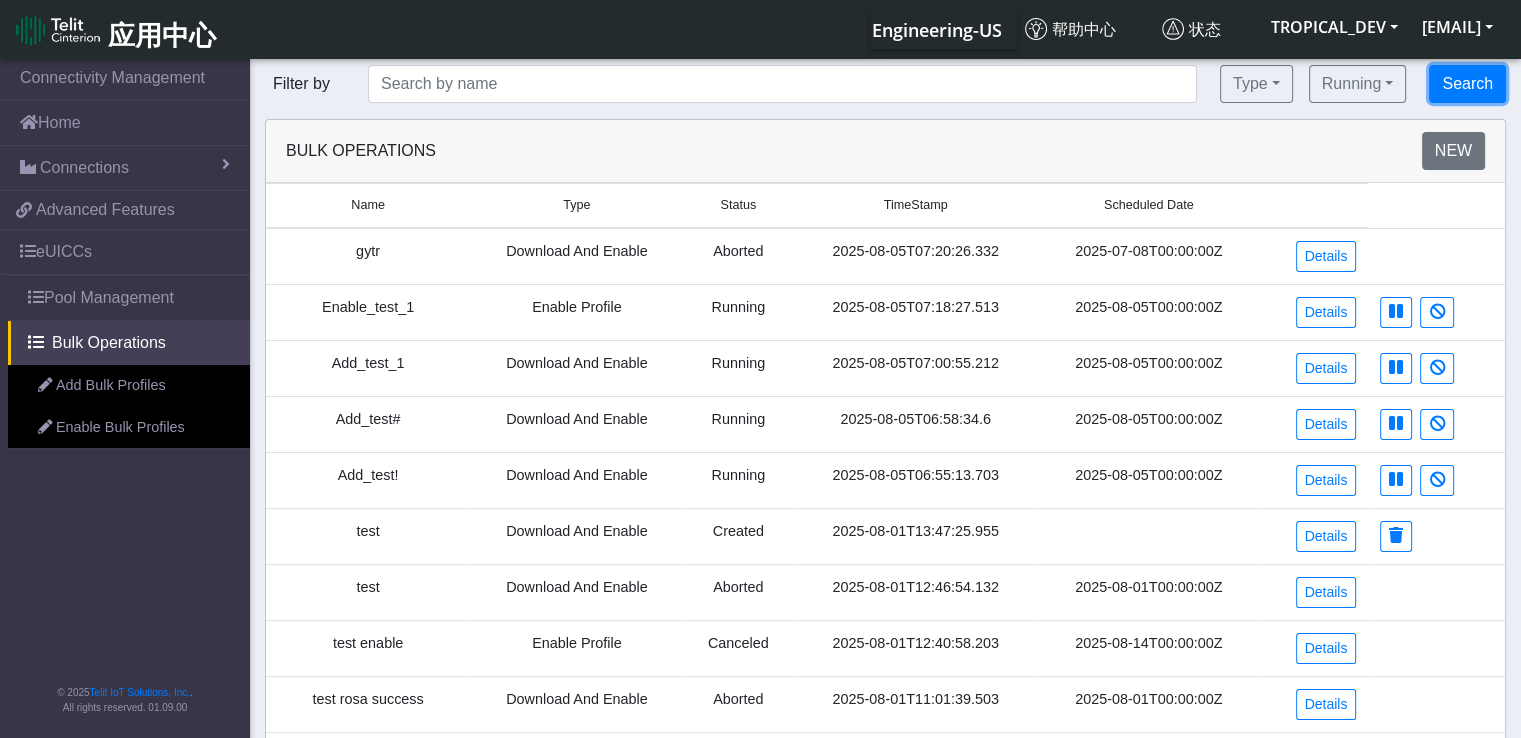 click on "Search" 